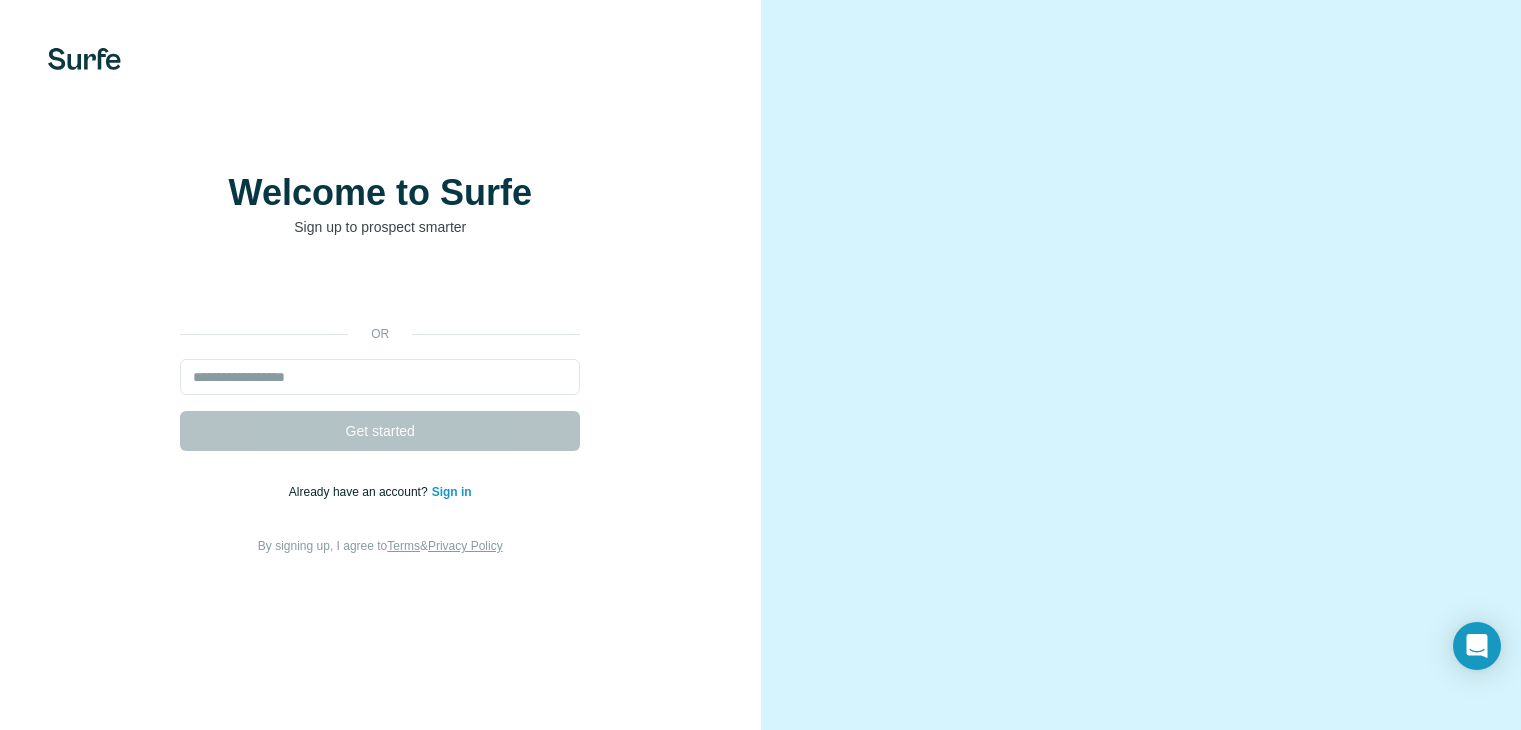 scroll, scrollTop: 0, scrollLeft: 0, axis: both 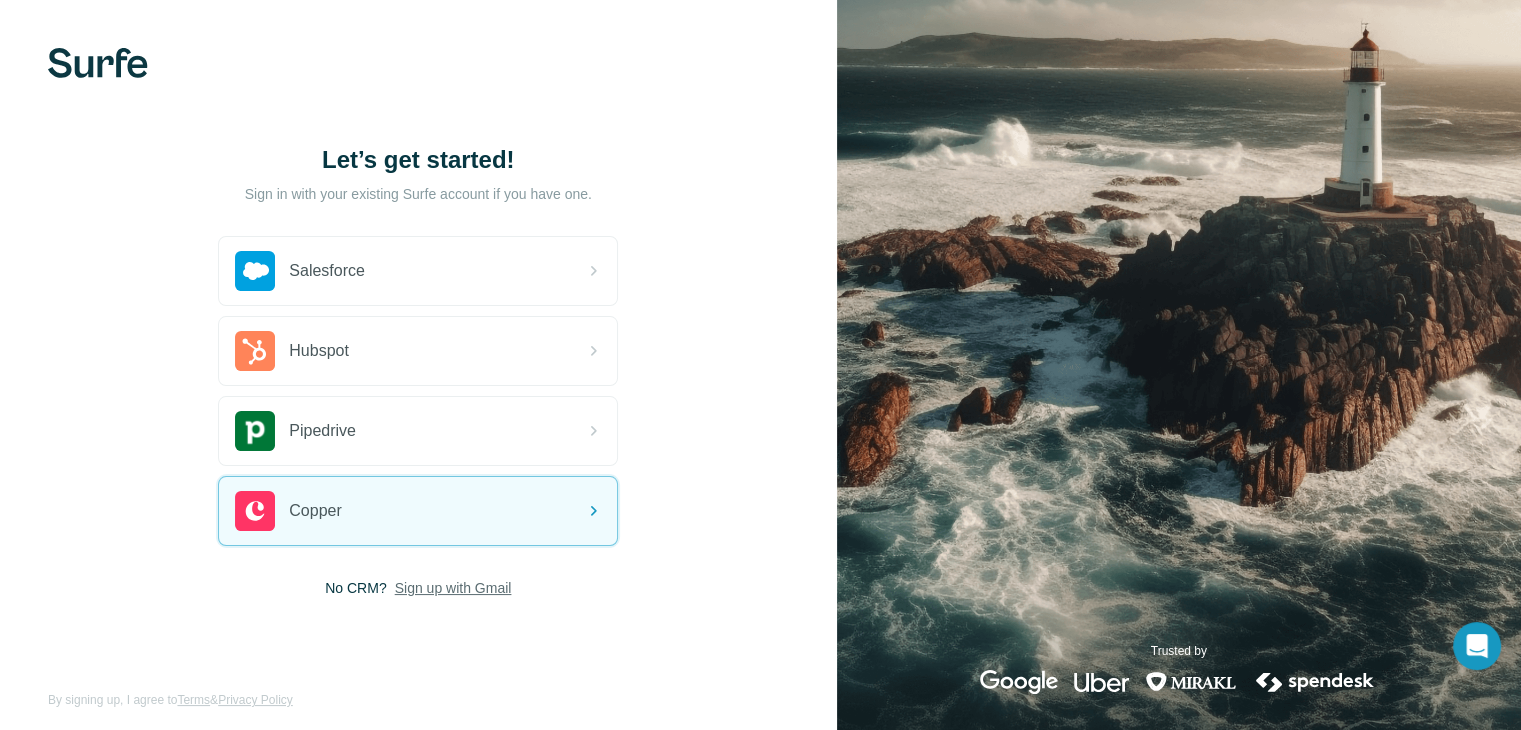 click on "Sign up with Gmail" at bounding box center (453, 588) 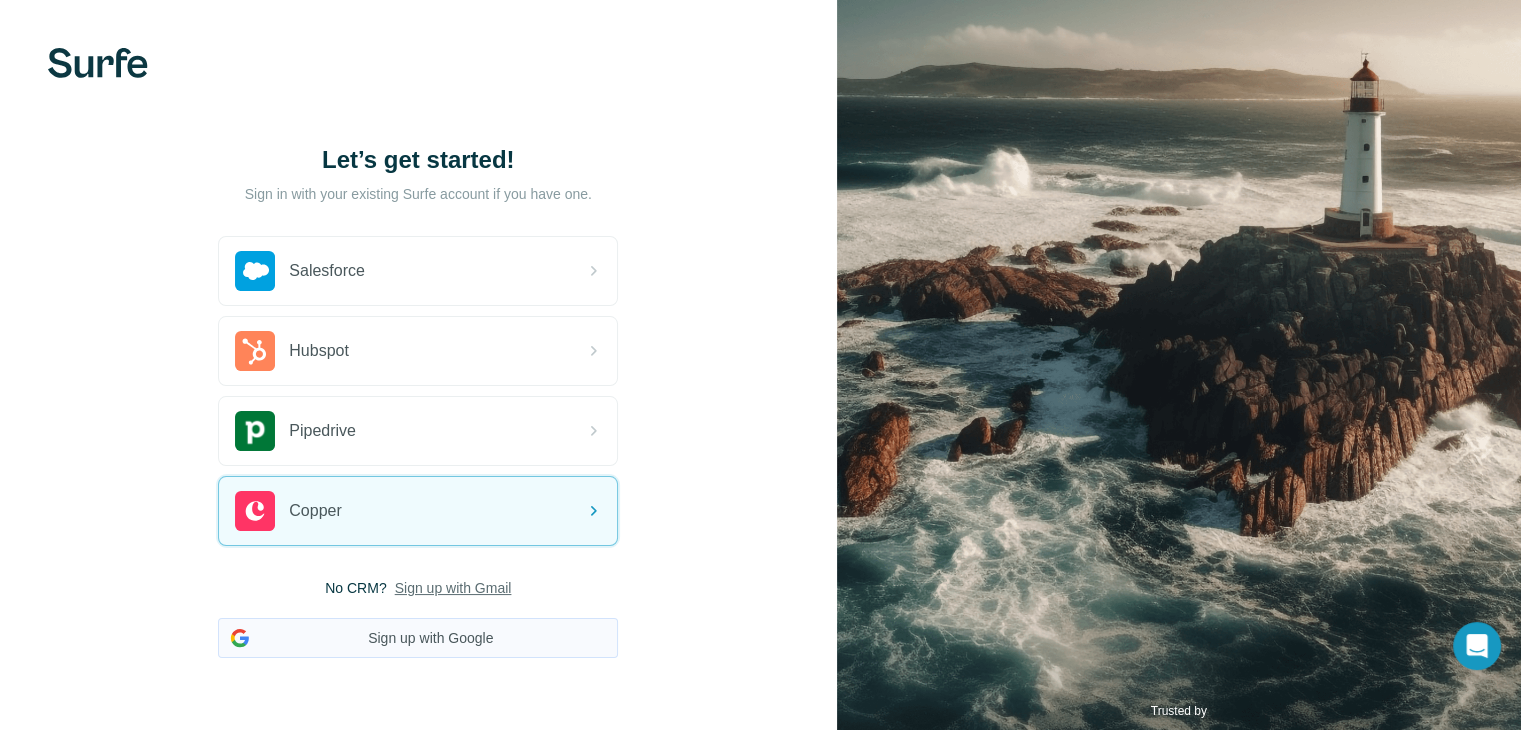 click on "Sign up with Google" at bounding box center [418, 638] 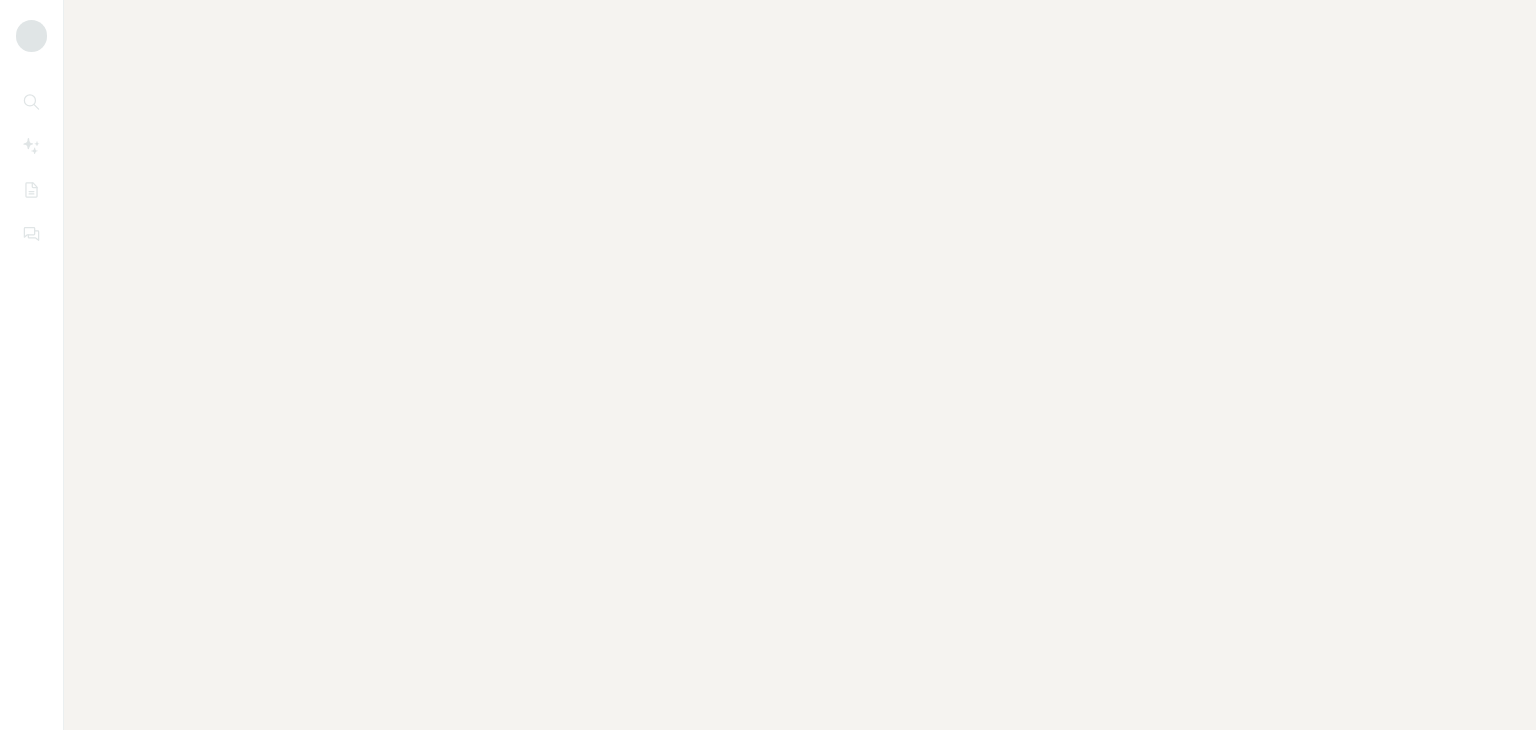 scroll, scrollTop: 0, scrollLeft: 0, axis: both 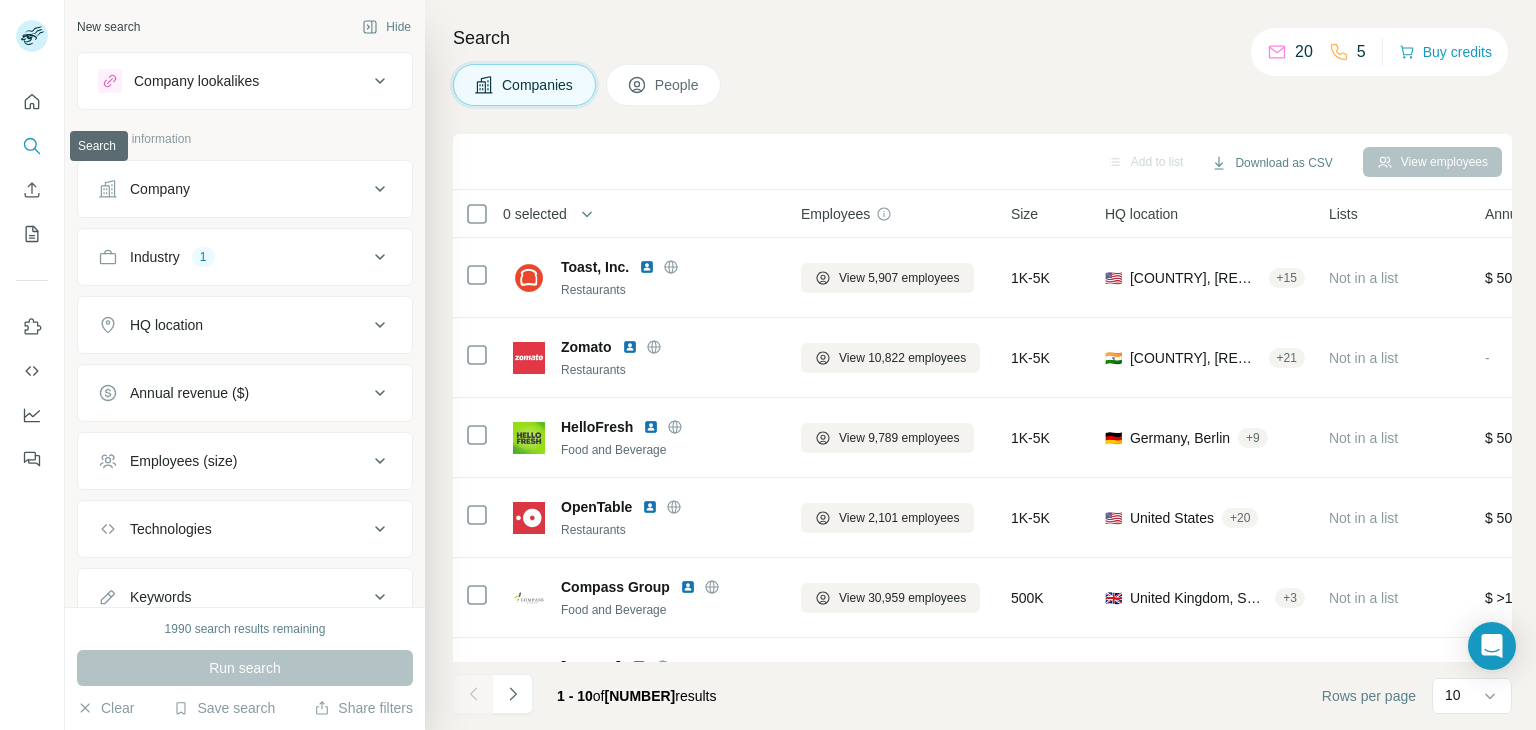 click 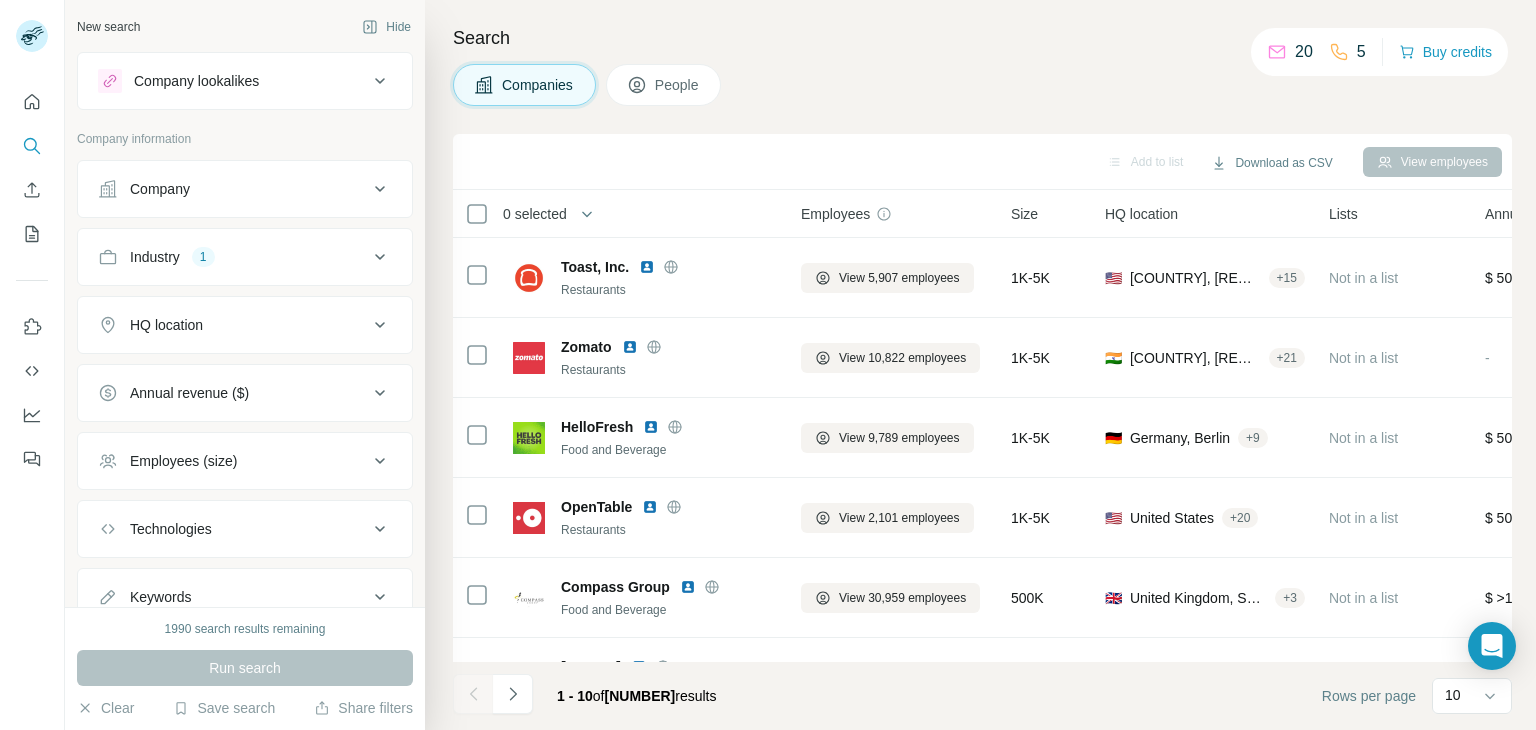 click on "New search" at bounding box center [108, 27] 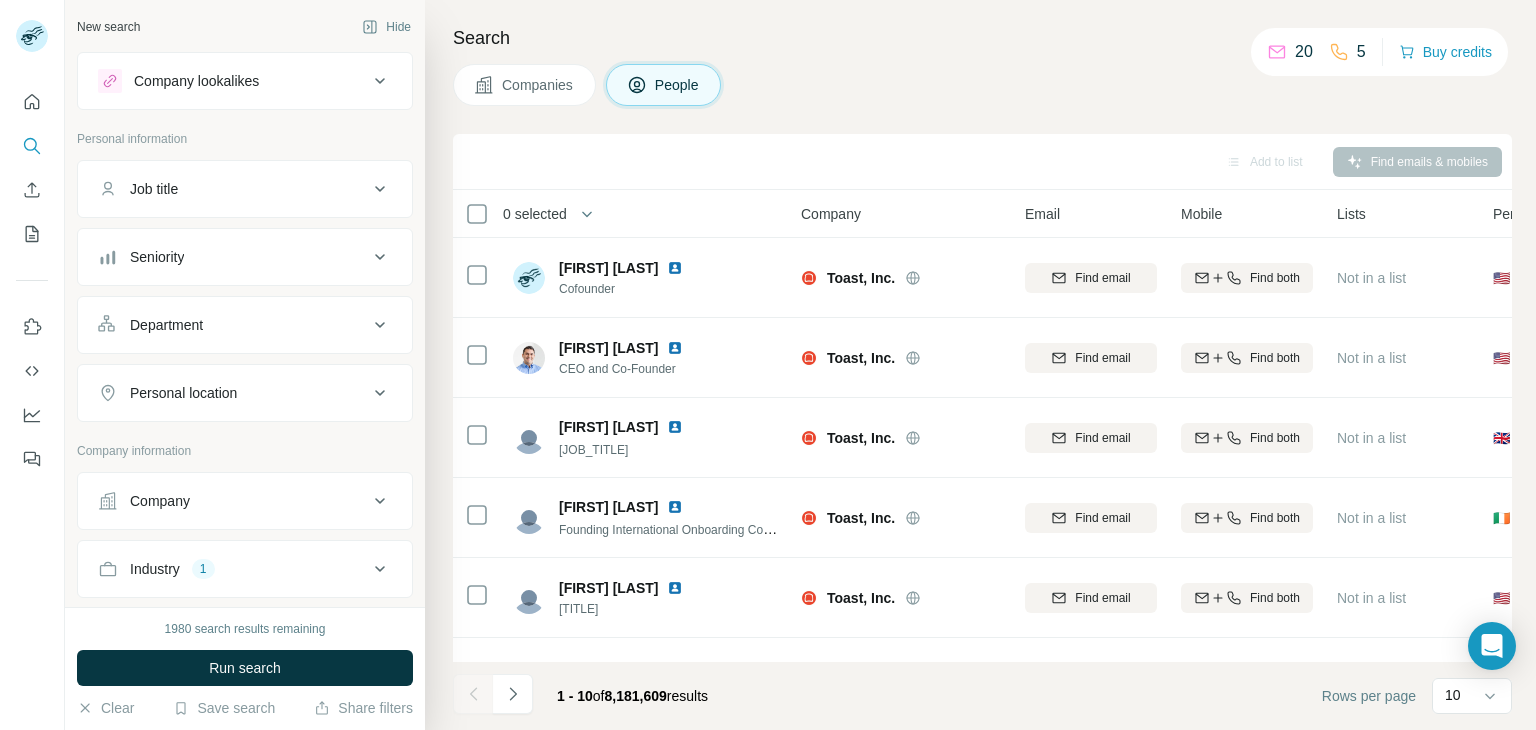 click on "Companies" at bounding box center [538, 85] 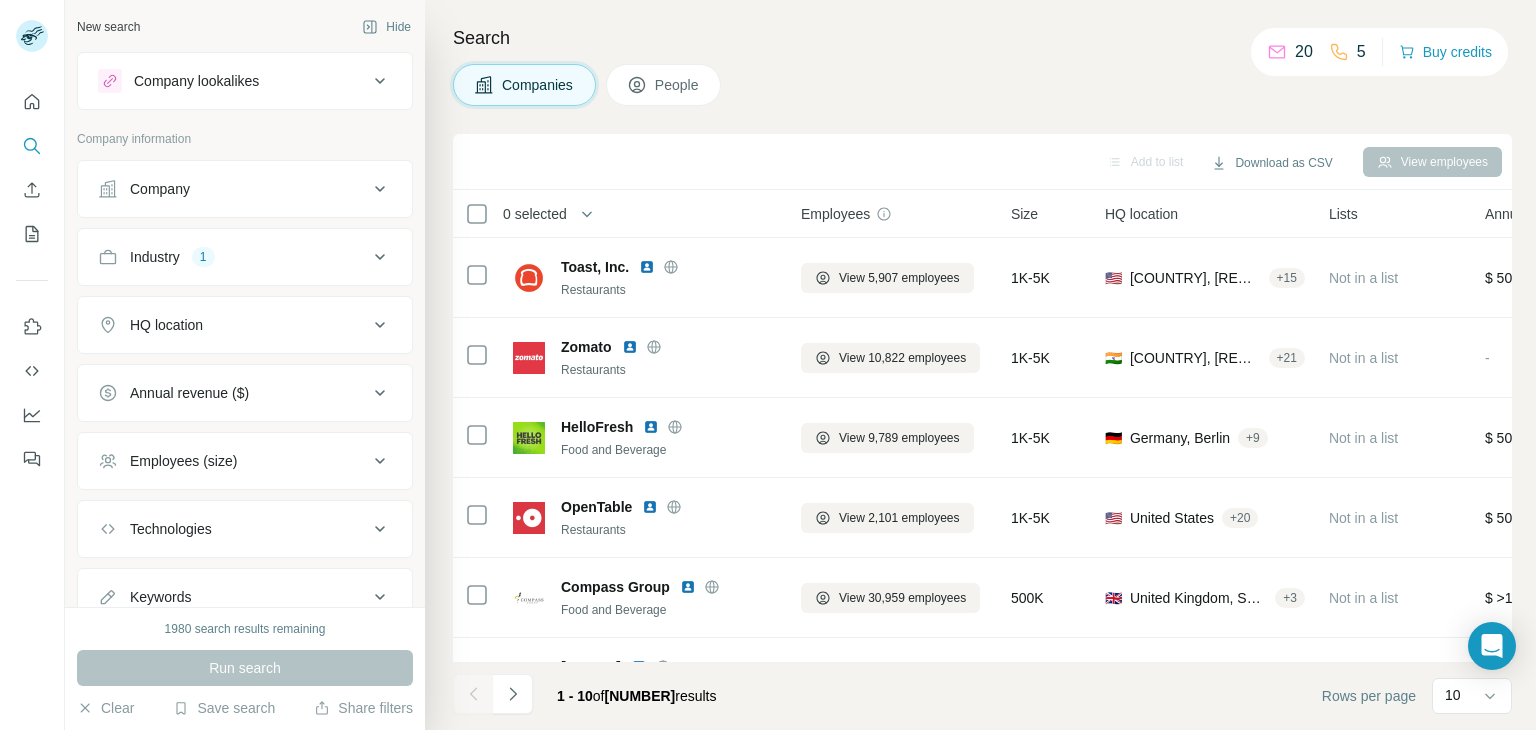 click on "Industry 1" at bounding box center [245, 257] 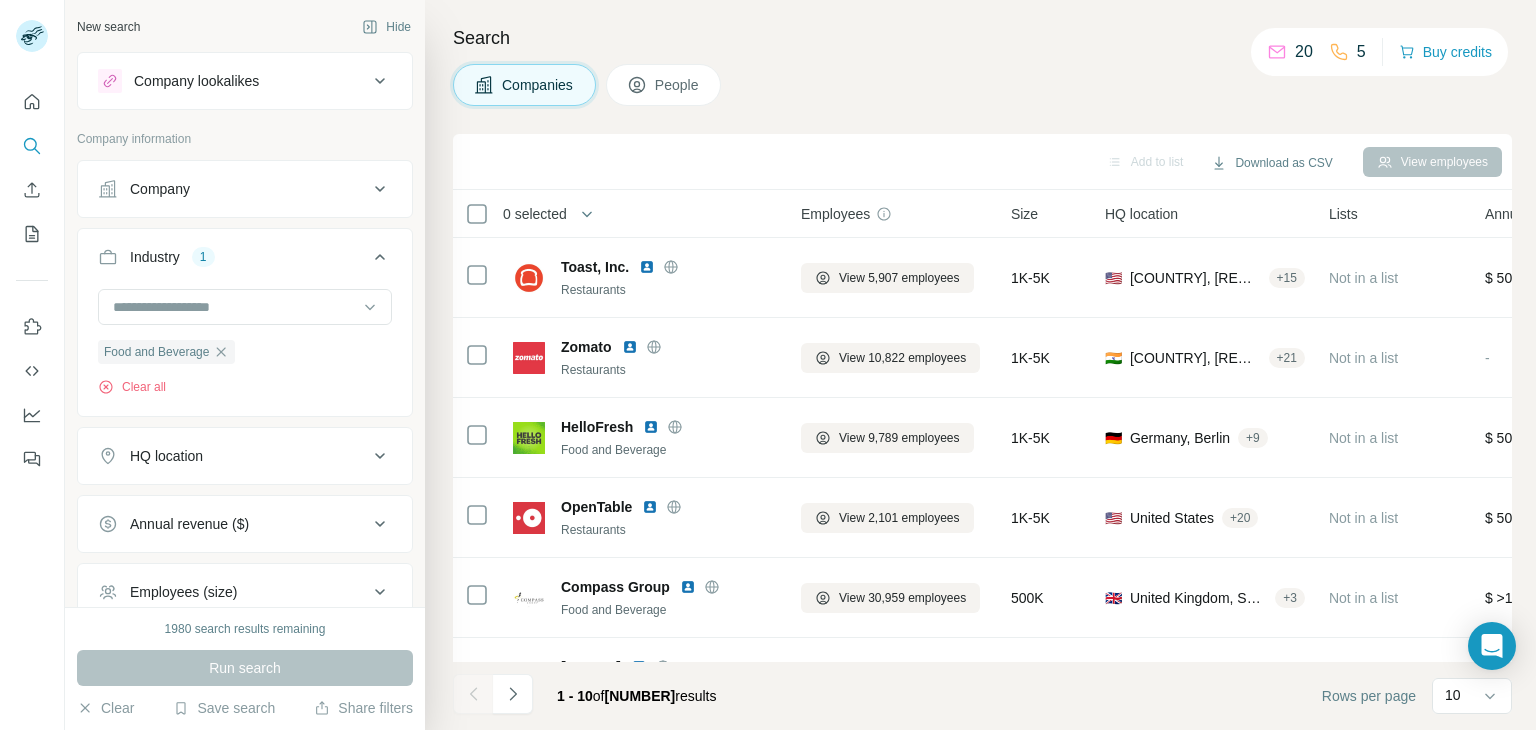 click on "Industry 1" at bounding box center (245, 261) 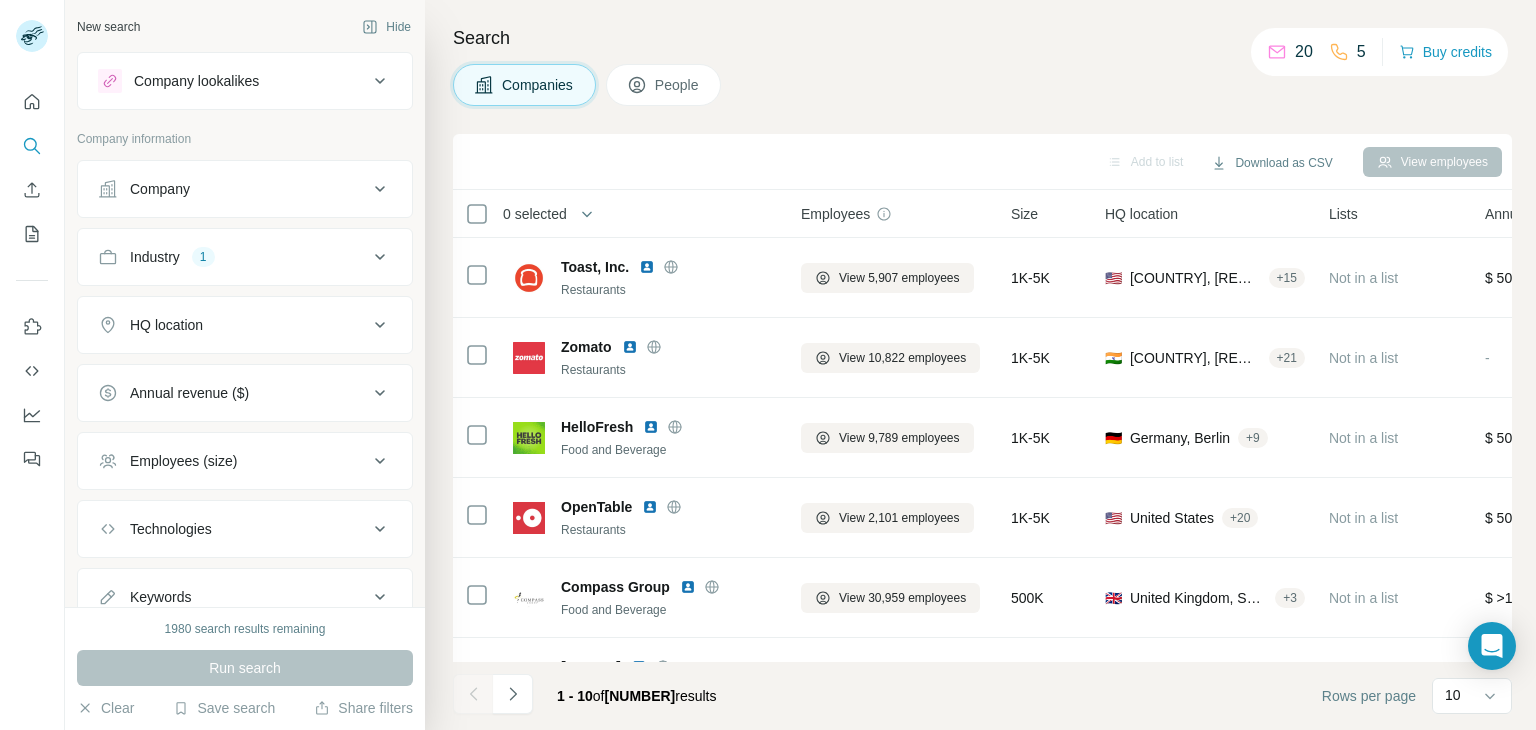 click on "HQ location" at bounding box center [245, 325] 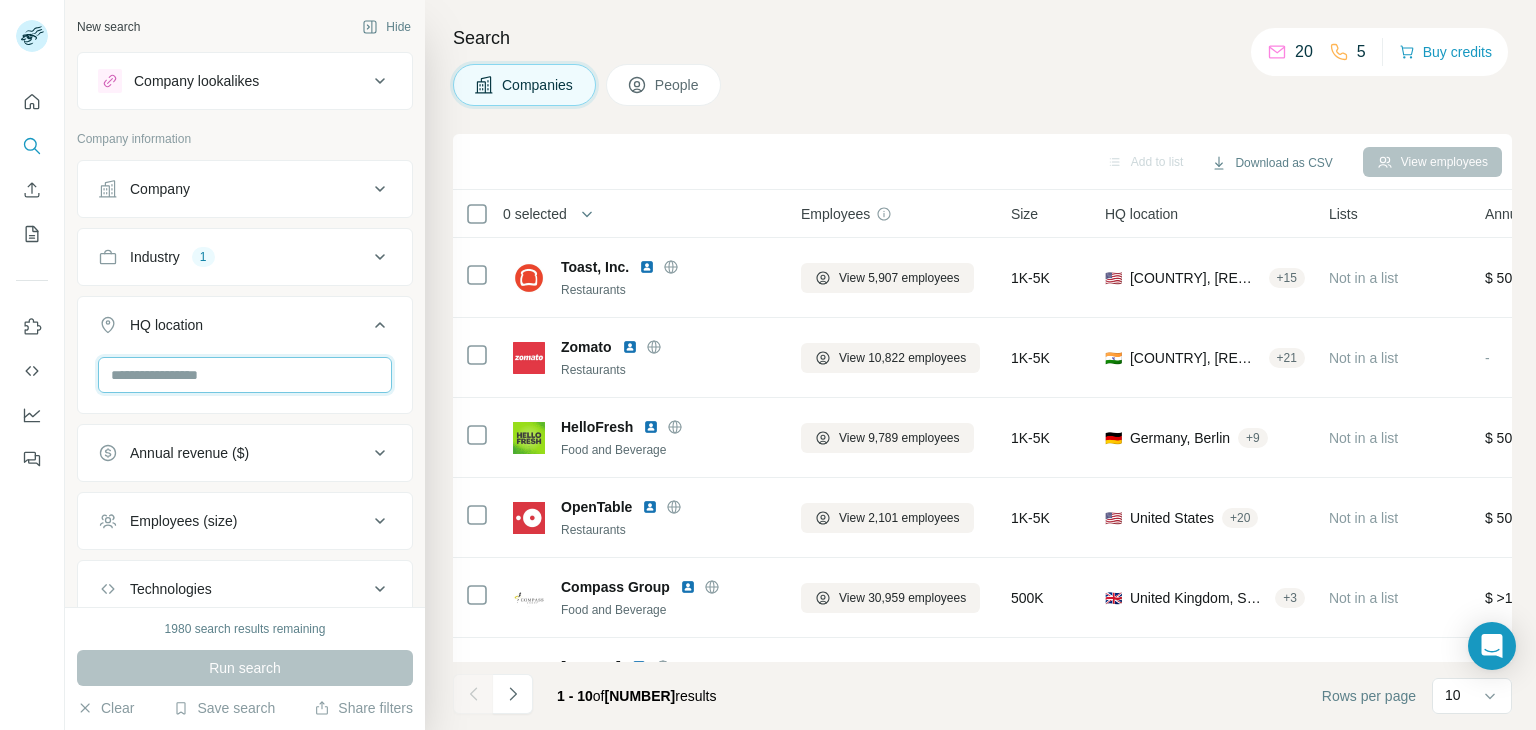 click at bounding box center (245, 375) 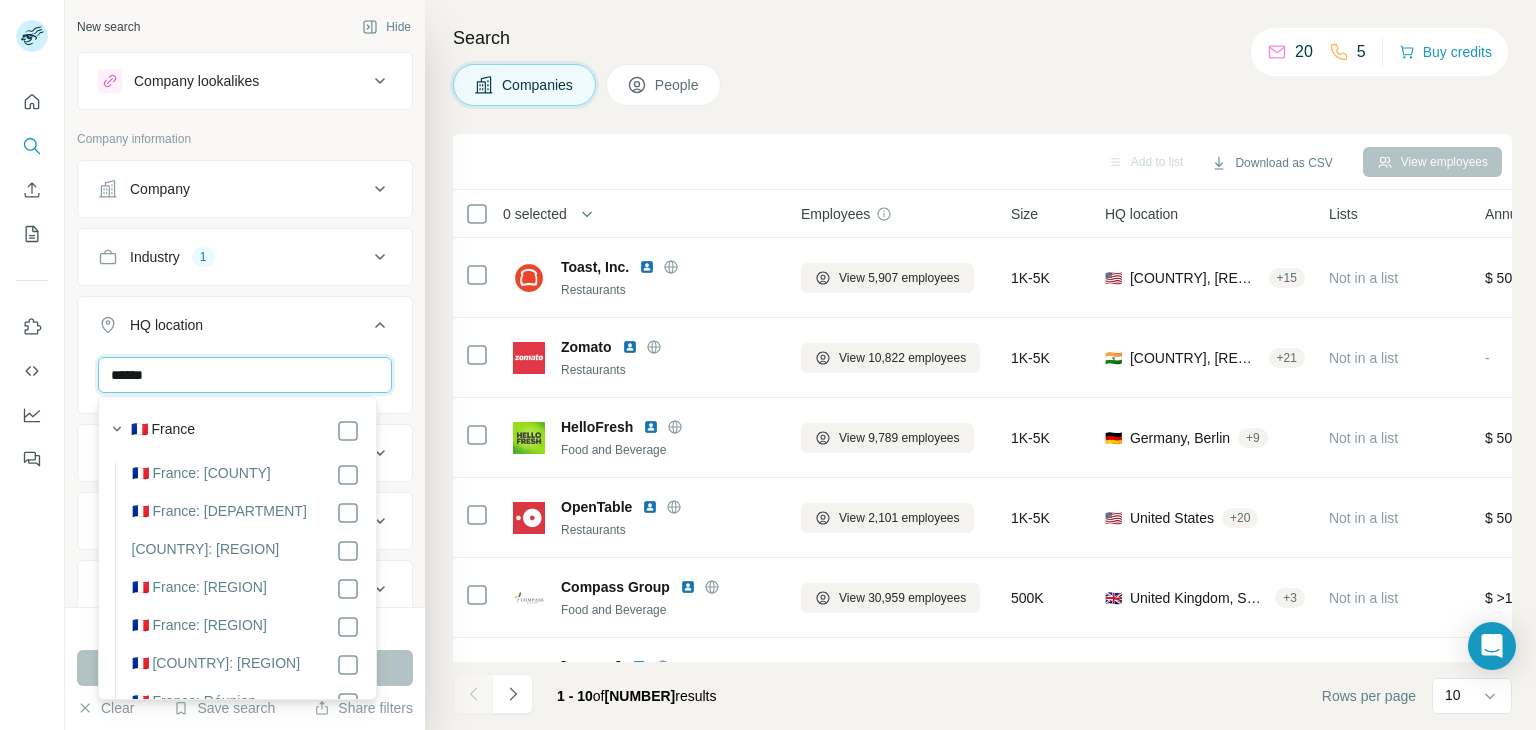 type on "******" 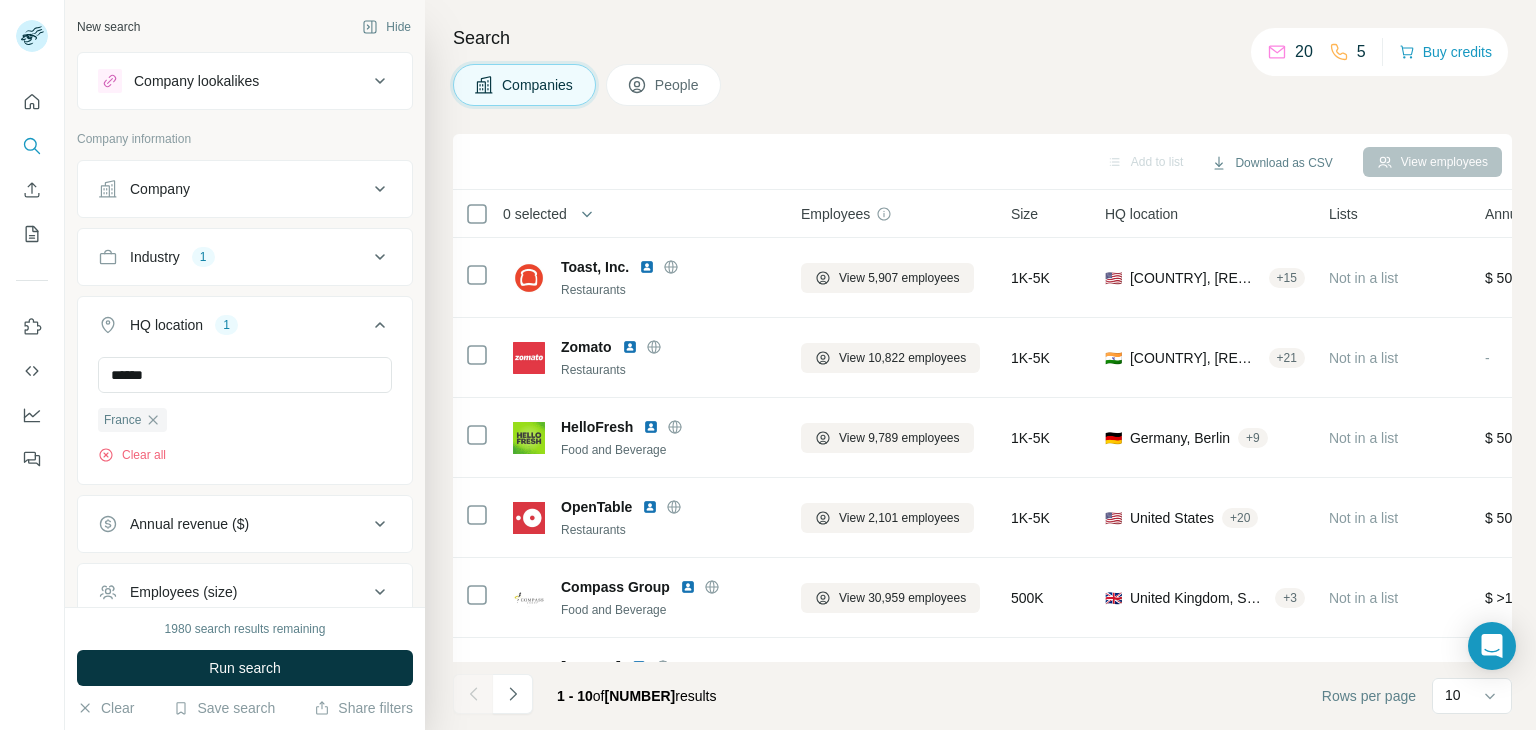 type 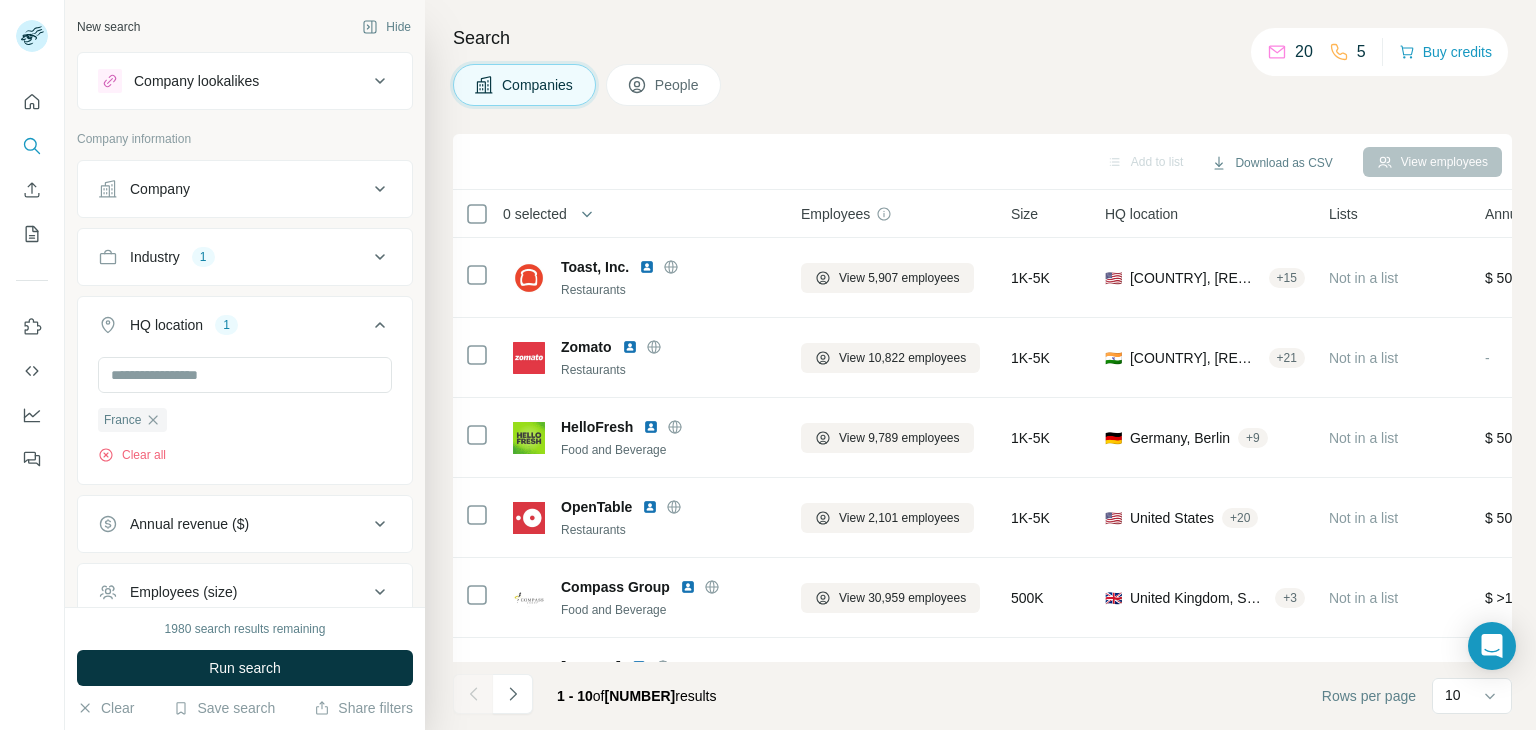 click on "New search Hide Company lookalikes Company information Company Industry 1 HQ location 1 [COUNTRY] Clear all Annual revenue ($) Employees (size) Technologies Keywords" at bounding box center (245, 303) 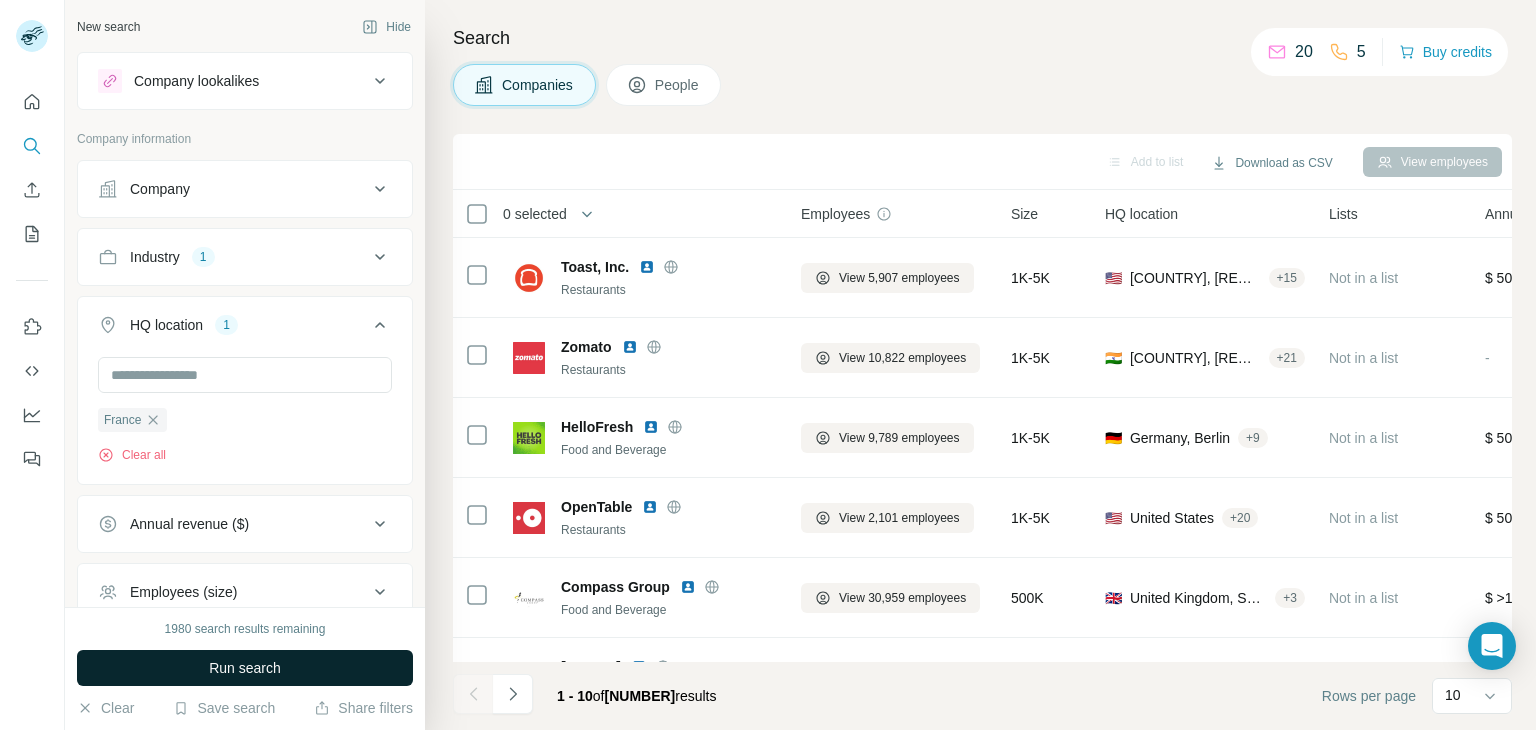 click on "Run search" at bounding box center [245, 668] 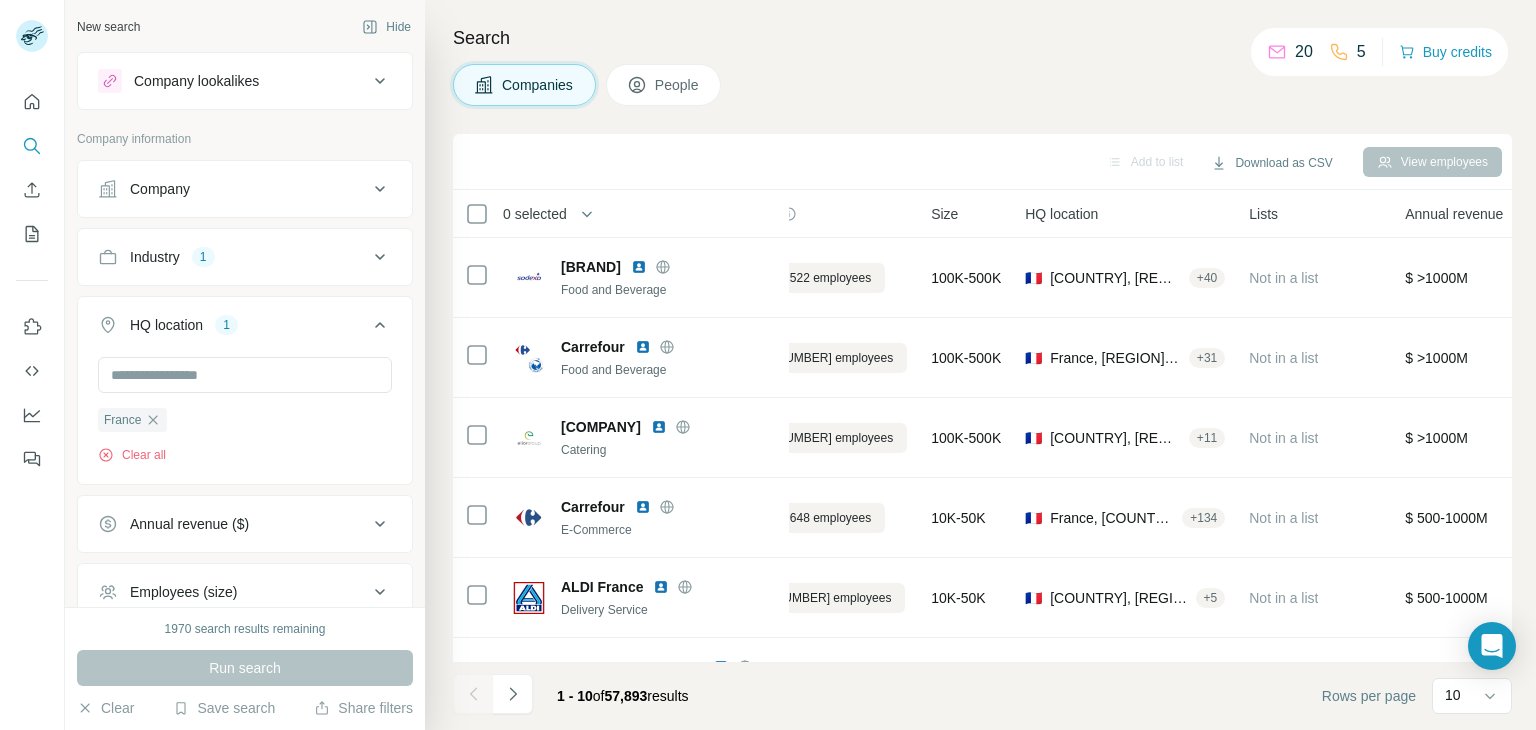 scroll, scrollTop: 0, scrollLeft: 0, axis: both 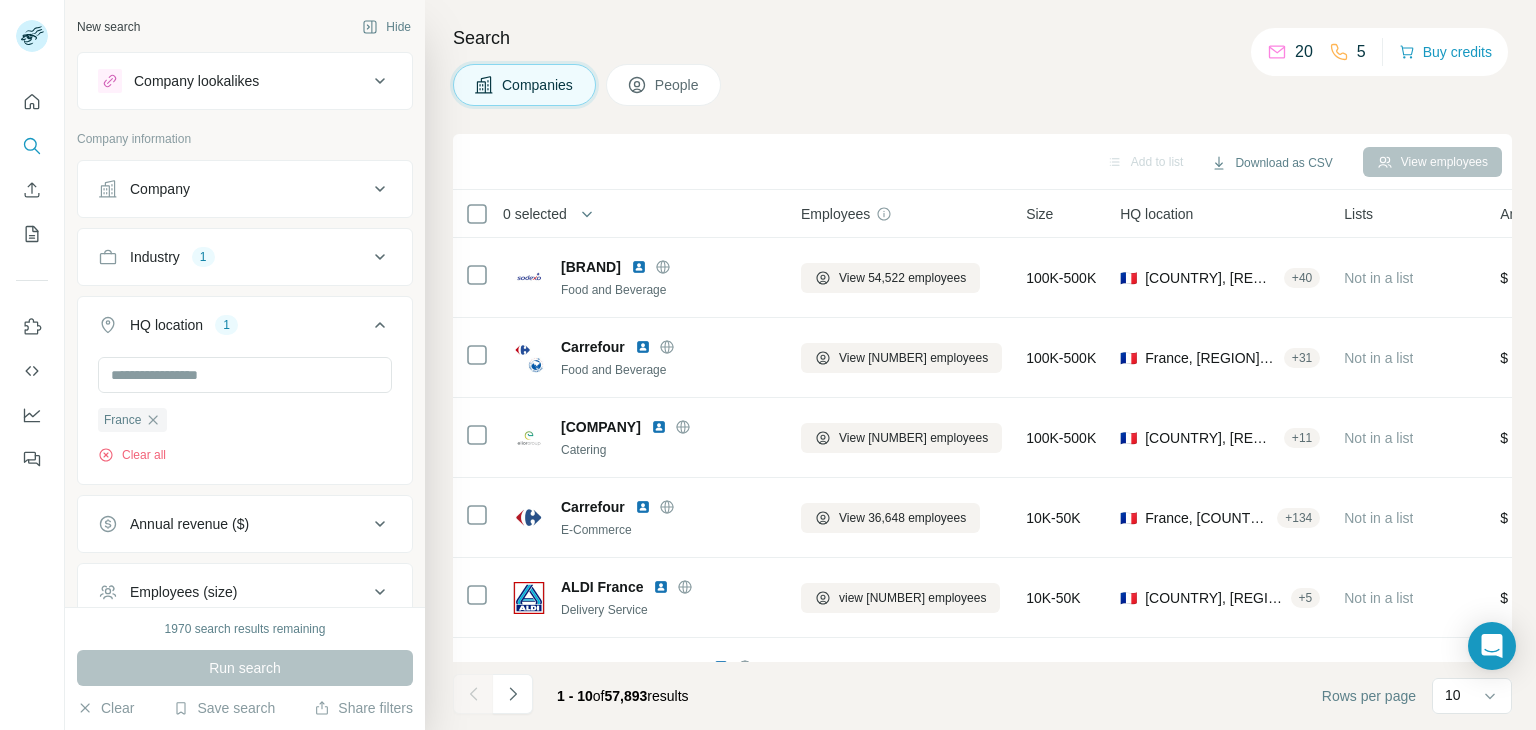 click 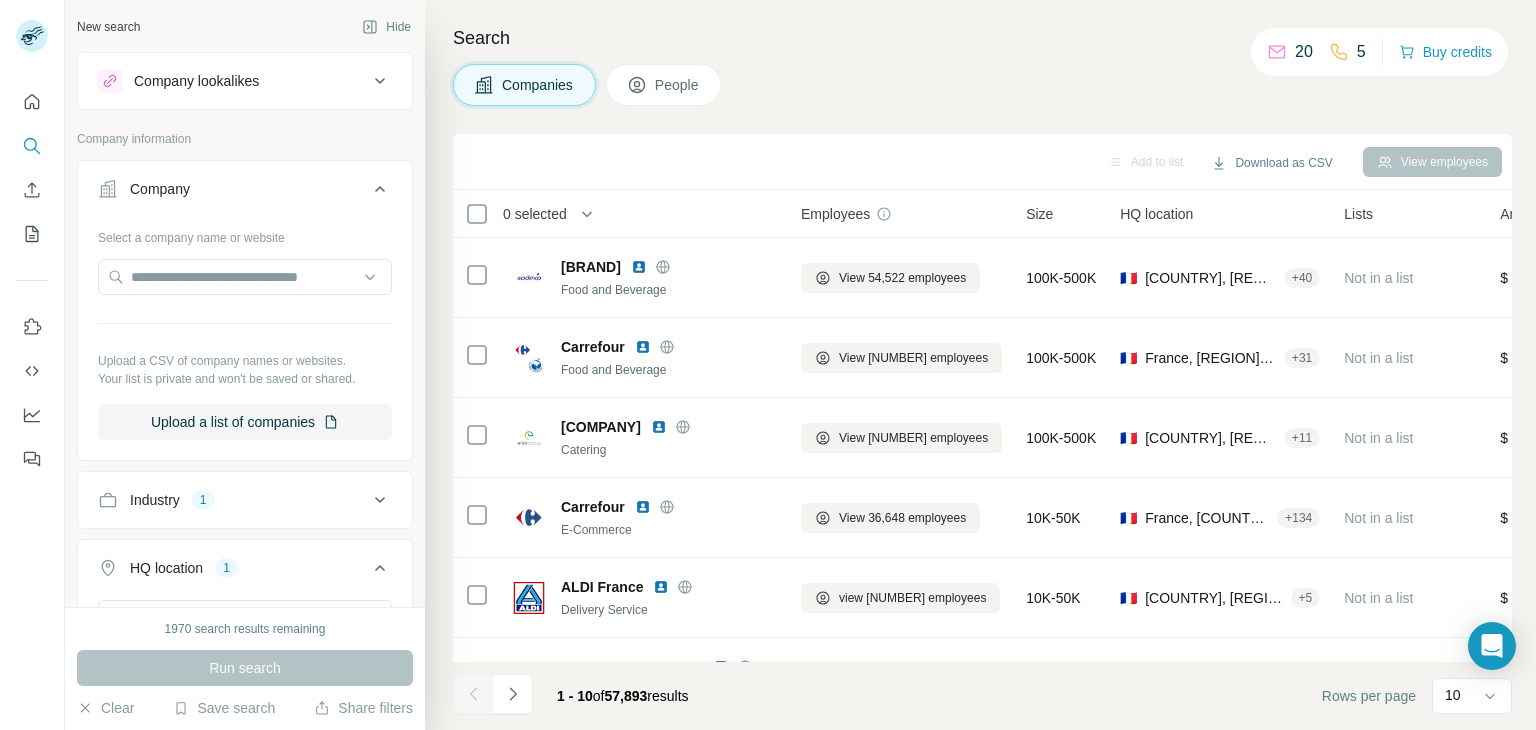 click 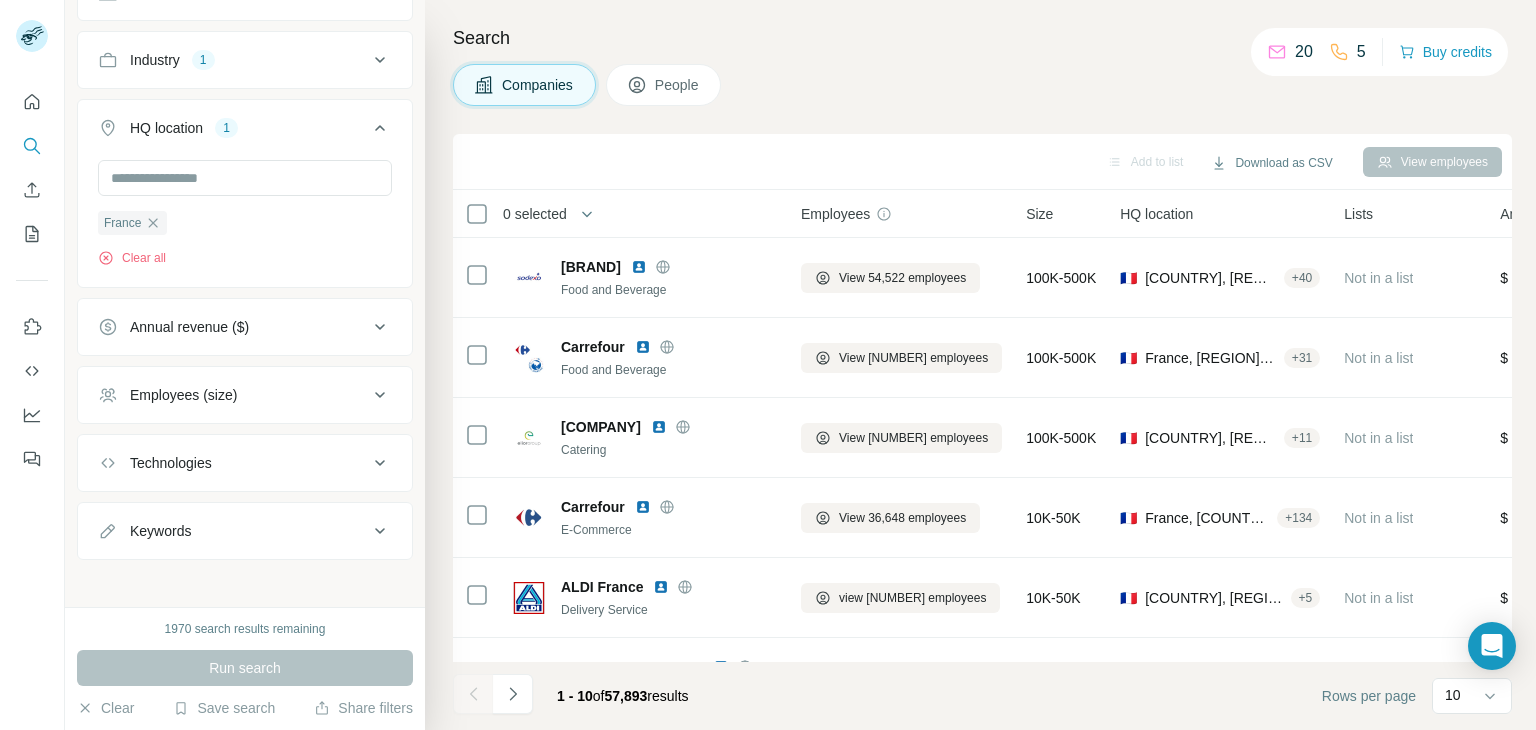 scroll, scrollTop: 203, scrollLeft: 0, axis: vertical 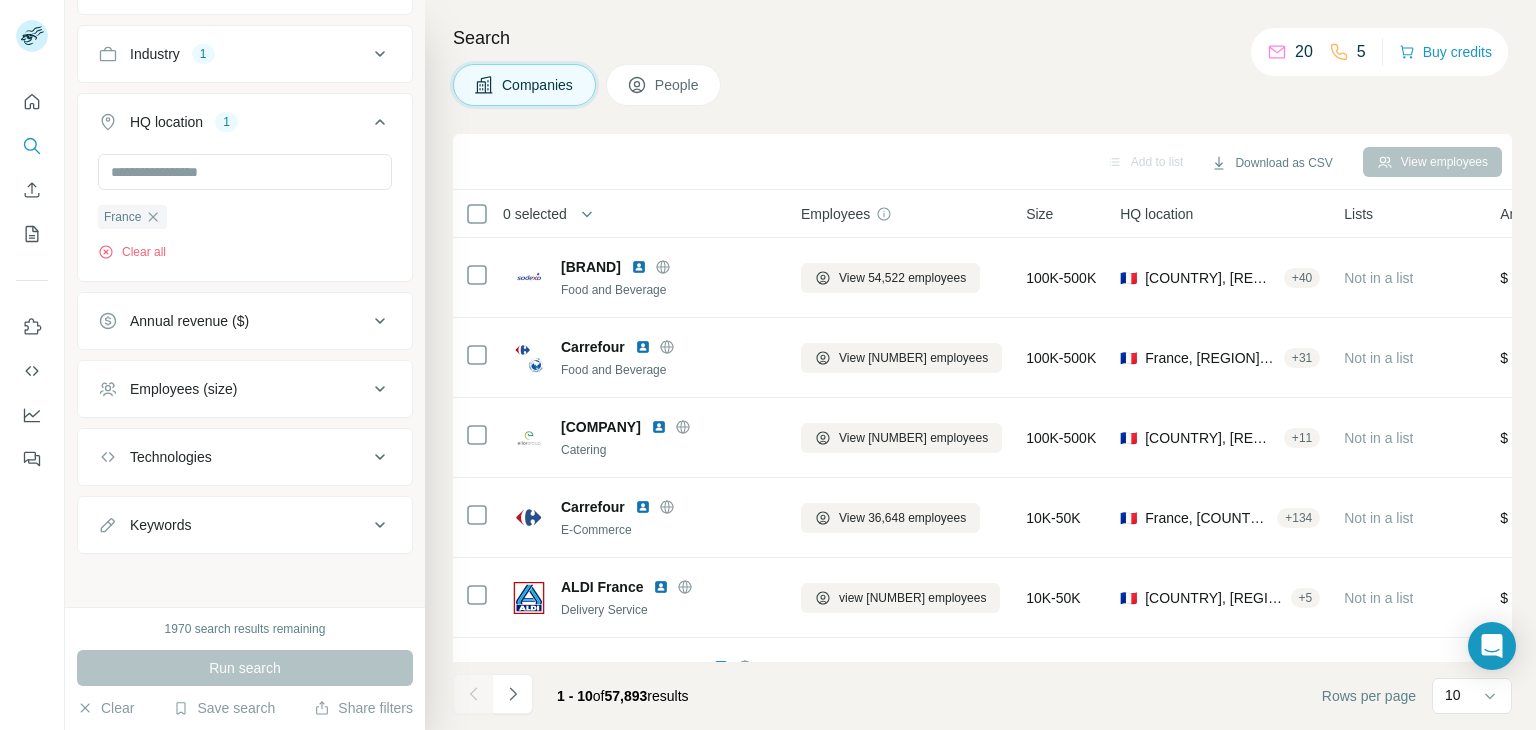 click on "Technologies" at bounding box center (233, 457) 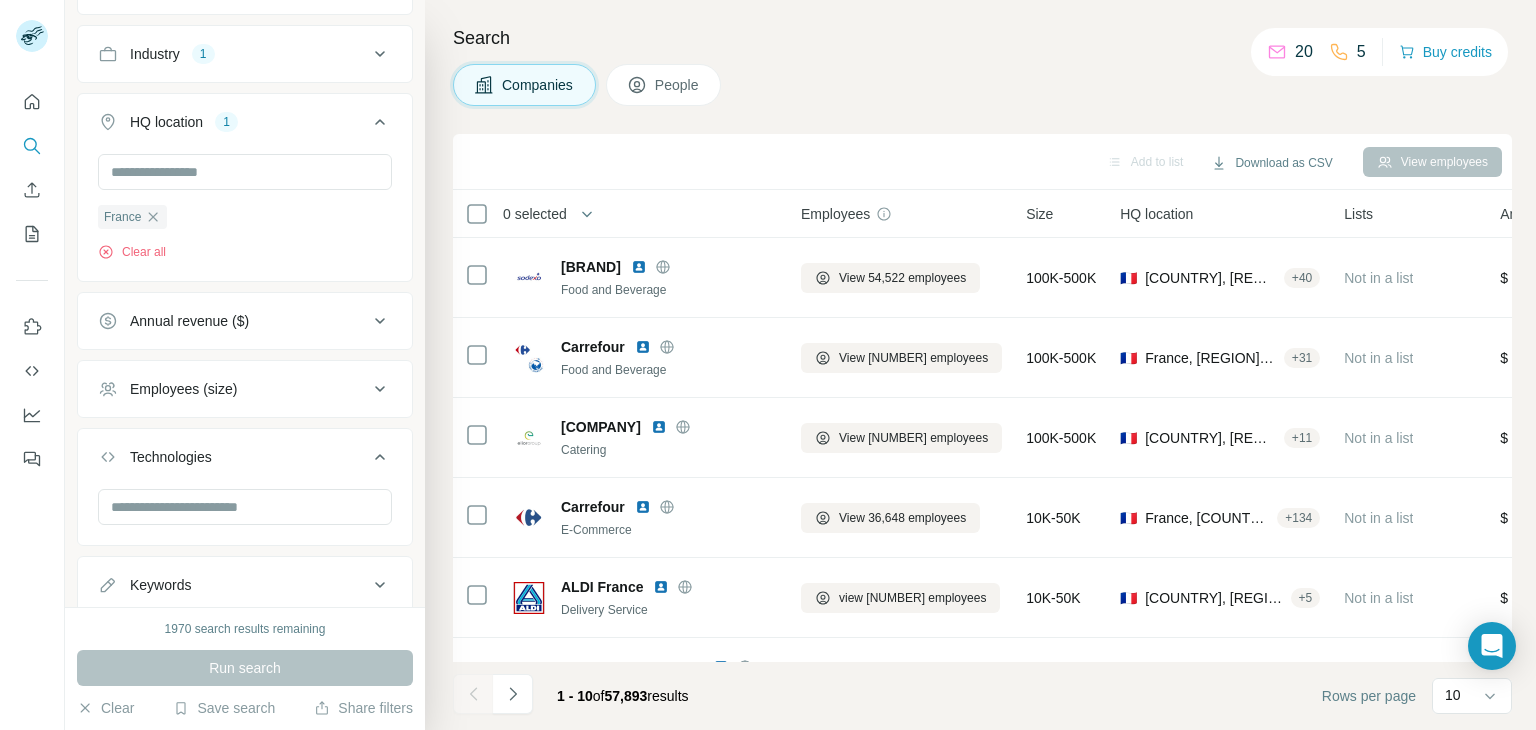 click on "Technologies" at bounding box center [233, 457] 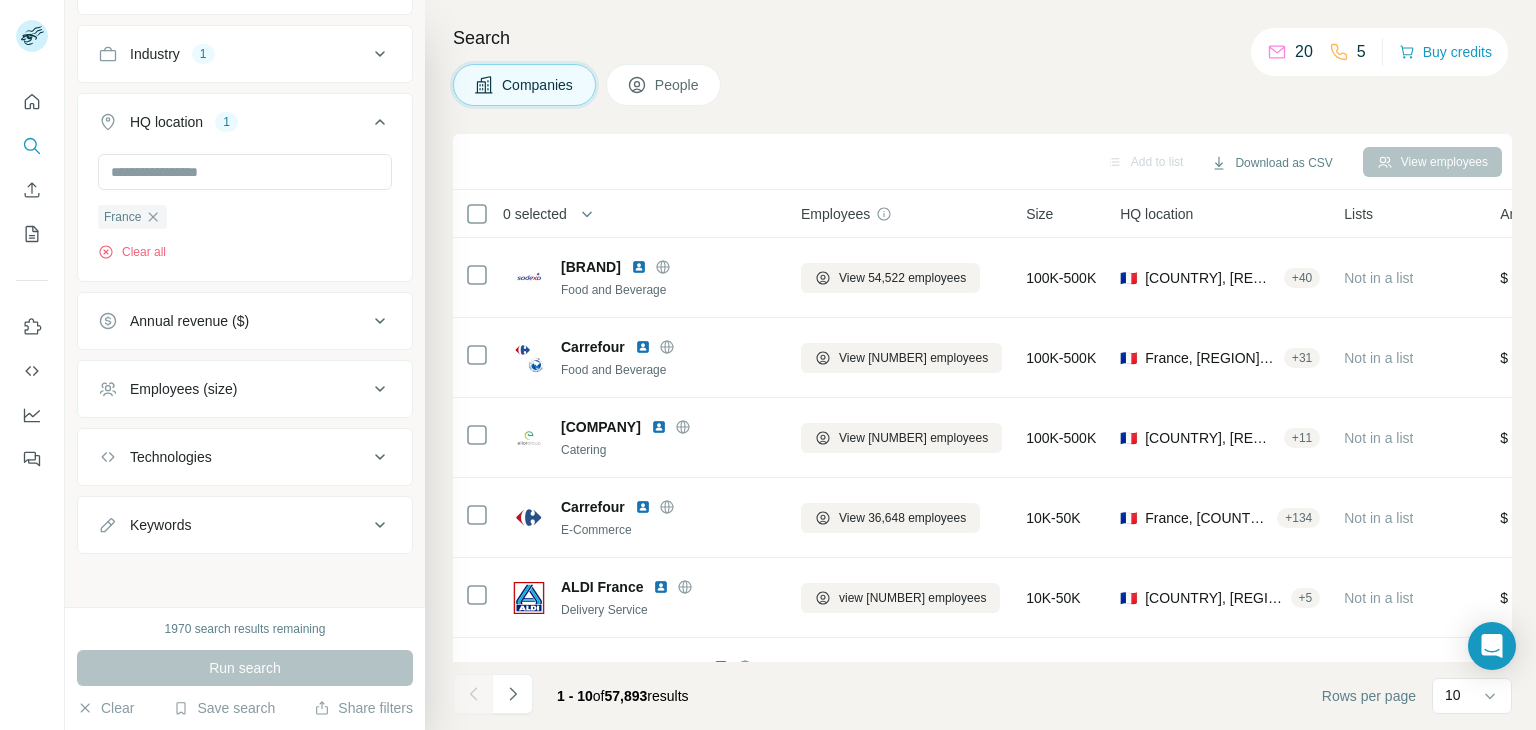 click on "Keywords" at bounding box center (233, 525) 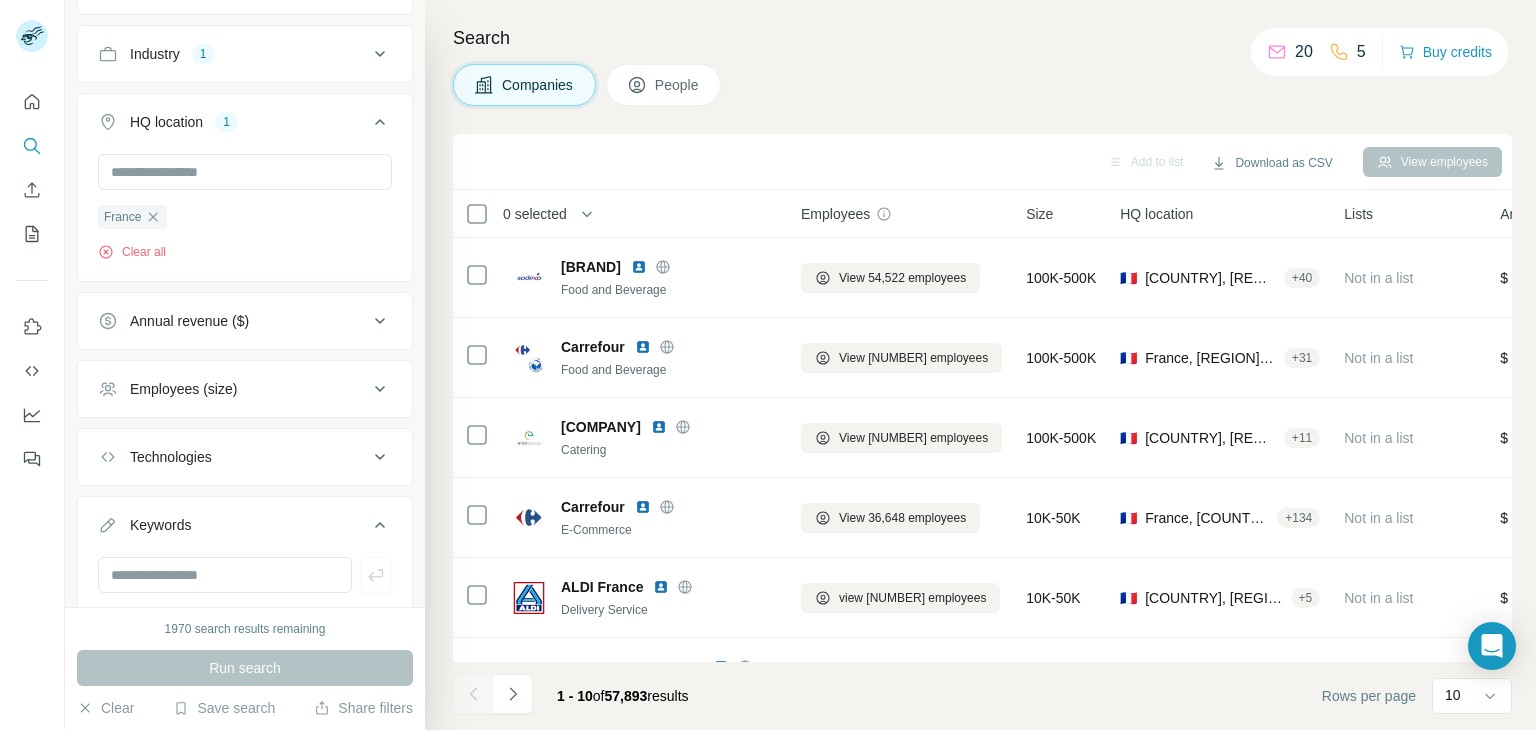 click on "Keywords" at bounding box center (233, 525) 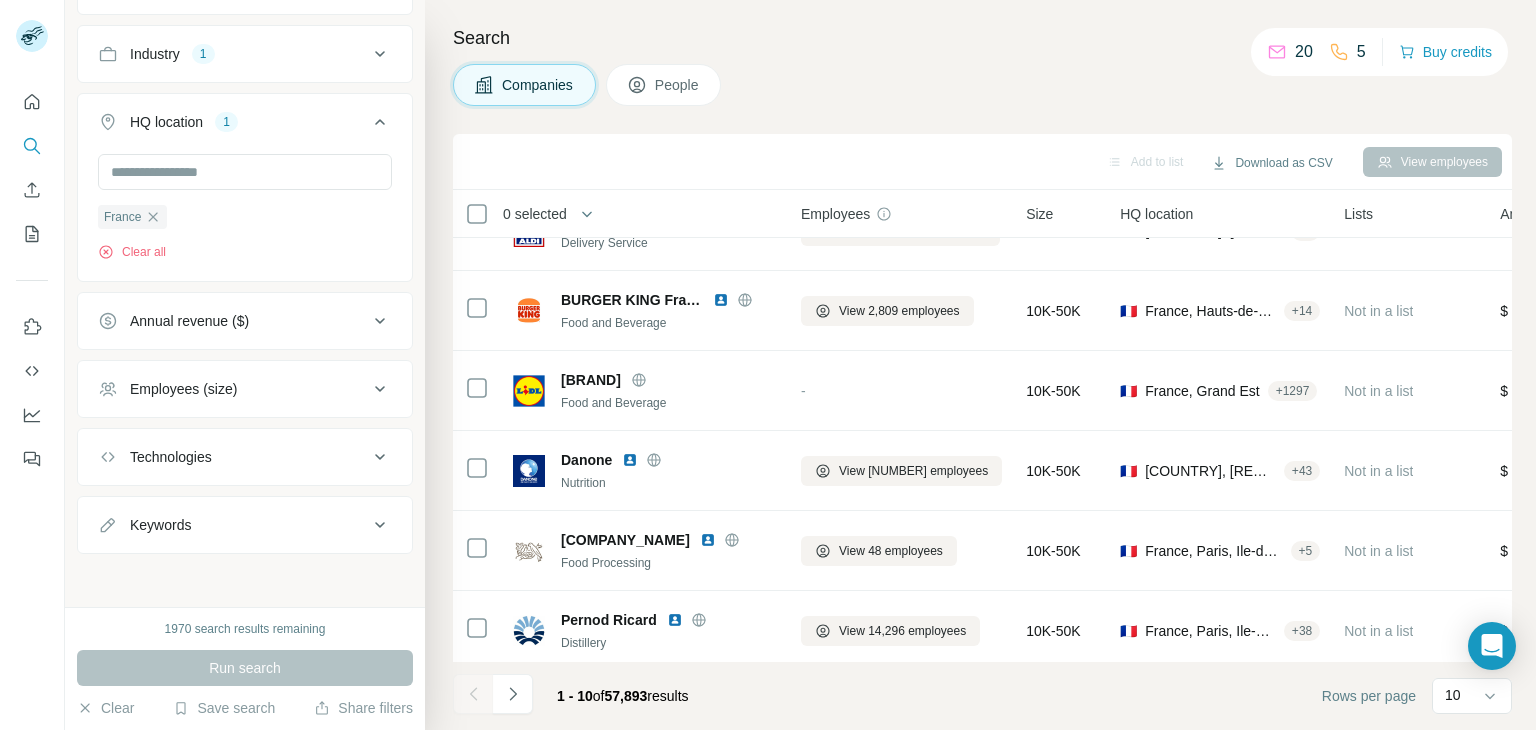 scroll, scrollTop: 386, scrollLeft: 0, axis: vertical 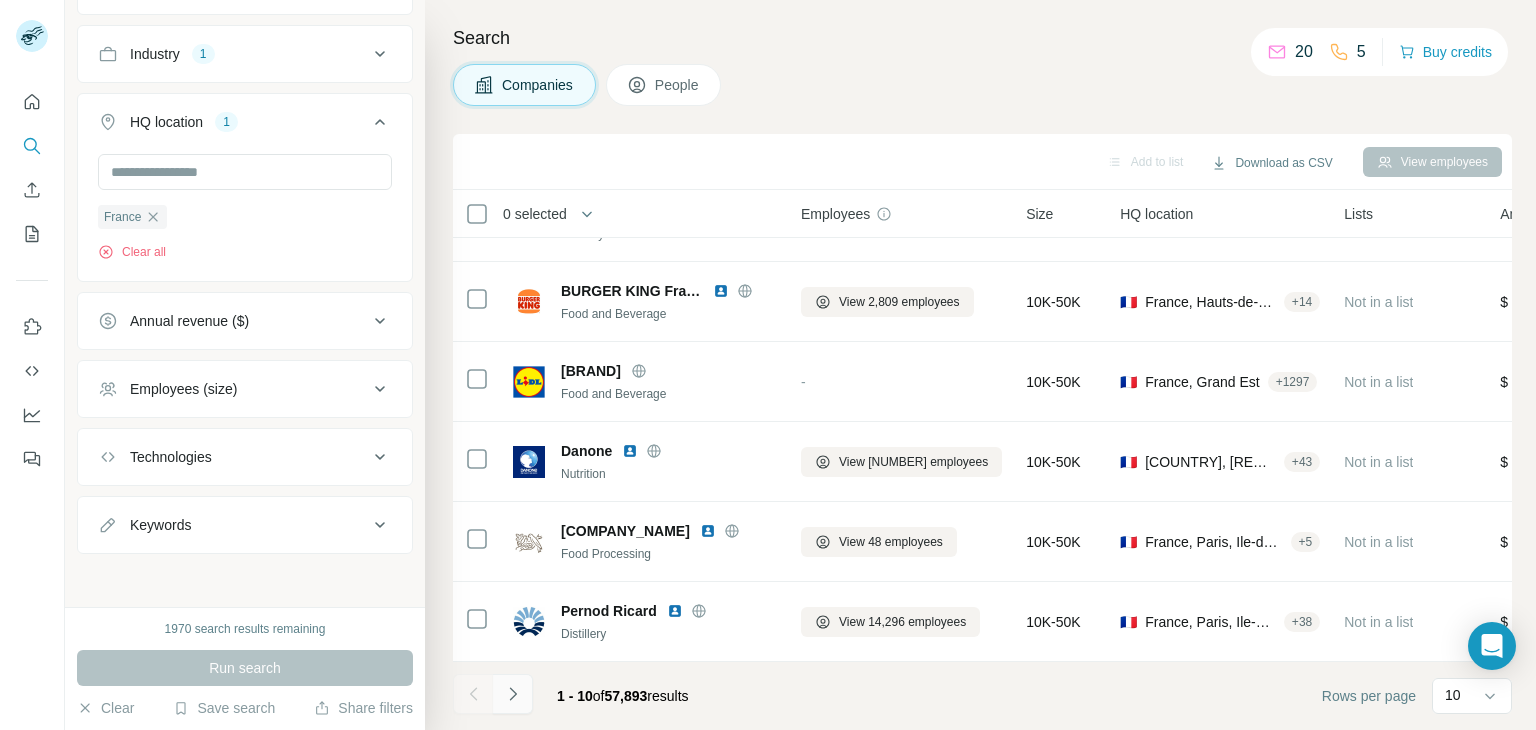 click 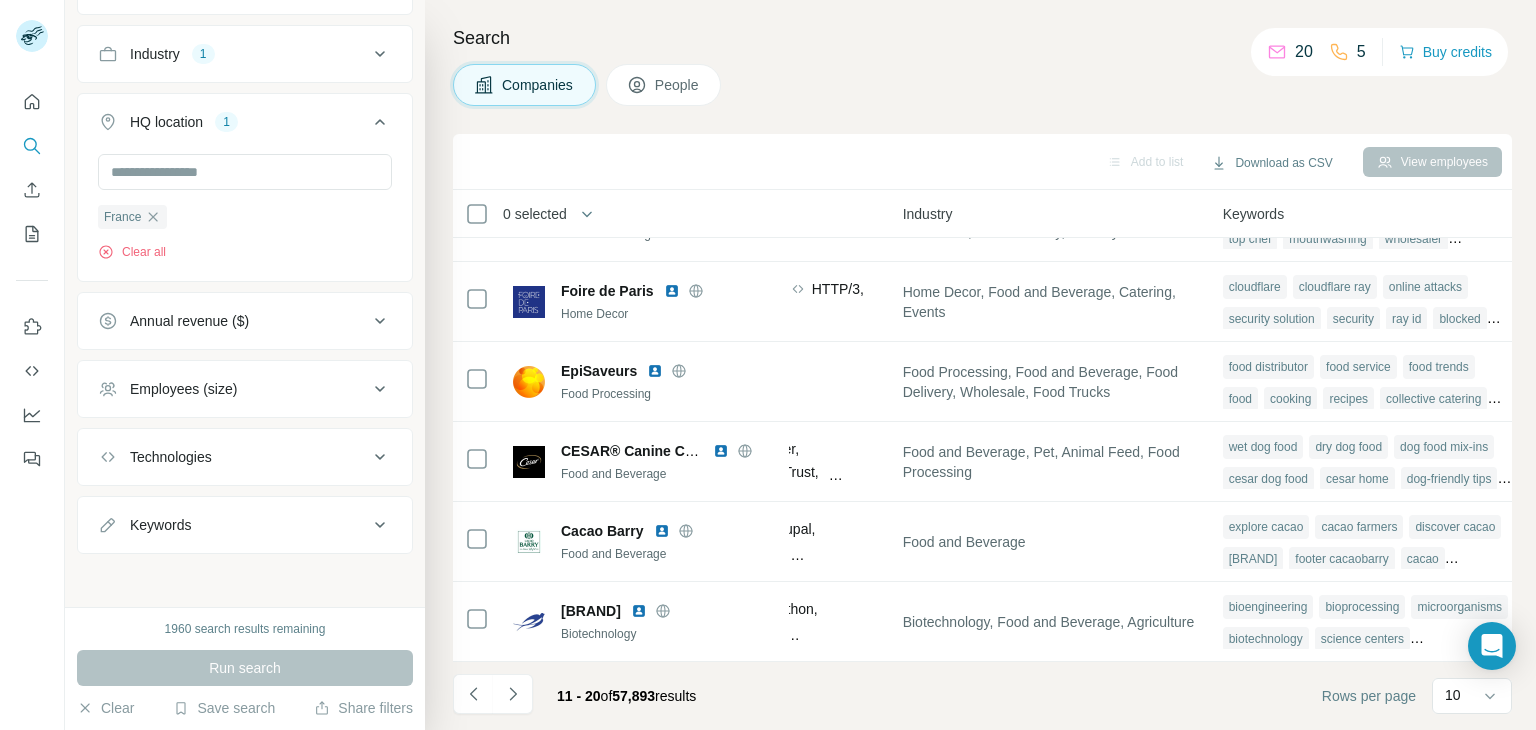 scroll, scrollTop: 386, scrollLeft: 0, axis: vertical 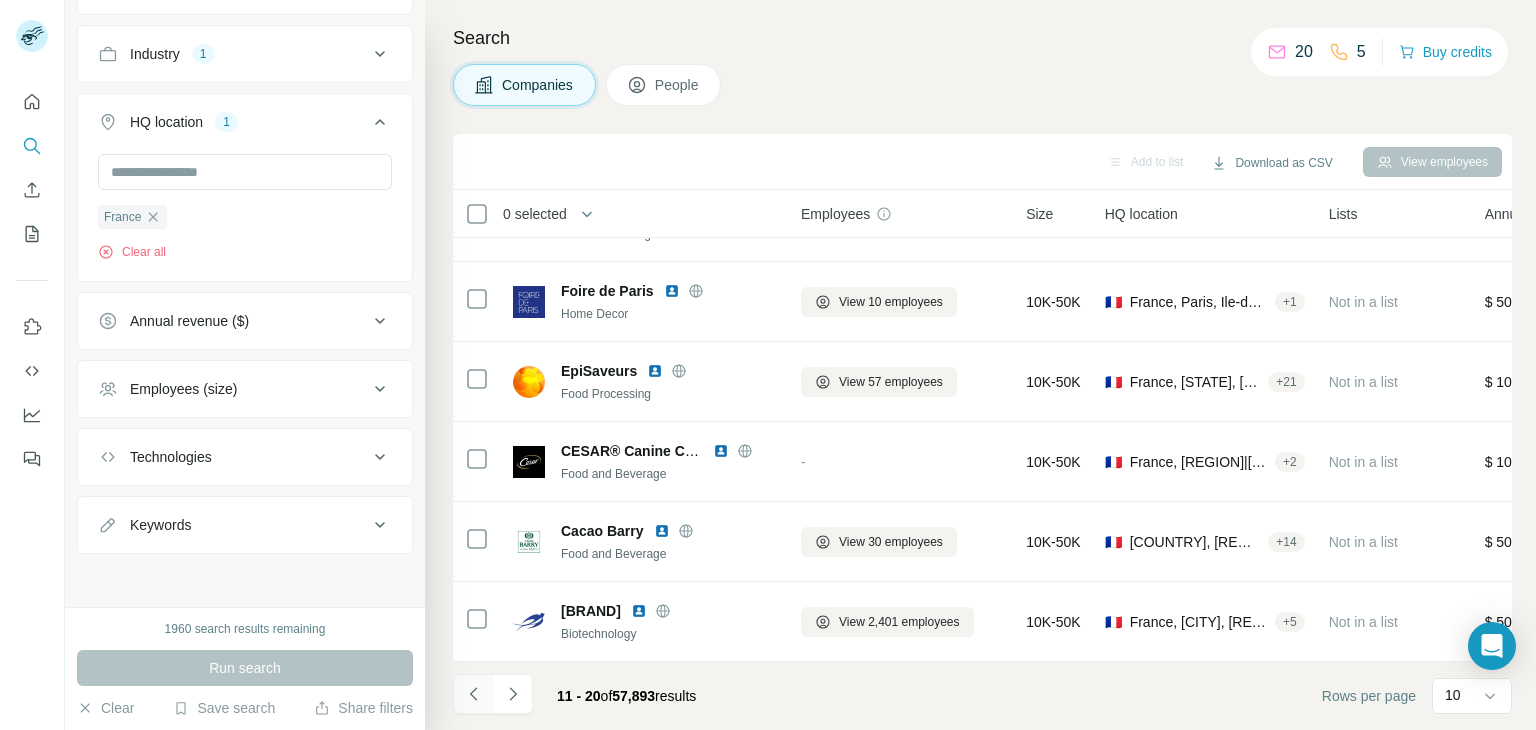 click 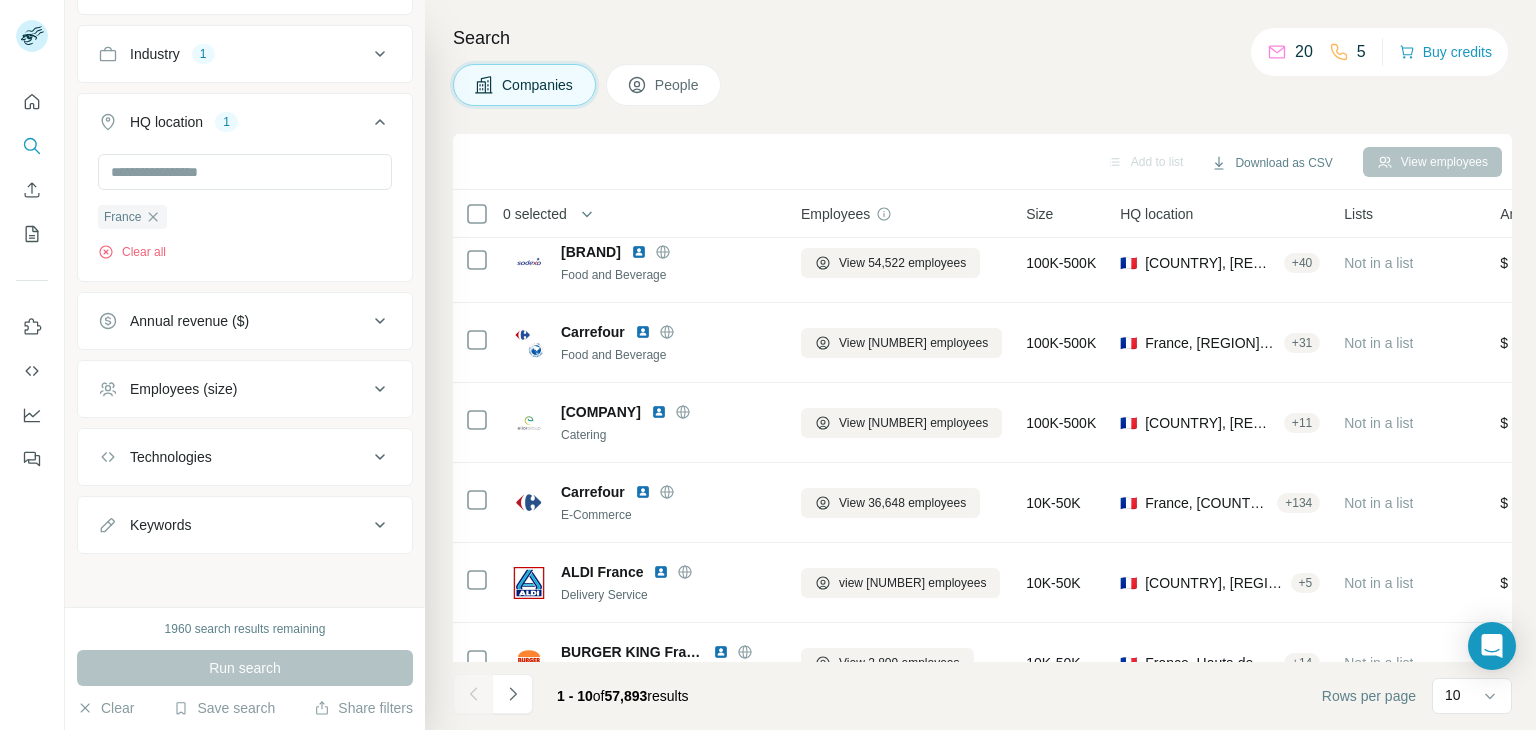 scroll, scrollTop: 0, scrollLeft: 0, axis: both 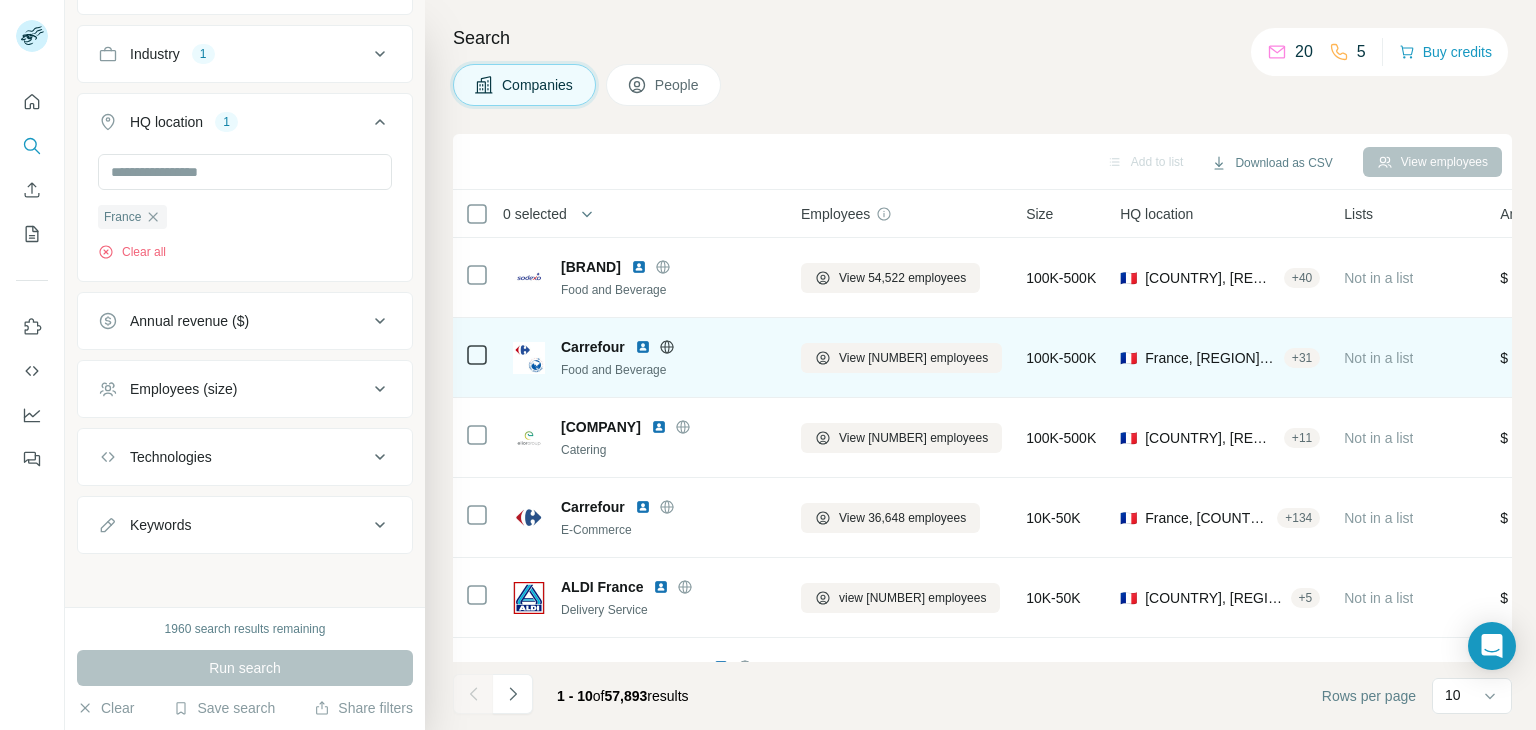 click on "Carrefour" at bounding box center [593, 347] 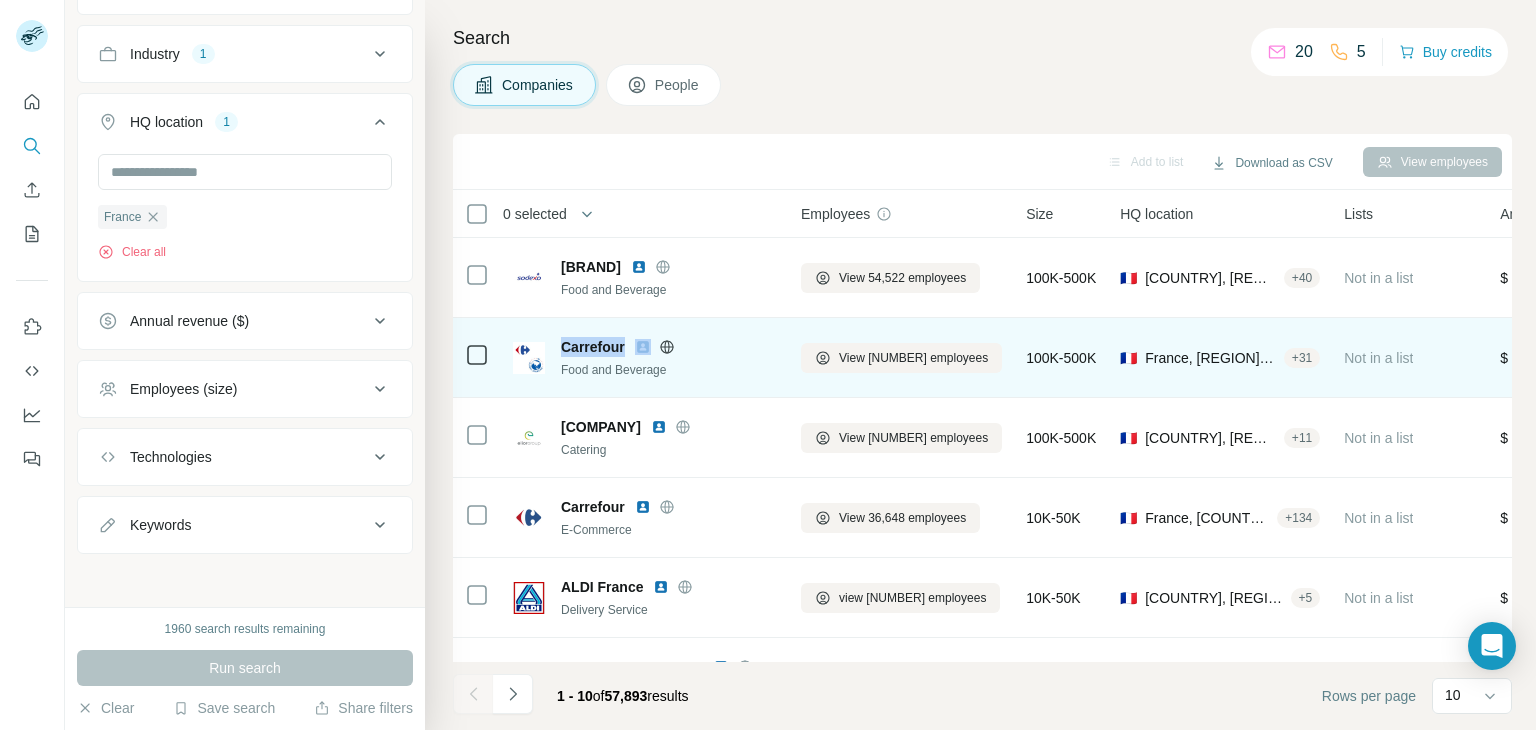 drag, startPoint x: 692, startPoint y: 349, endPoint x: 563, endPoint y: 345, distance: 129.062 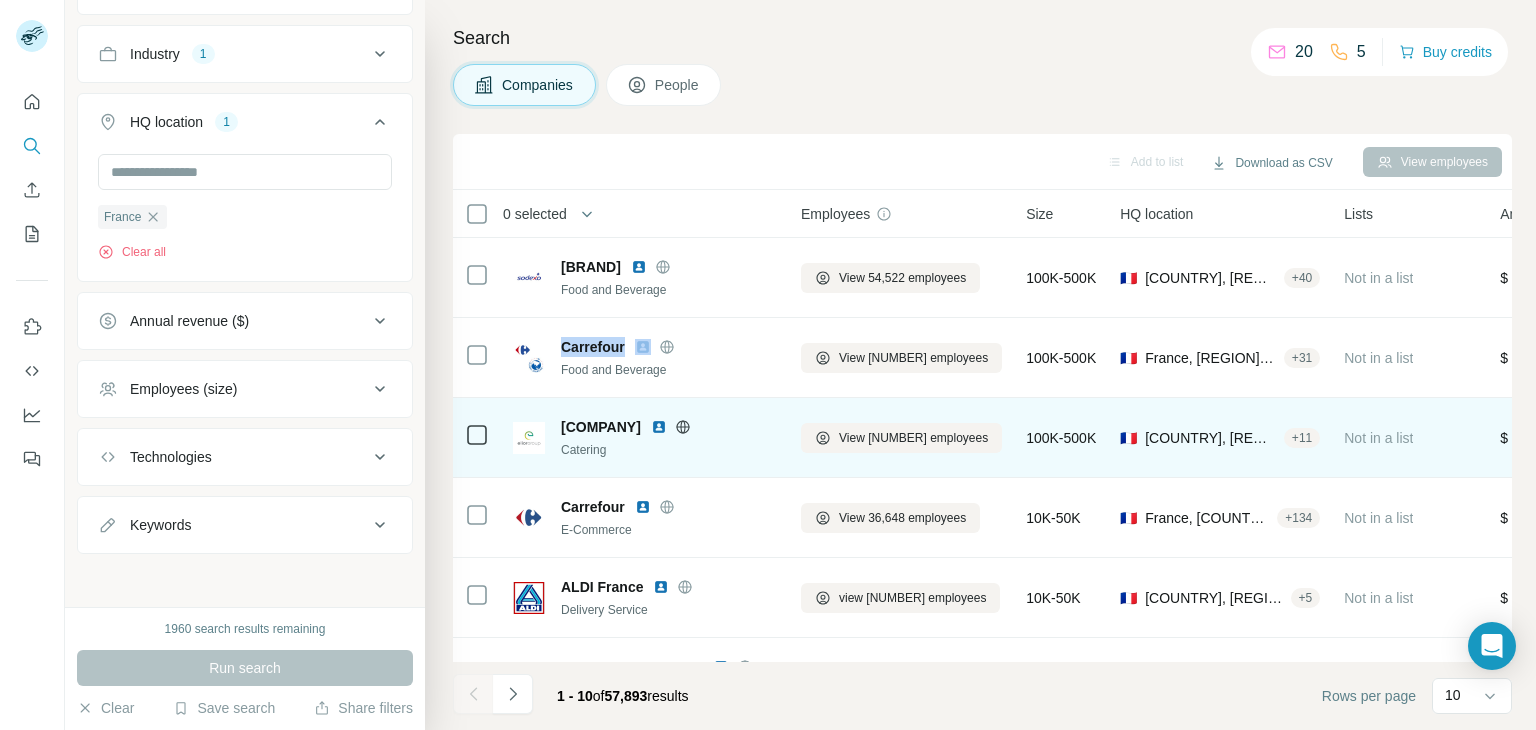 drag, startPoint x: 563, startPoint y: 424, endPoint x: 635, endPoint y: 423, distance: 72.00694 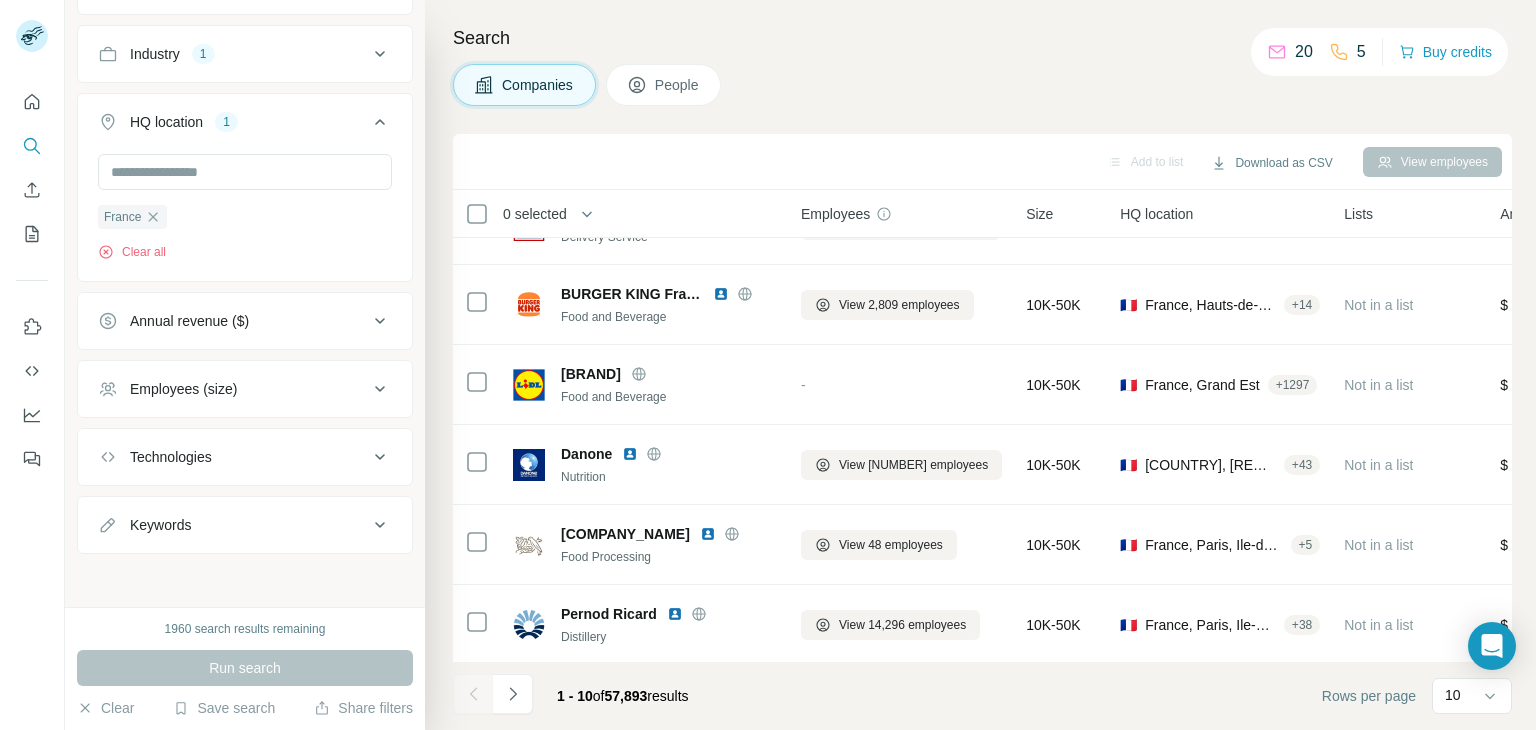 scroll, scrollTop: 386, scrollLeft: 0, axis: vertical 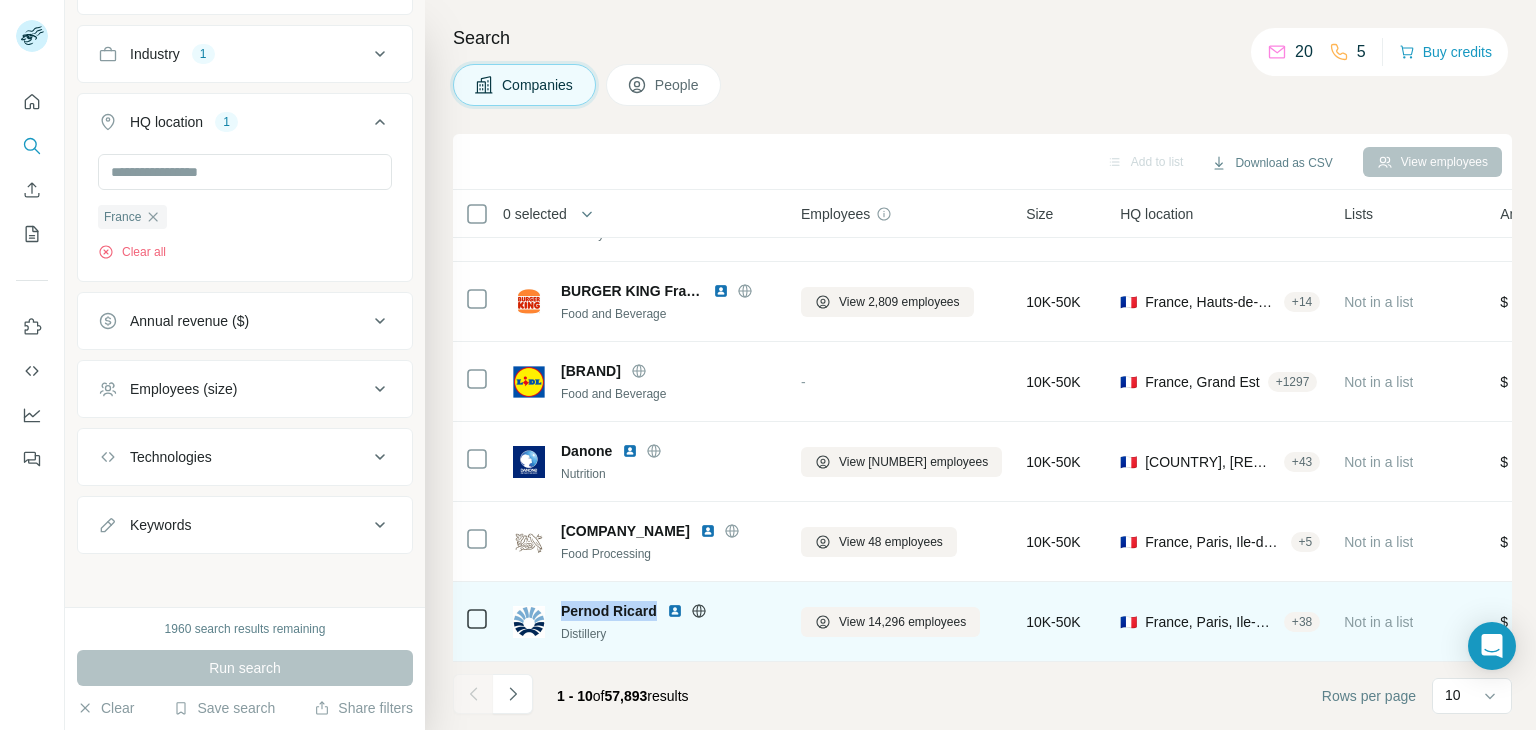 drag, startPoint x: 562, startPoint y: 599, endPoint x: 657, endPoint y: 598, distance: 95.005264 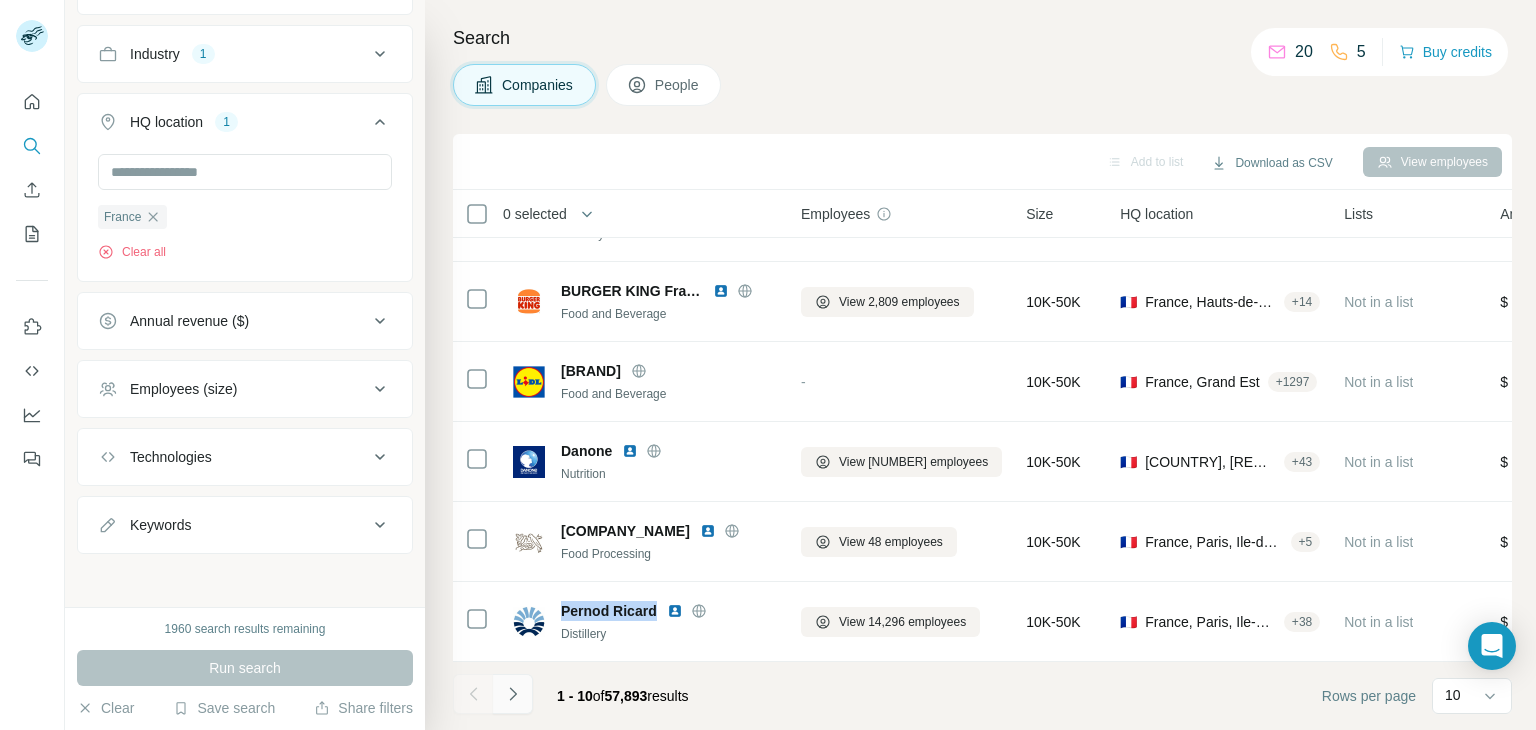 click 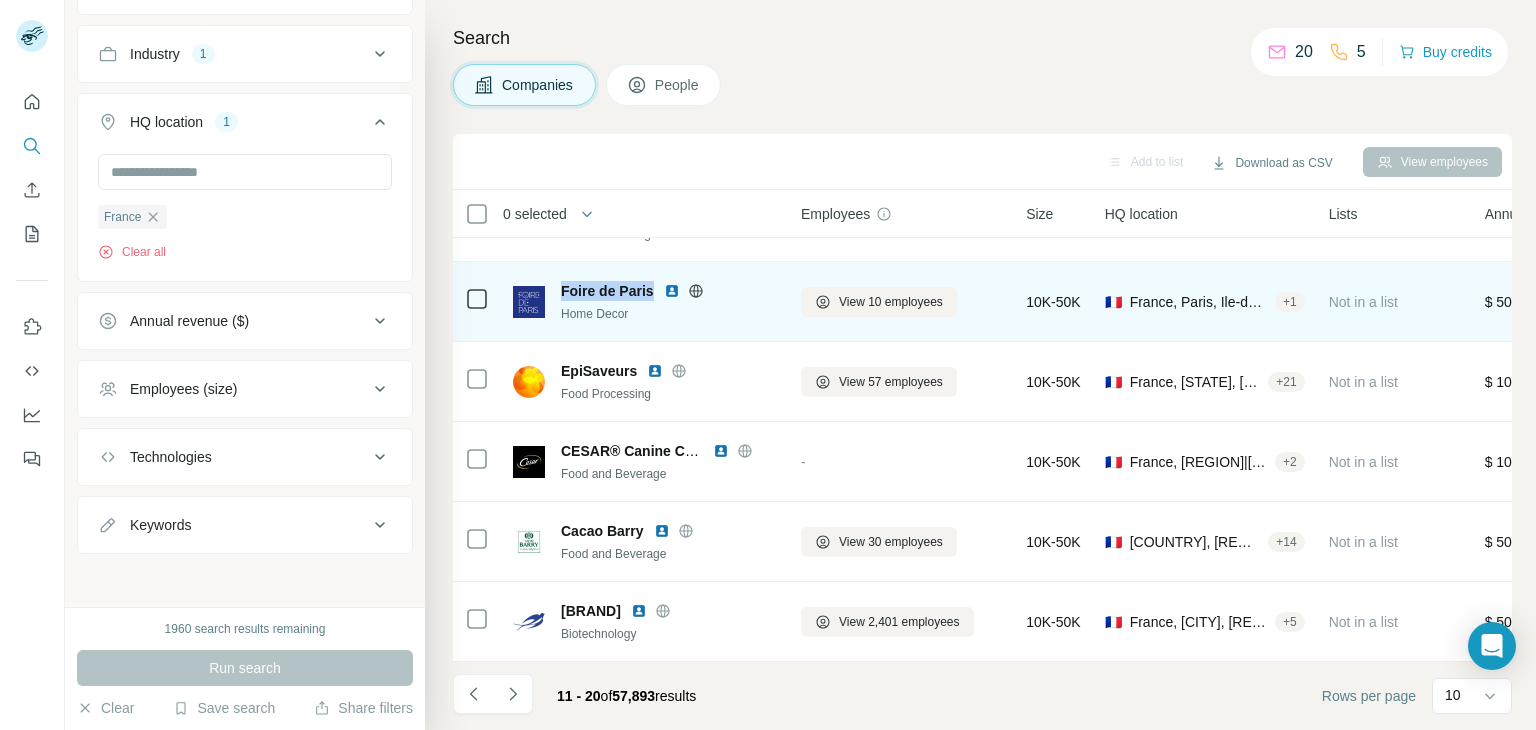 drag, startPoint x: 562, startPoint y: 279, endPoint x: 652, endPoint y: 277, distance: 90.02222 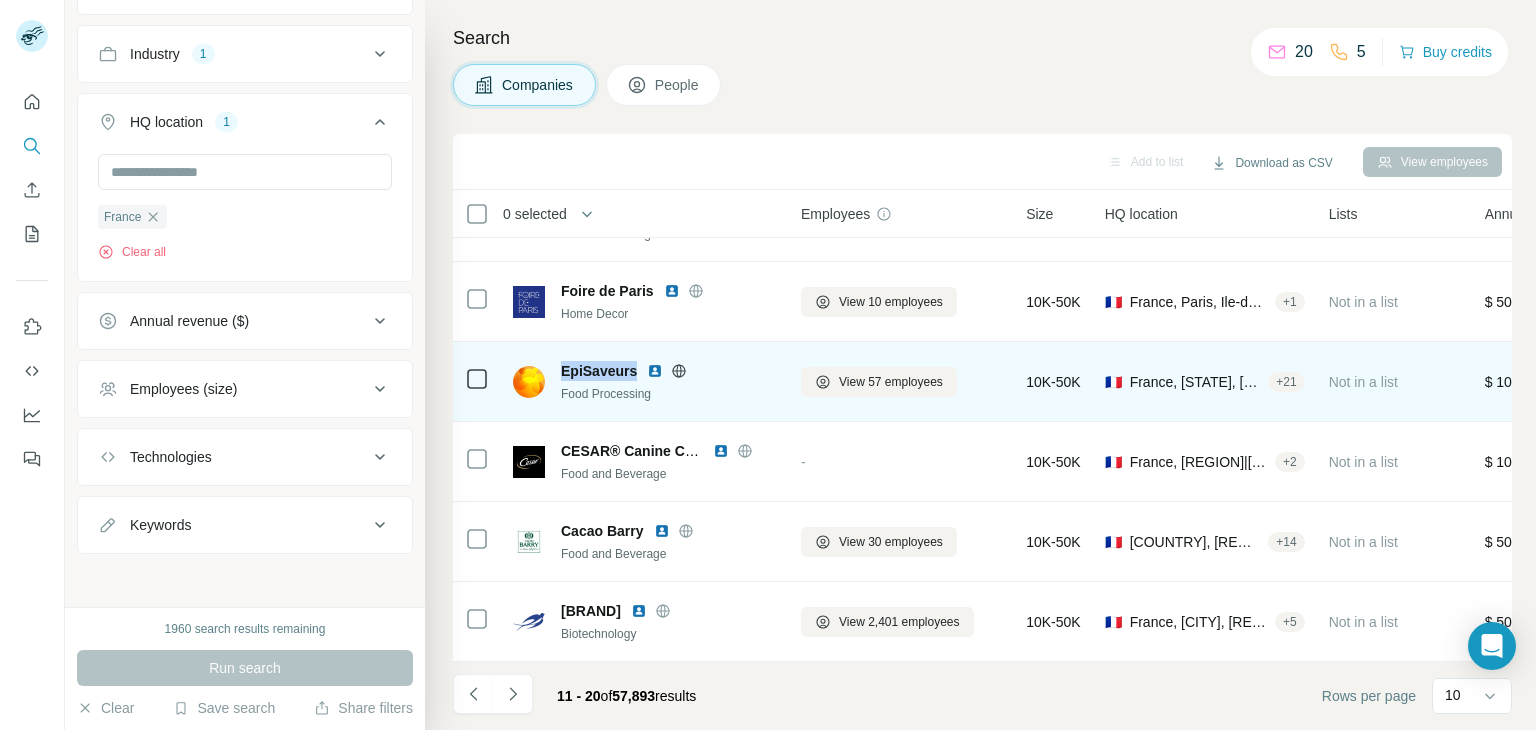 drag, startPoint x: 560, startPoint y: 354, endPoint x: 637, endPoint y: 358, distance: 77.10383 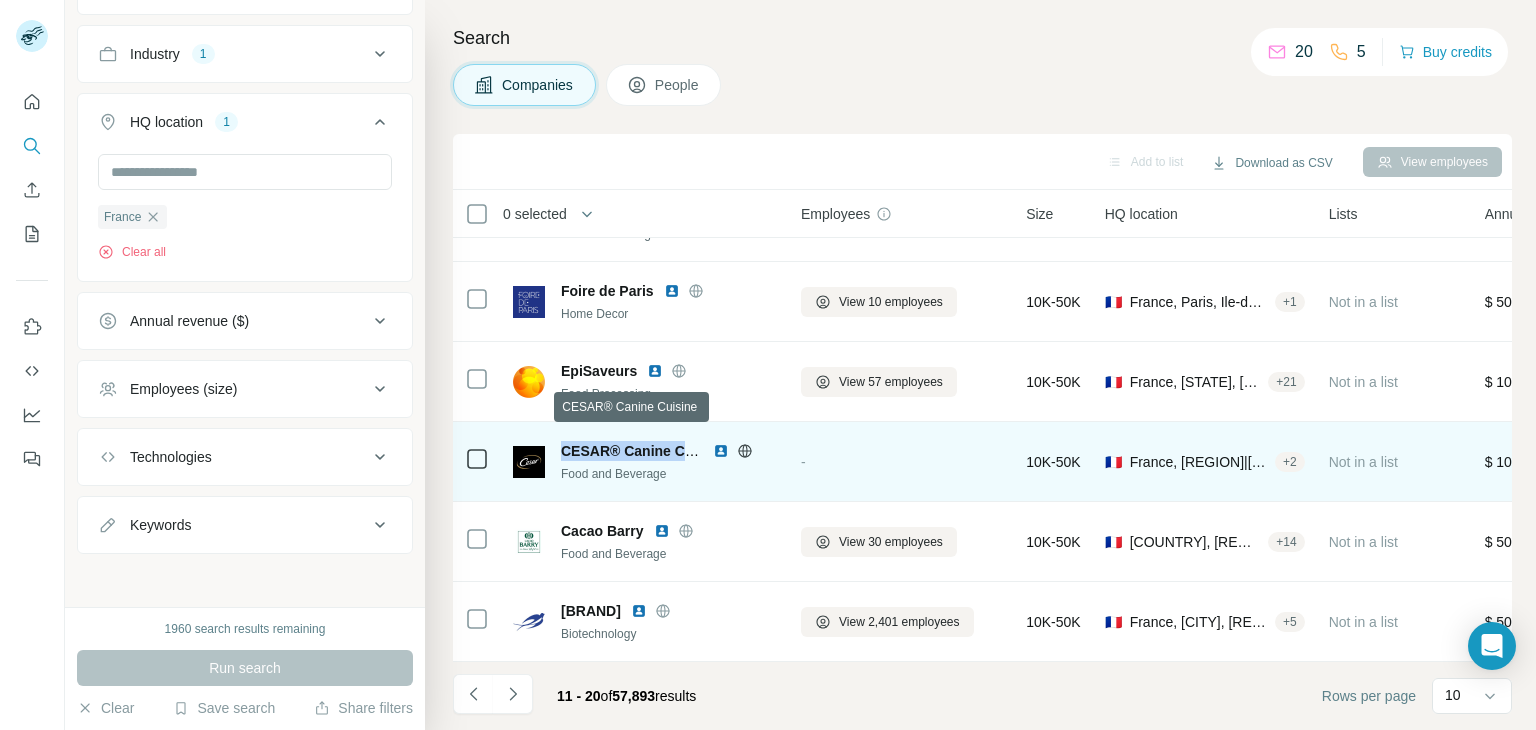 drag, startPoint x: 562, startPoint y: 442, endPoint x: 684, endPoint y: 449, distance: 122.20065 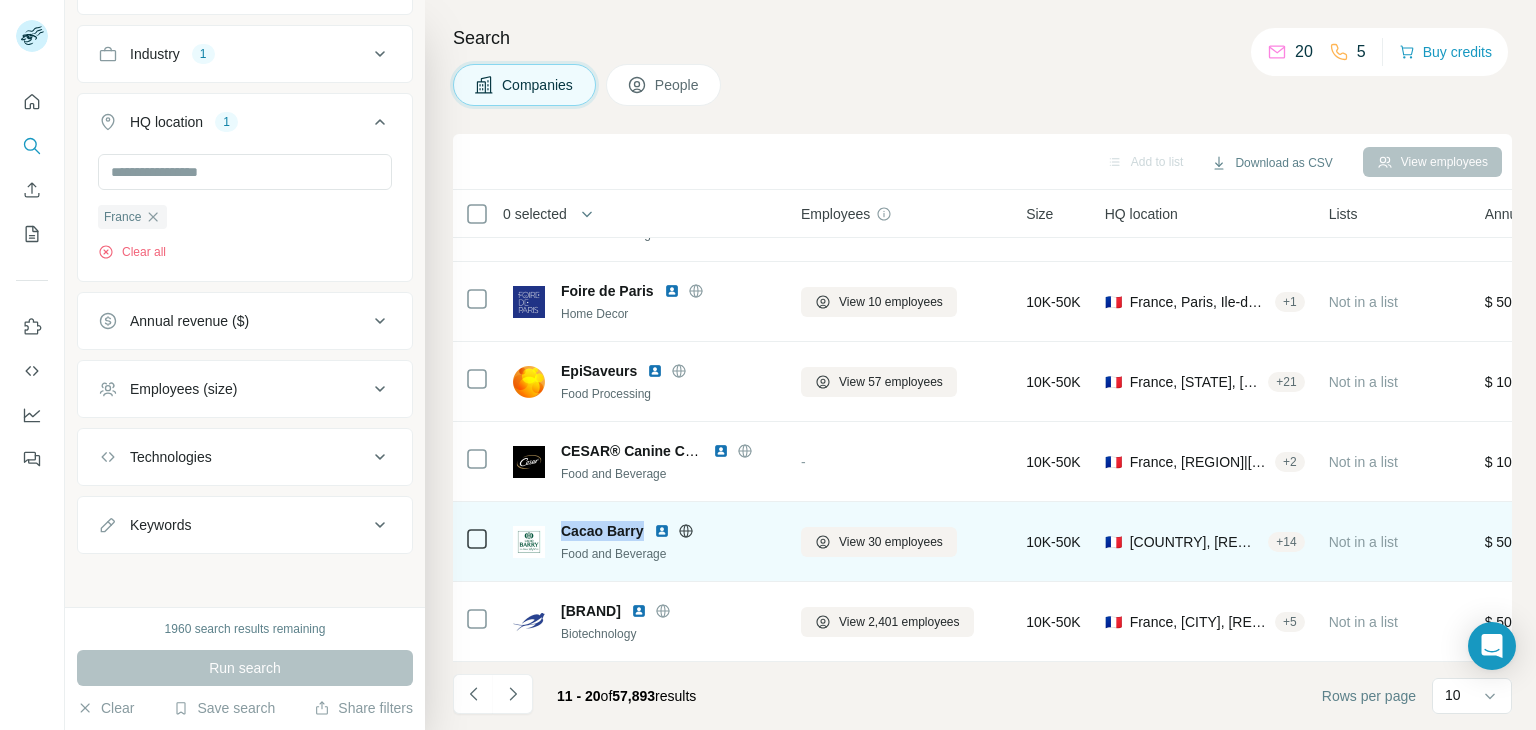 drag, startPoint x: 562, startPoint y: 518, endPoint x: 642, endPoint y: 521, distance: 80.05623 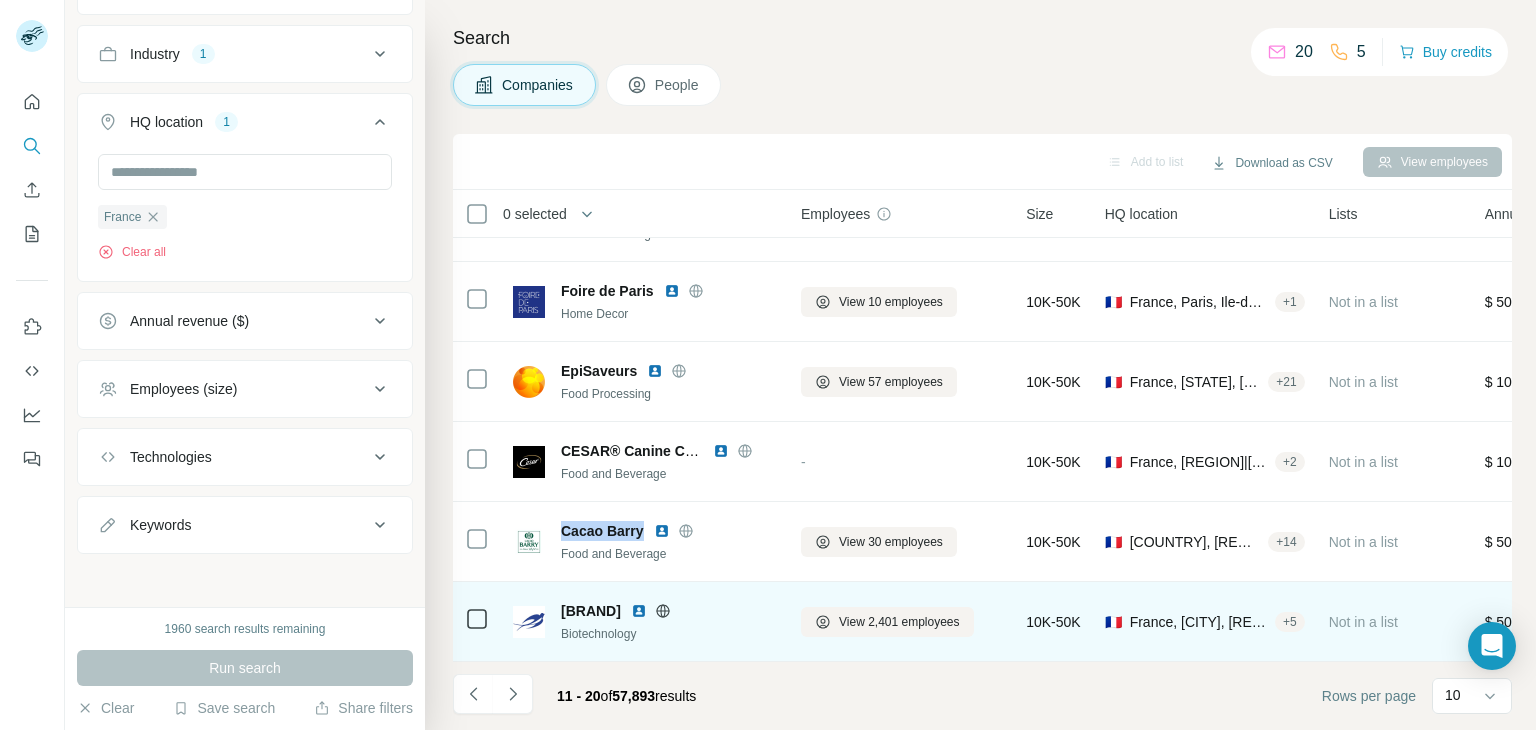 drag, startPoint x: 563, startPoint y: 592, endPoint x: 612, endPoint y: 593, distance: 49.010204 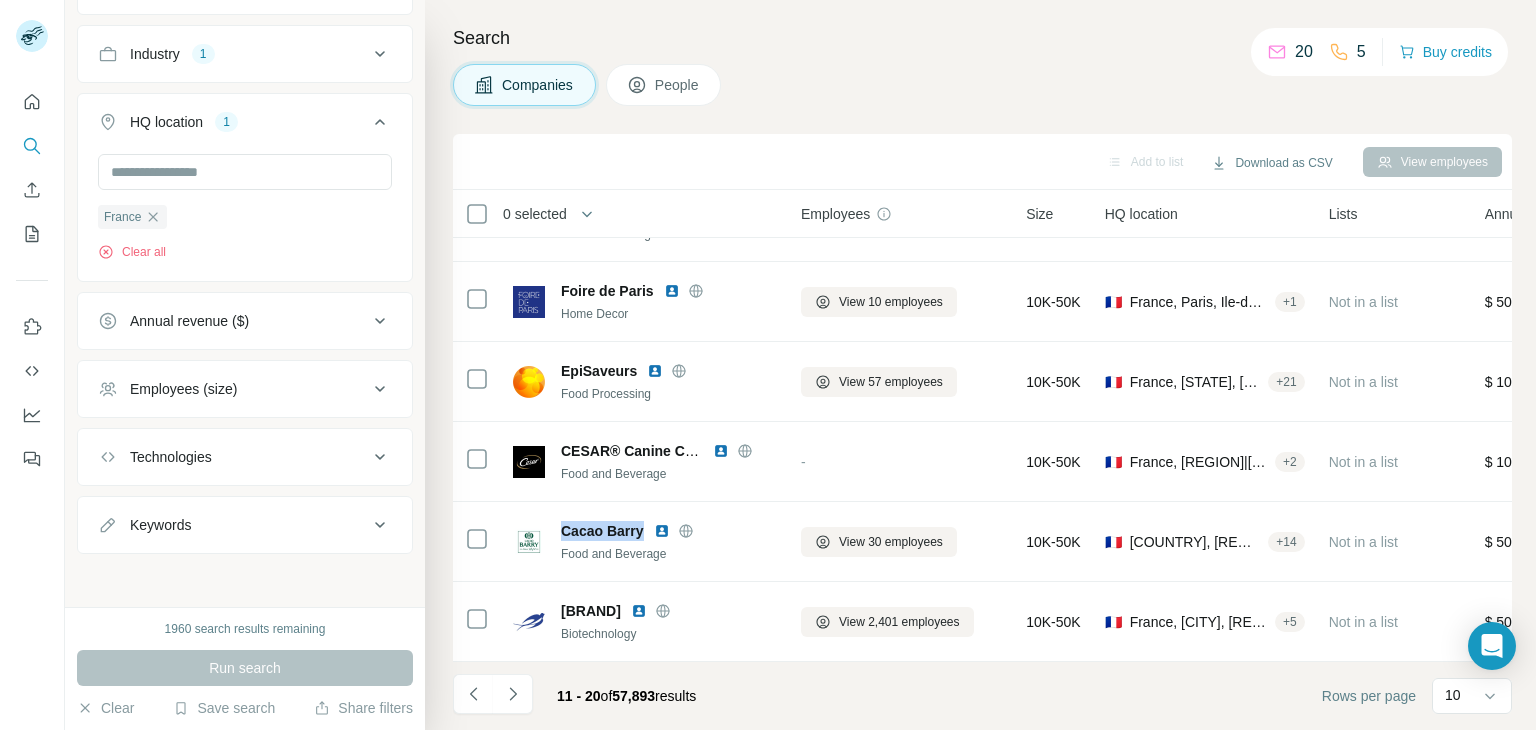 scroll, scrollTop: 0, scrollLeft: 0, axis: both 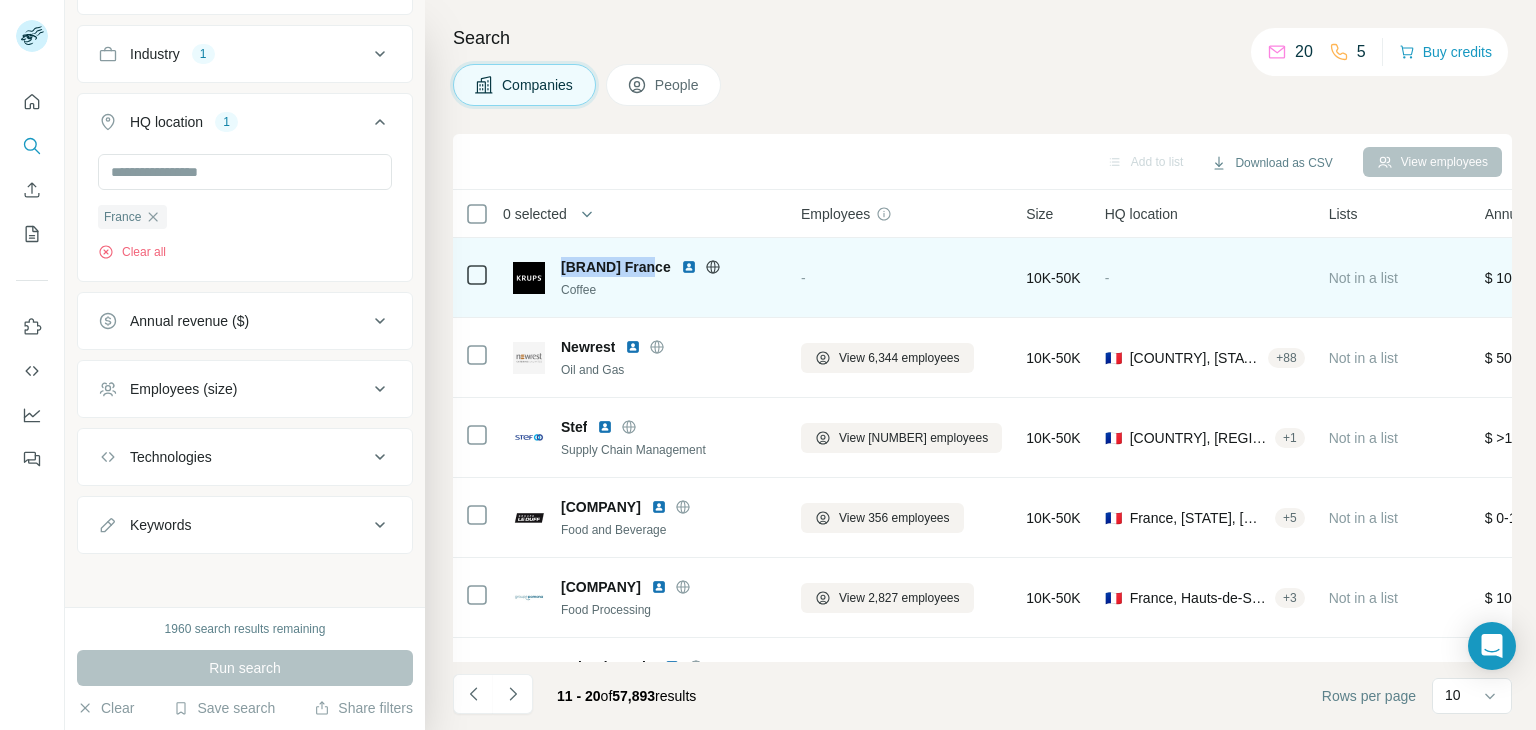drag, startPoint x: 563, startPoint y: 265, endPoint x: 649, endPoint y: 265, distance: 86 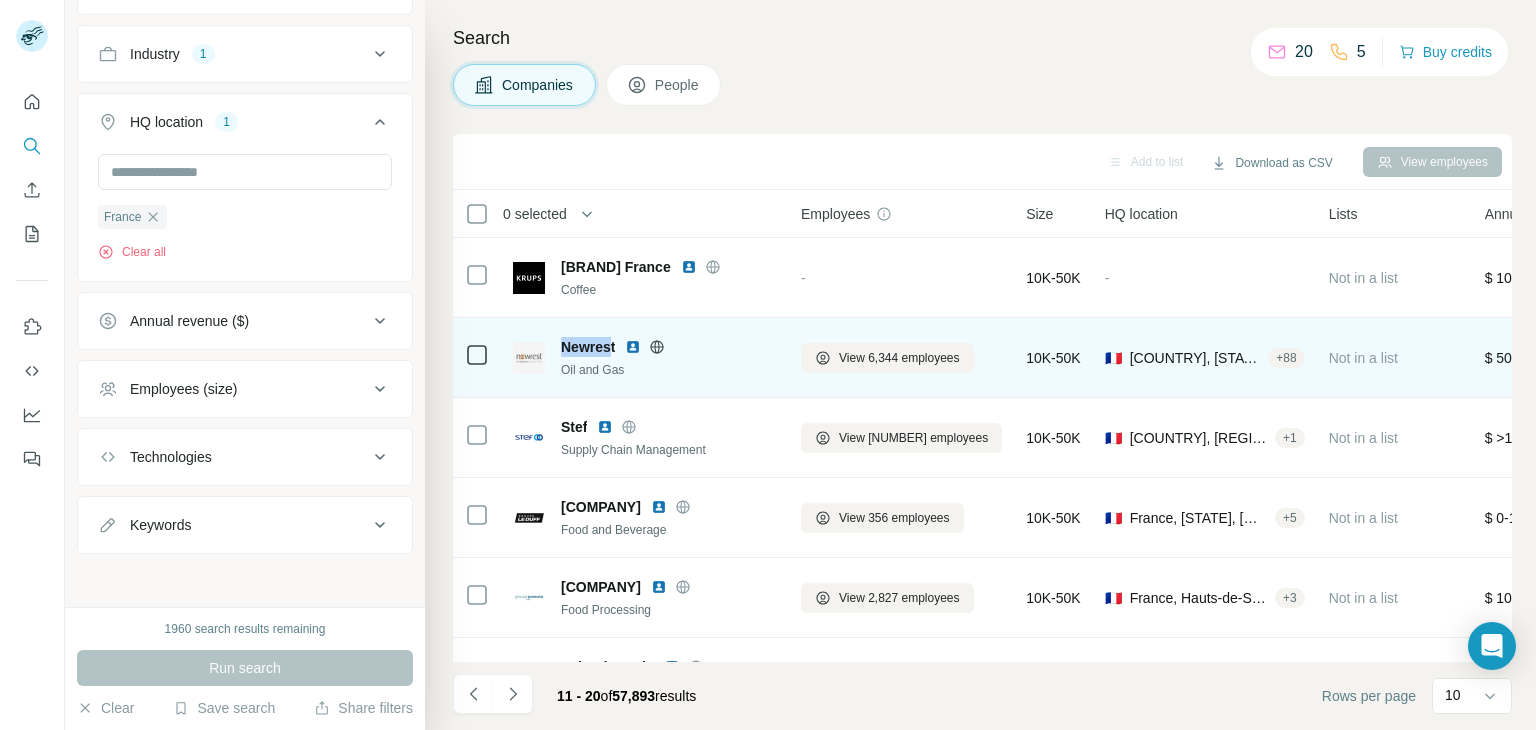 drag, startPoint x: 560, startPoint y: 345, endPoint x: 608, endPoint y: 345, distance: 48 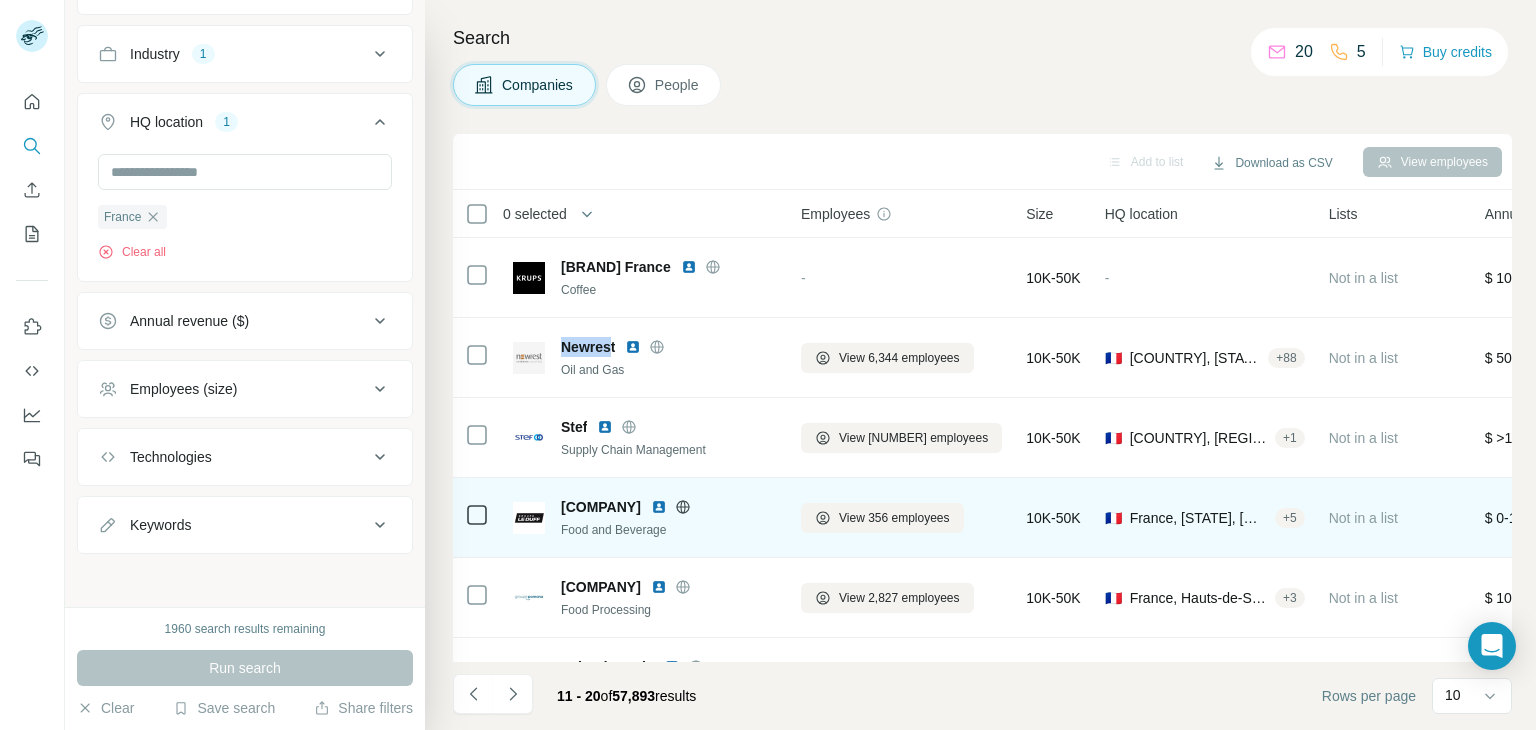 drag, startPoint x: 561, startPoint y: 503, endPoint x: 664, endPoint y: 501, distance: 103.01942 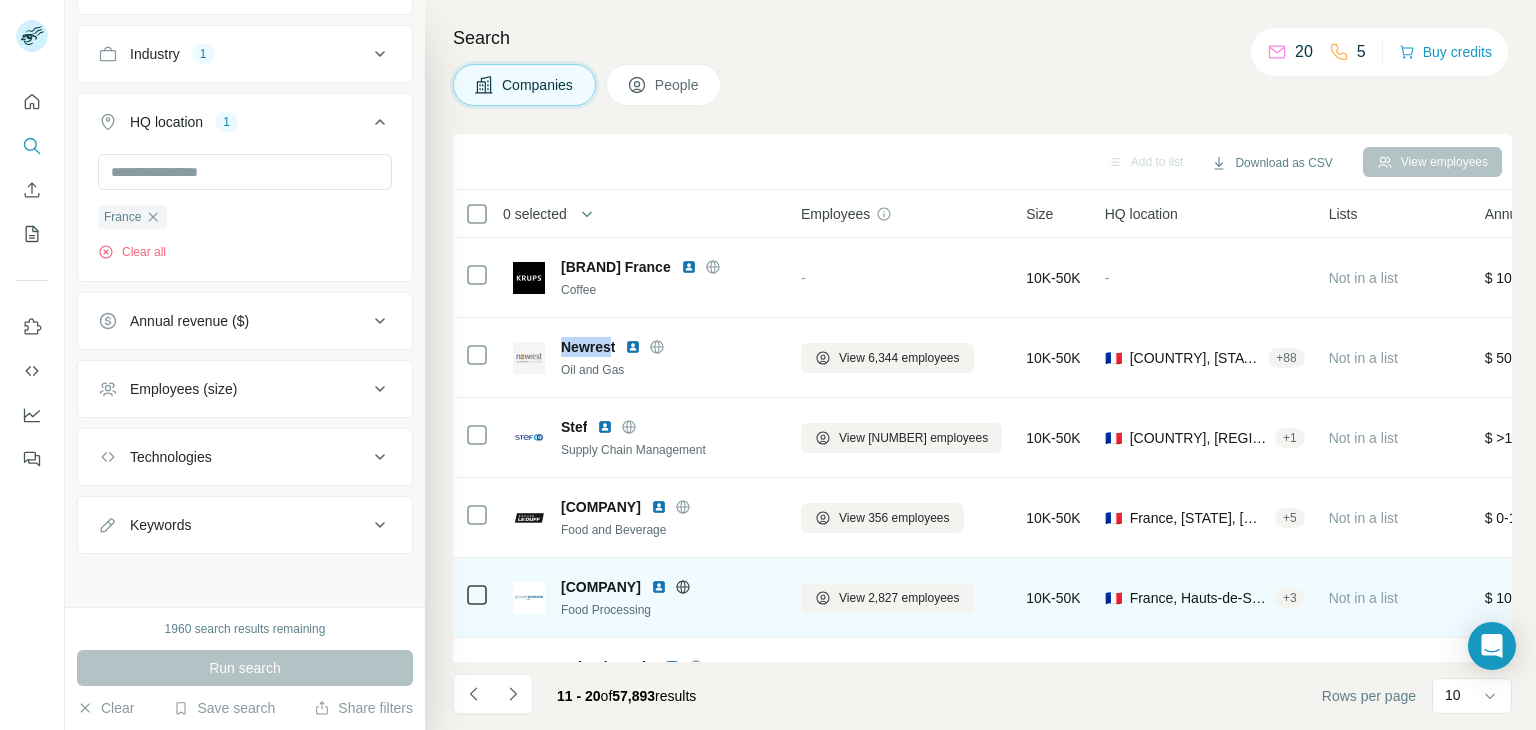 drag, startPoint x: 563, startPoint y: 584, endPoint x: 659, endPoint y: 585, distance: 96.00521 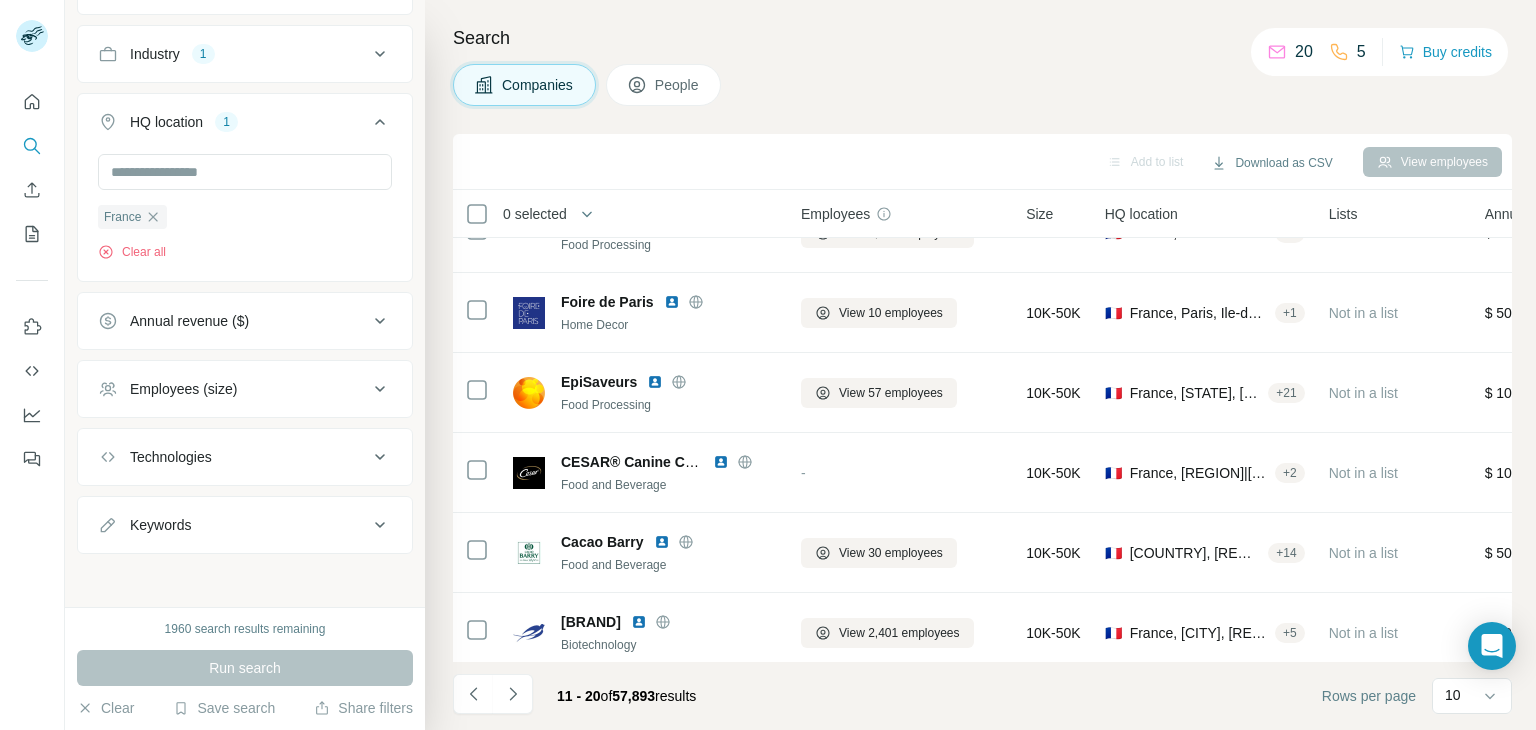scroll, scrollTop: 386, scrollLeft: 0, axis: vertical 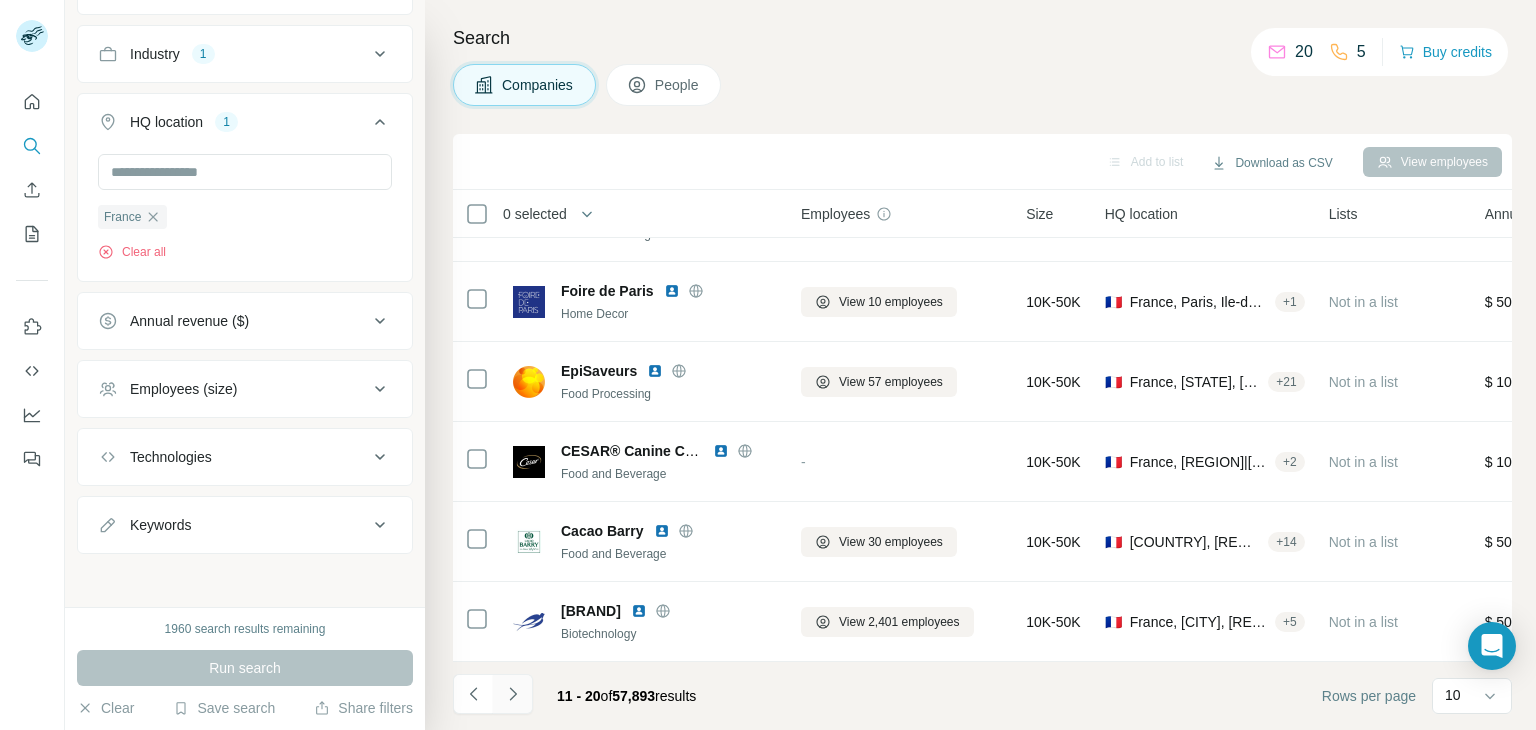 click at bounding box center [513, 694] 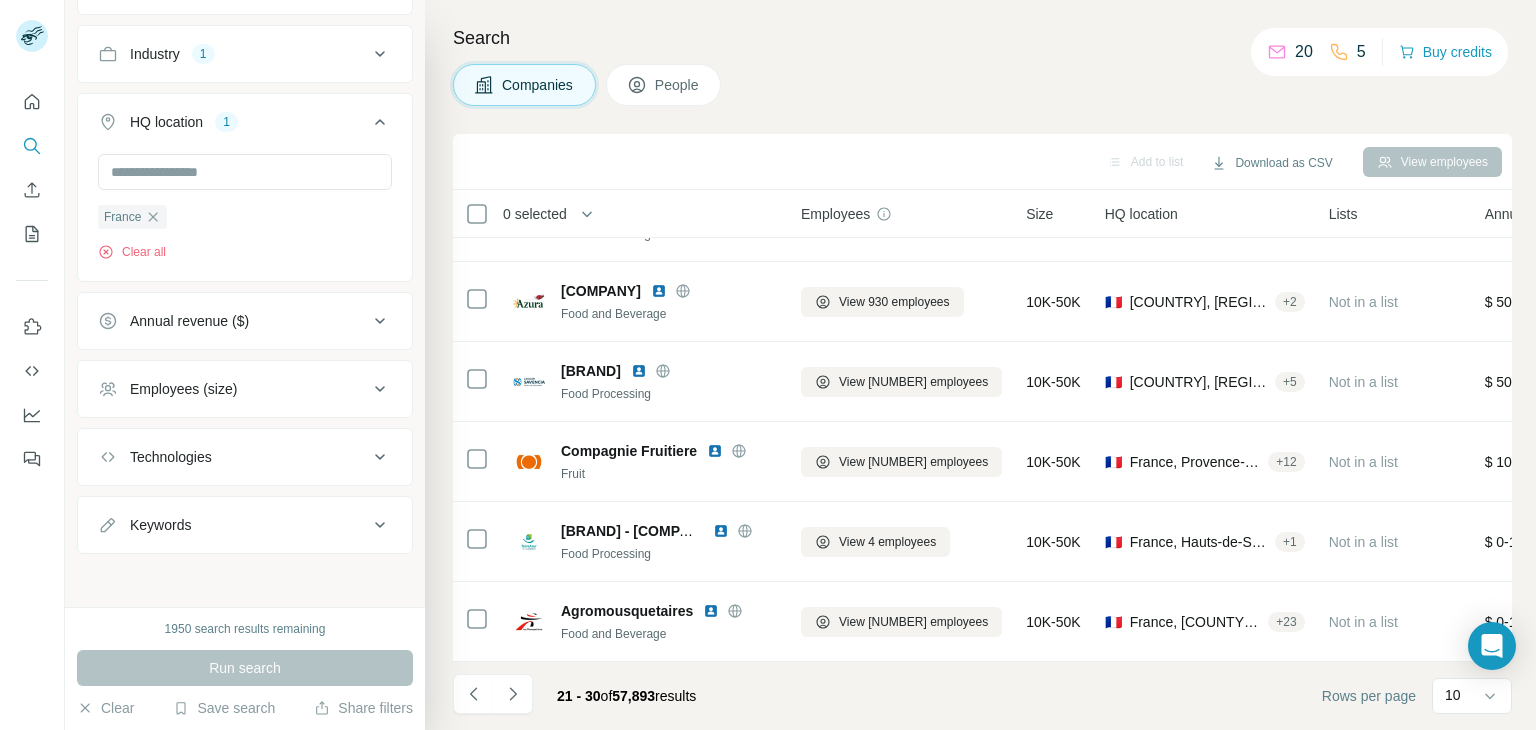scroll, scrollTop: 0, scrollLeft: 0, axis: both 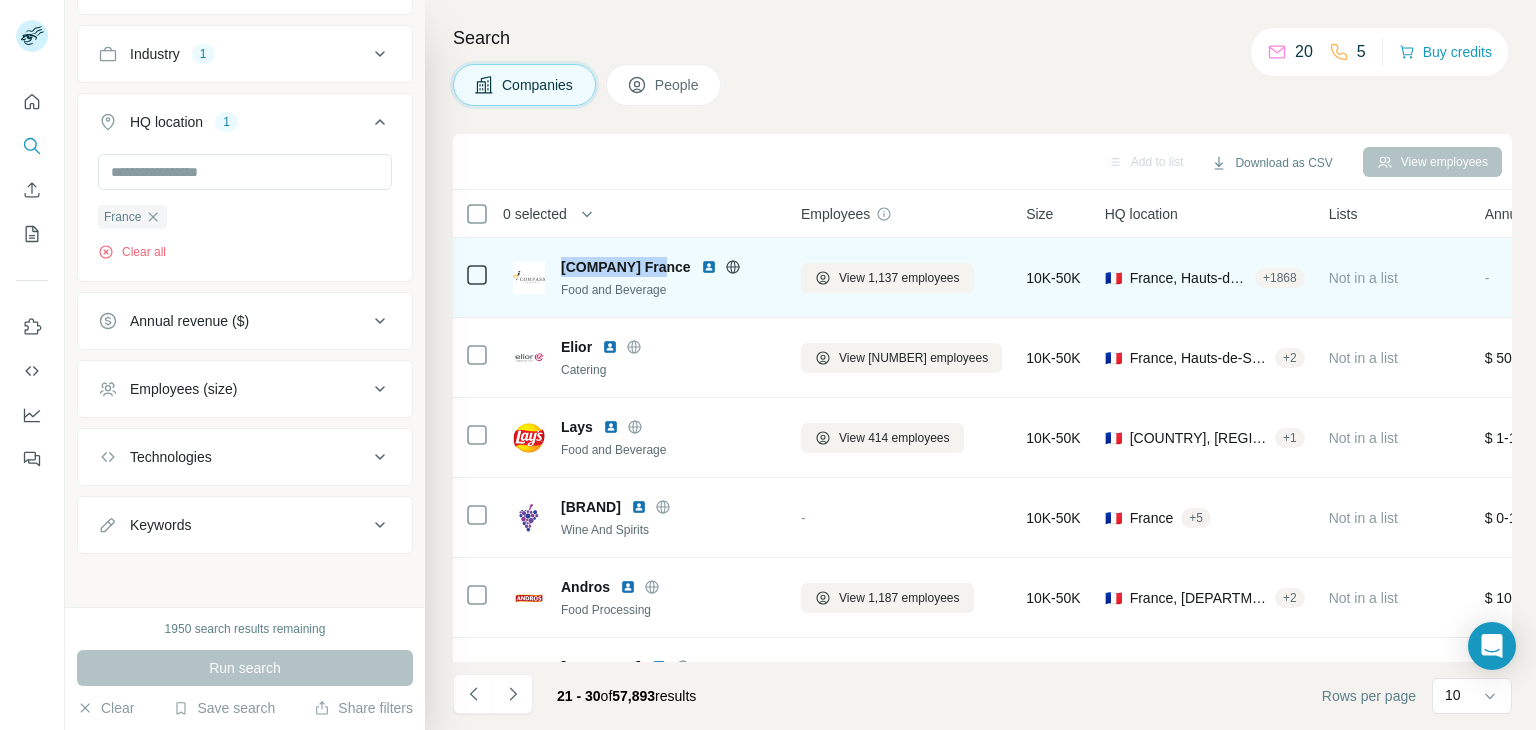 drag, startPoint x: 563, startPoint y: 267, endPoint x: 666, endPoint y: 272, distance: 103.121284 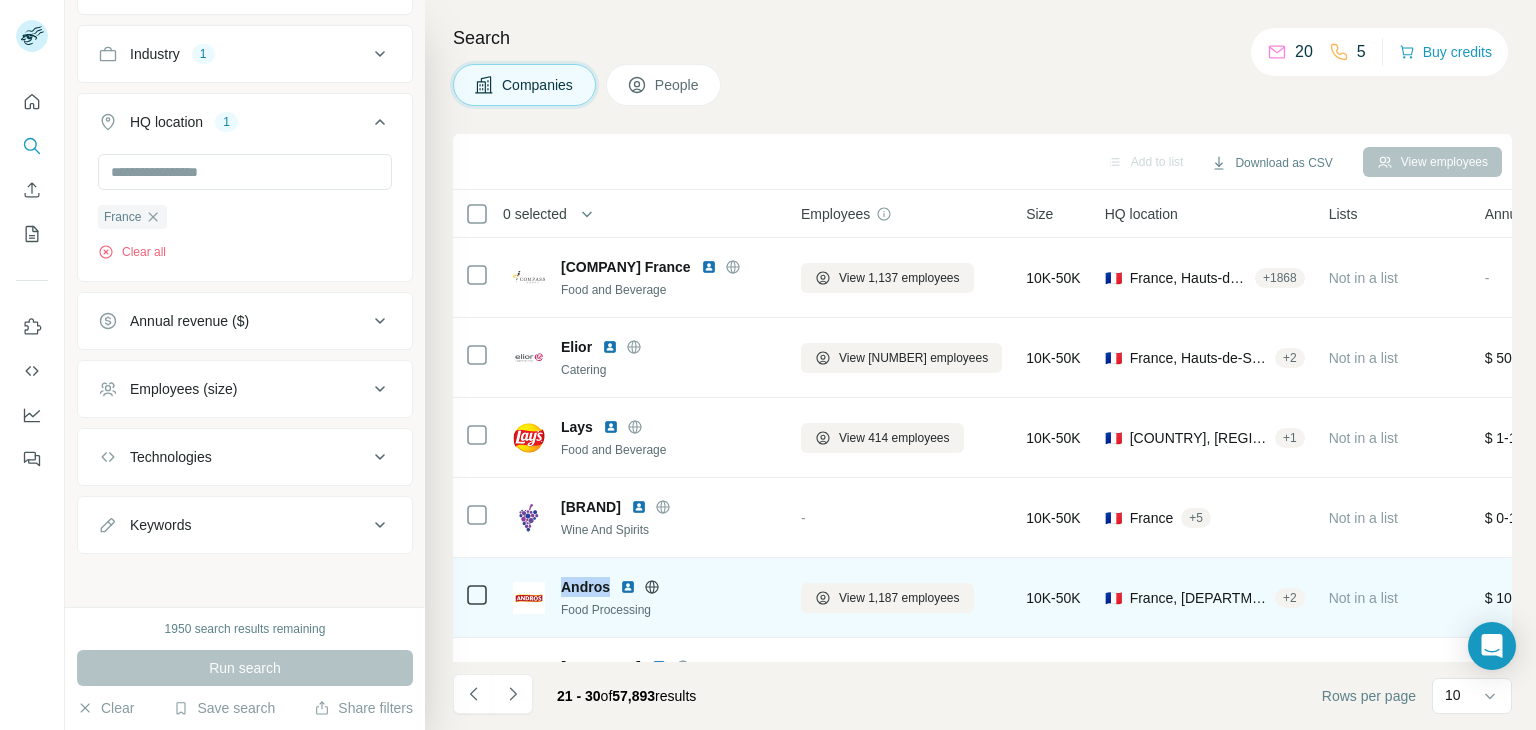 drag, startPoint x: 561, startPoint y: 584, endPoint x: 610, endPoint y: 586, distance: 49.0408 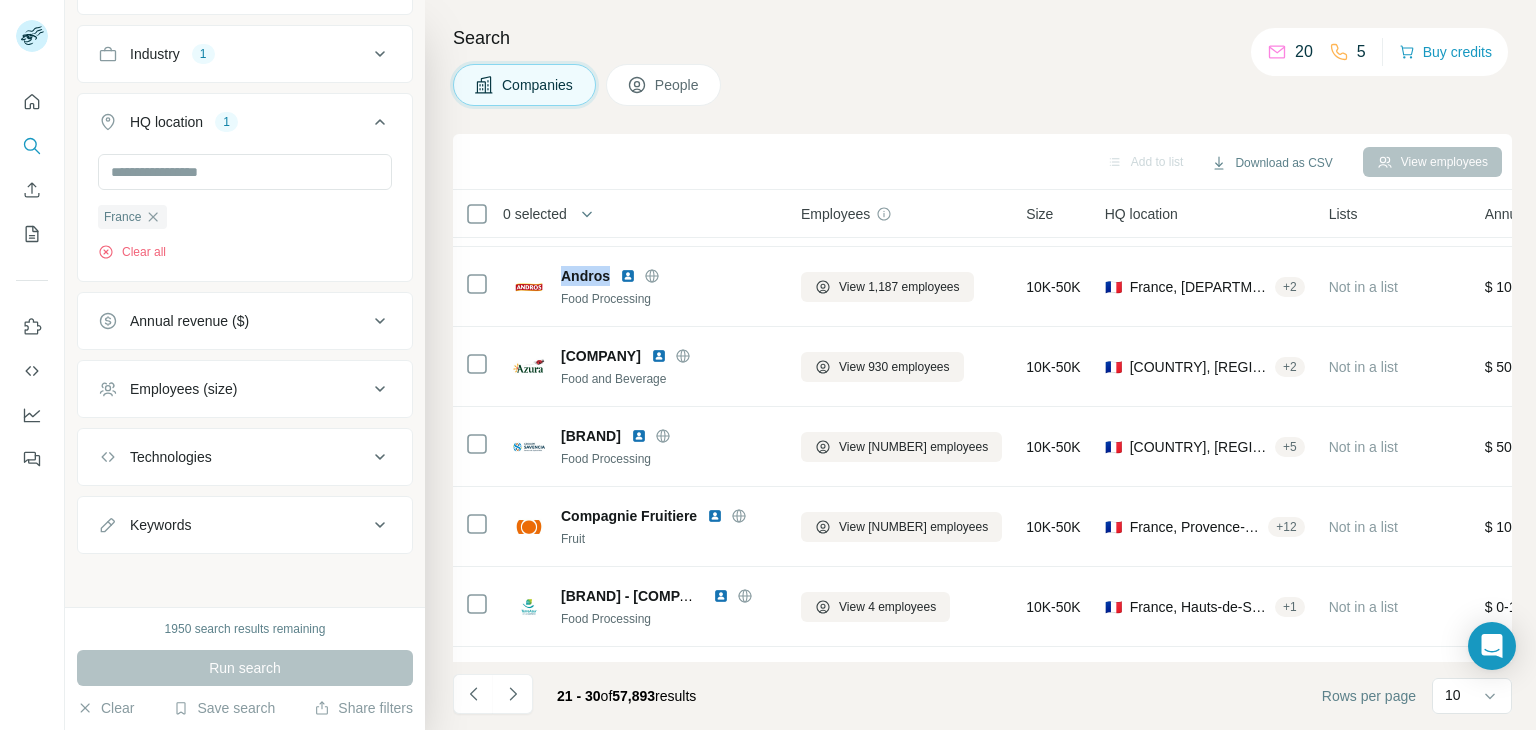 scroll, scrollTop: 386, scrollLeft: 0, axis: vertical 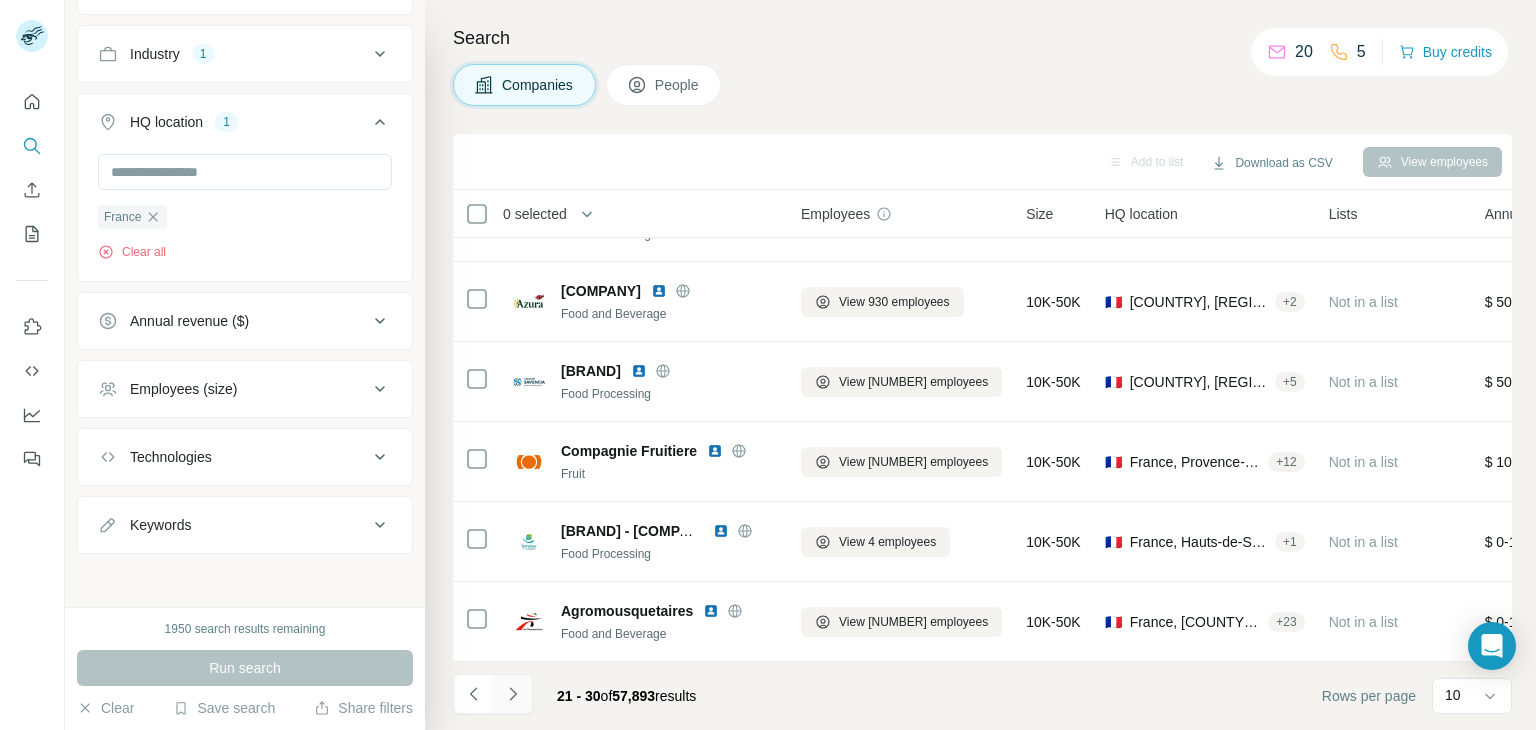 click 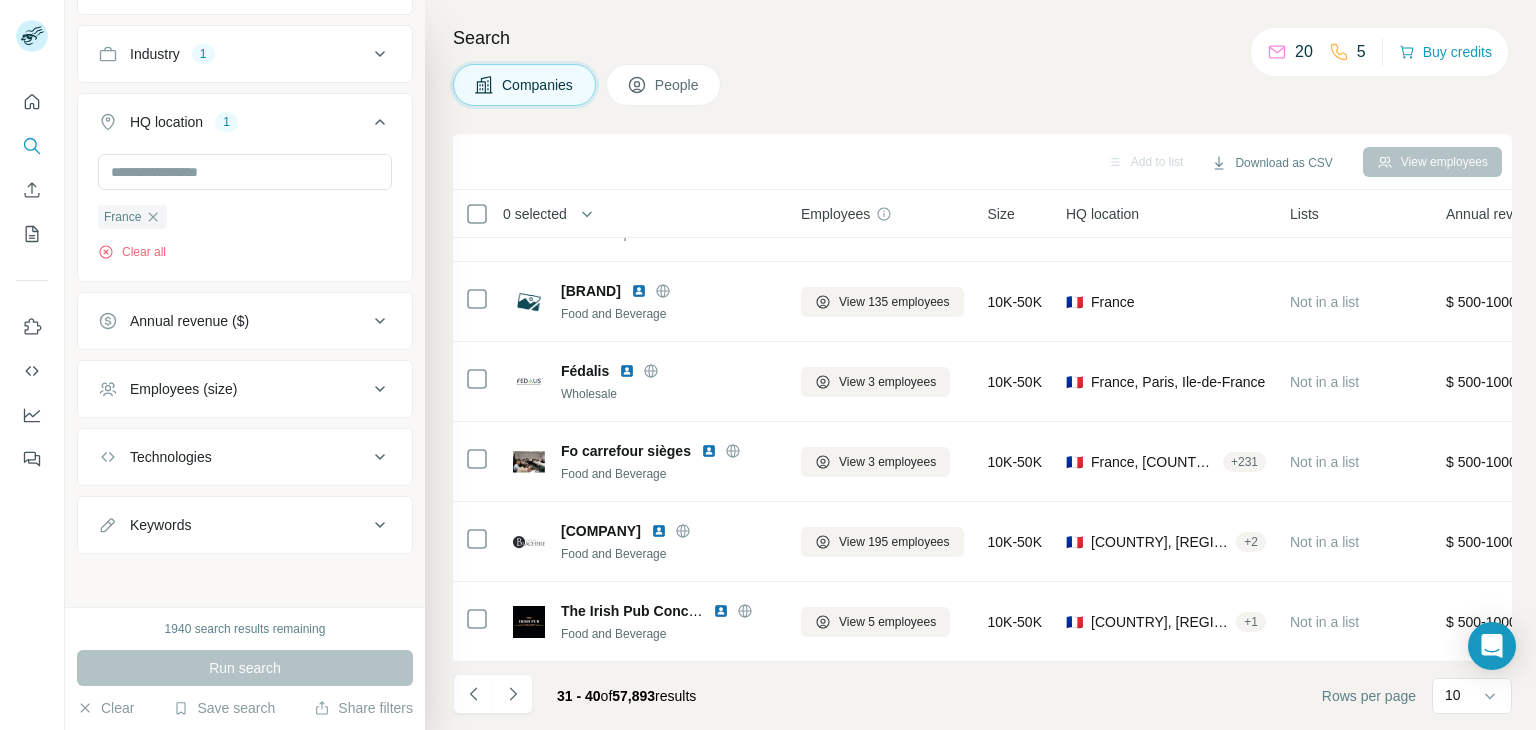 scroll, scrollTop: 0, scrollLeft: 0, axis: both 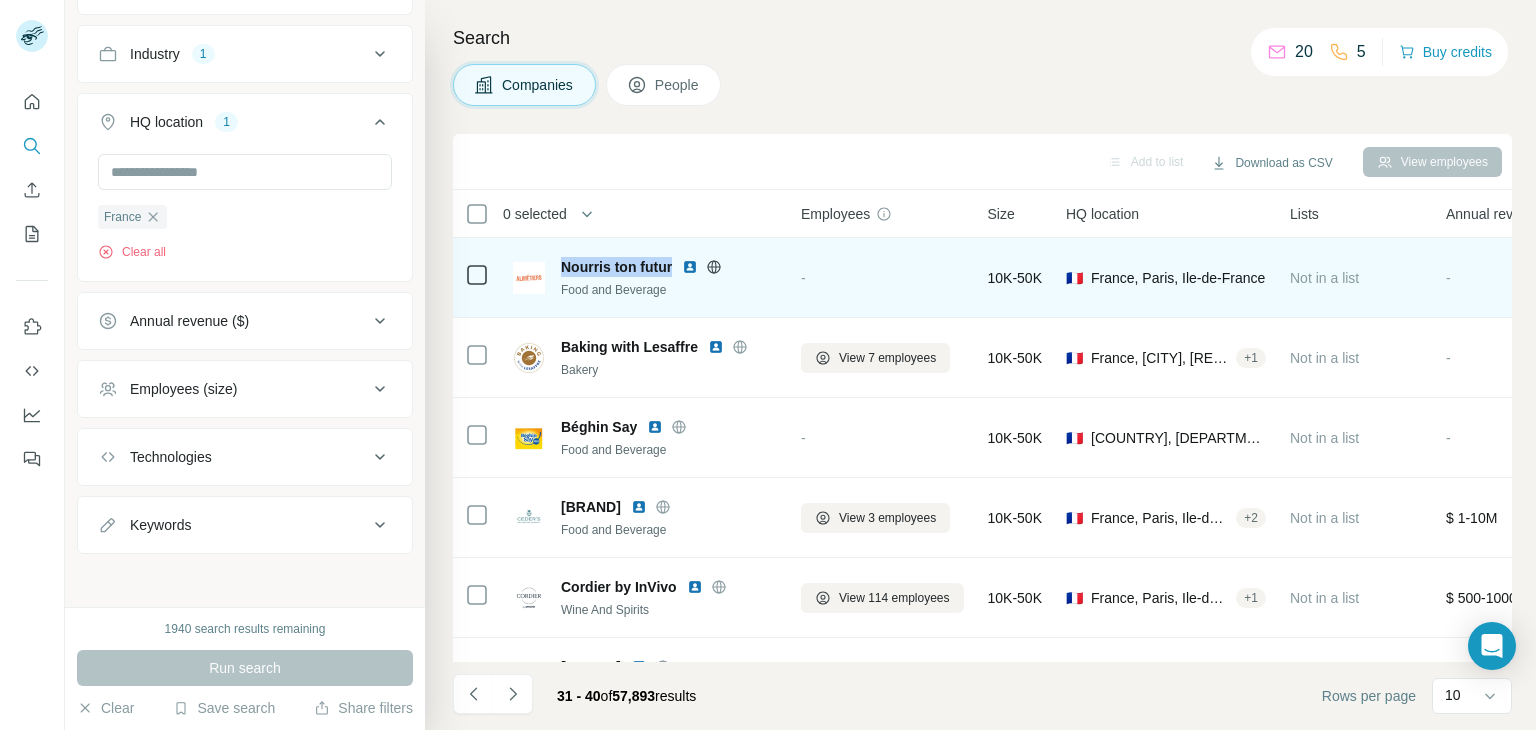 drag, startPoint x: 565, startPoint y: 261, endPoint x: 675, endPoint y: 258, distance: 110.0409 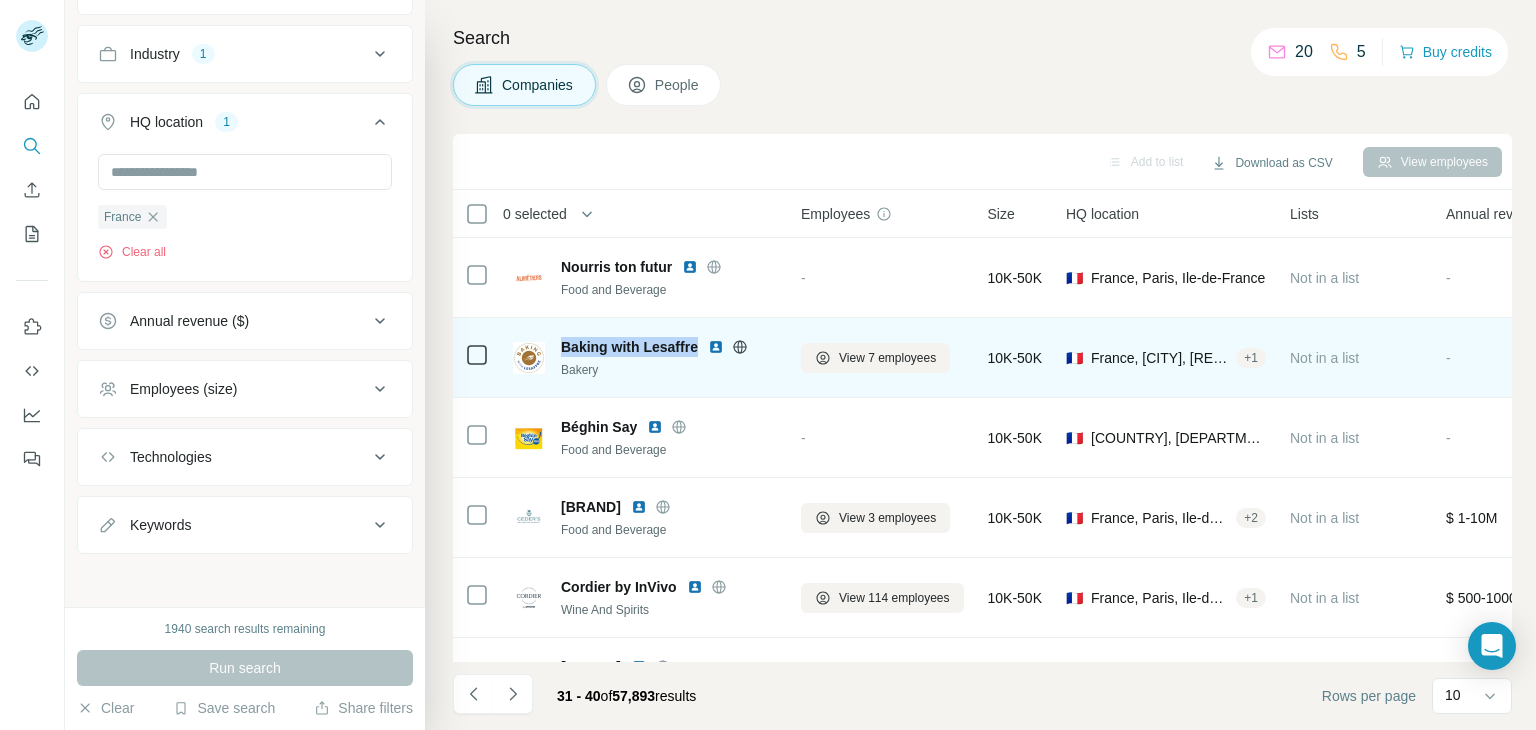 drag, startPoint x: 562, startPoint y: 341, endPoint x: 697, endPoint y: 353, distance: 135.53229 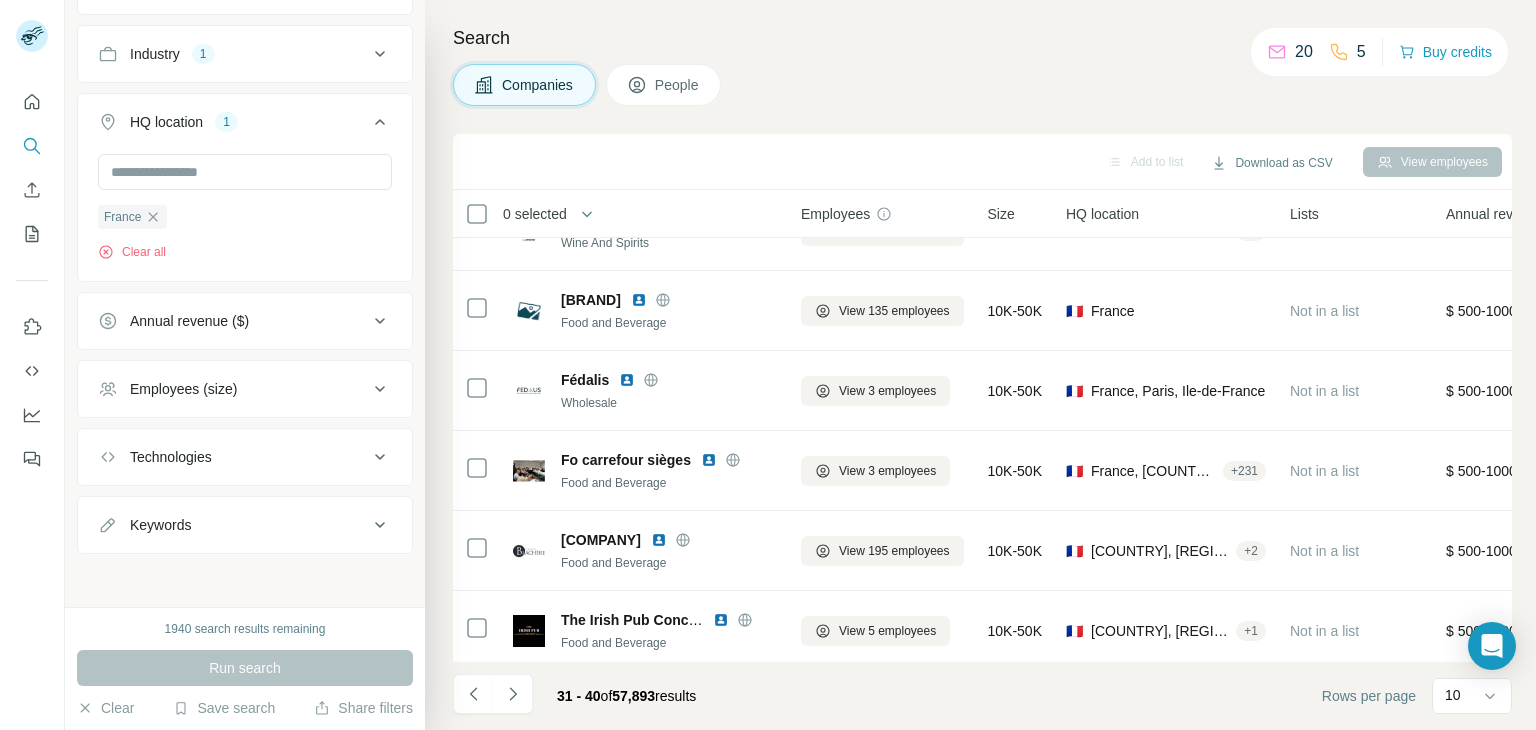 scroll, scrollTop: 386, scrollLeft: 0, axis: vertical 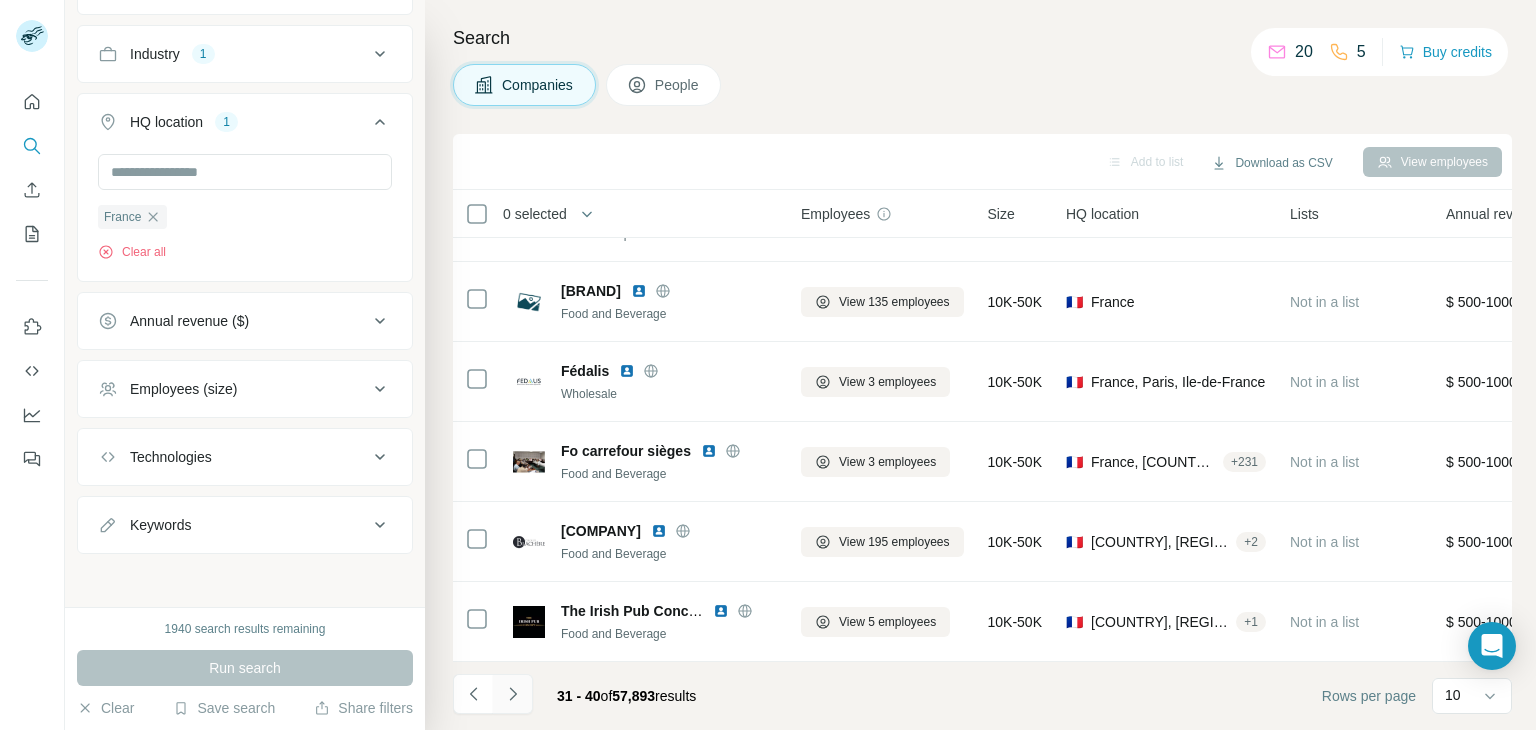 click 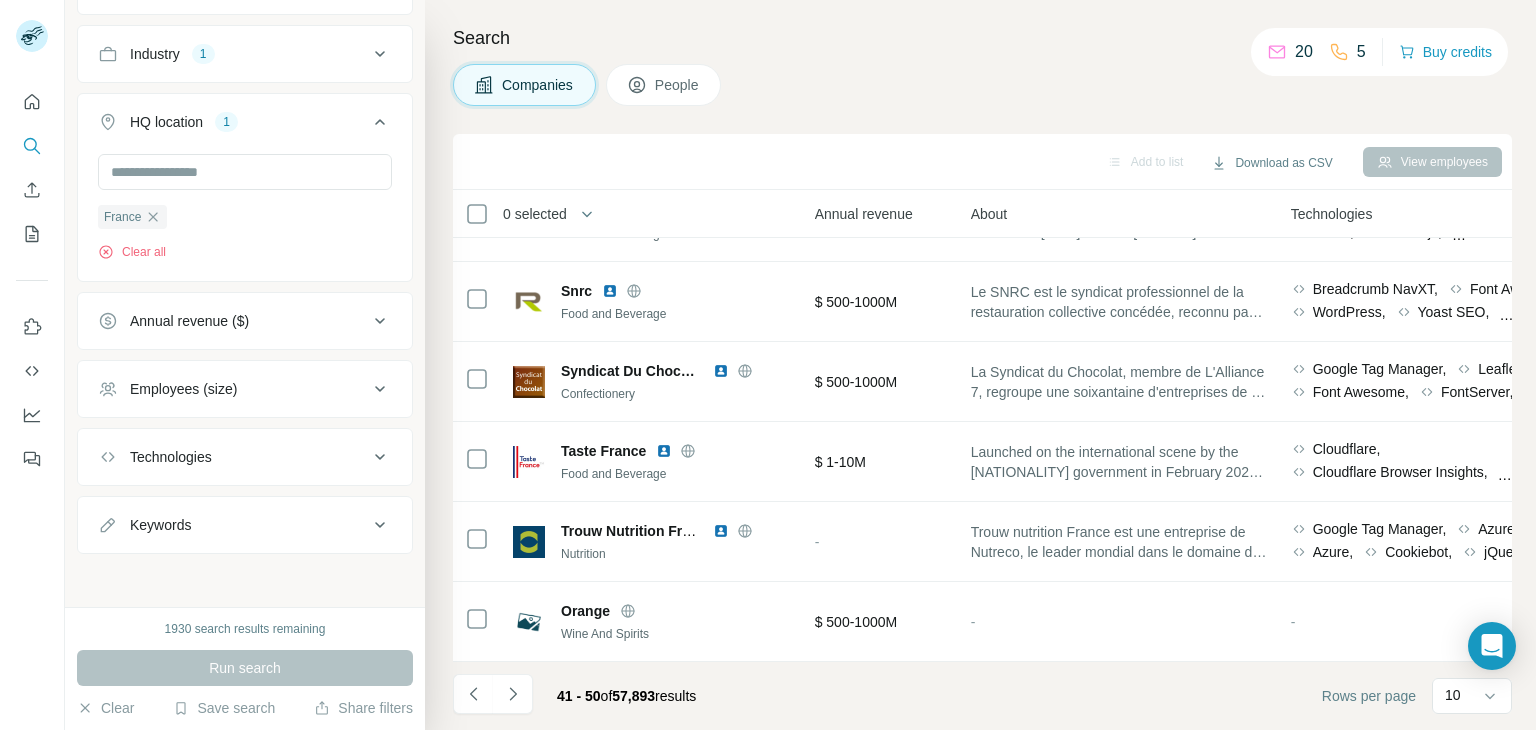 scroll, scrollTop: 386, scrollLeft: 619, axis: both 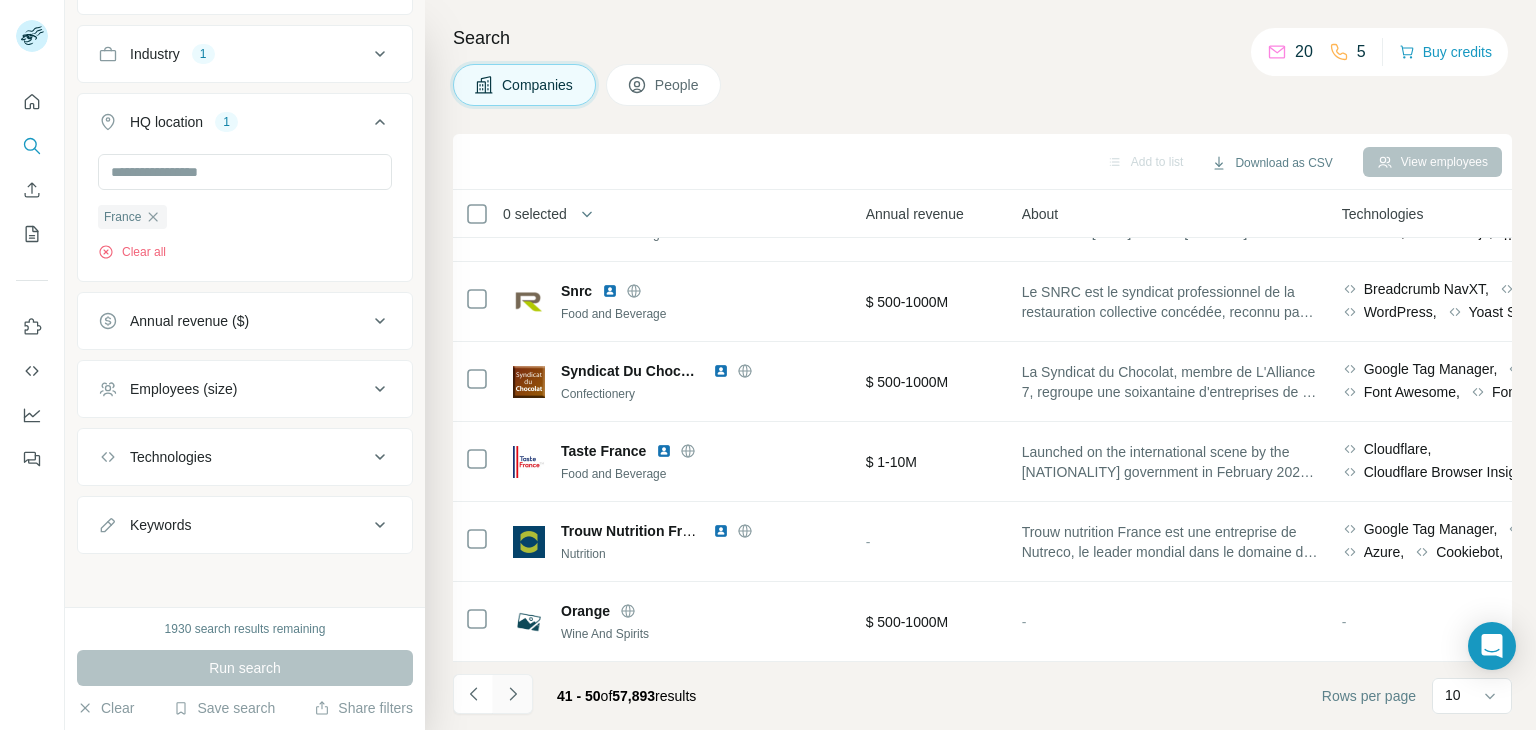click 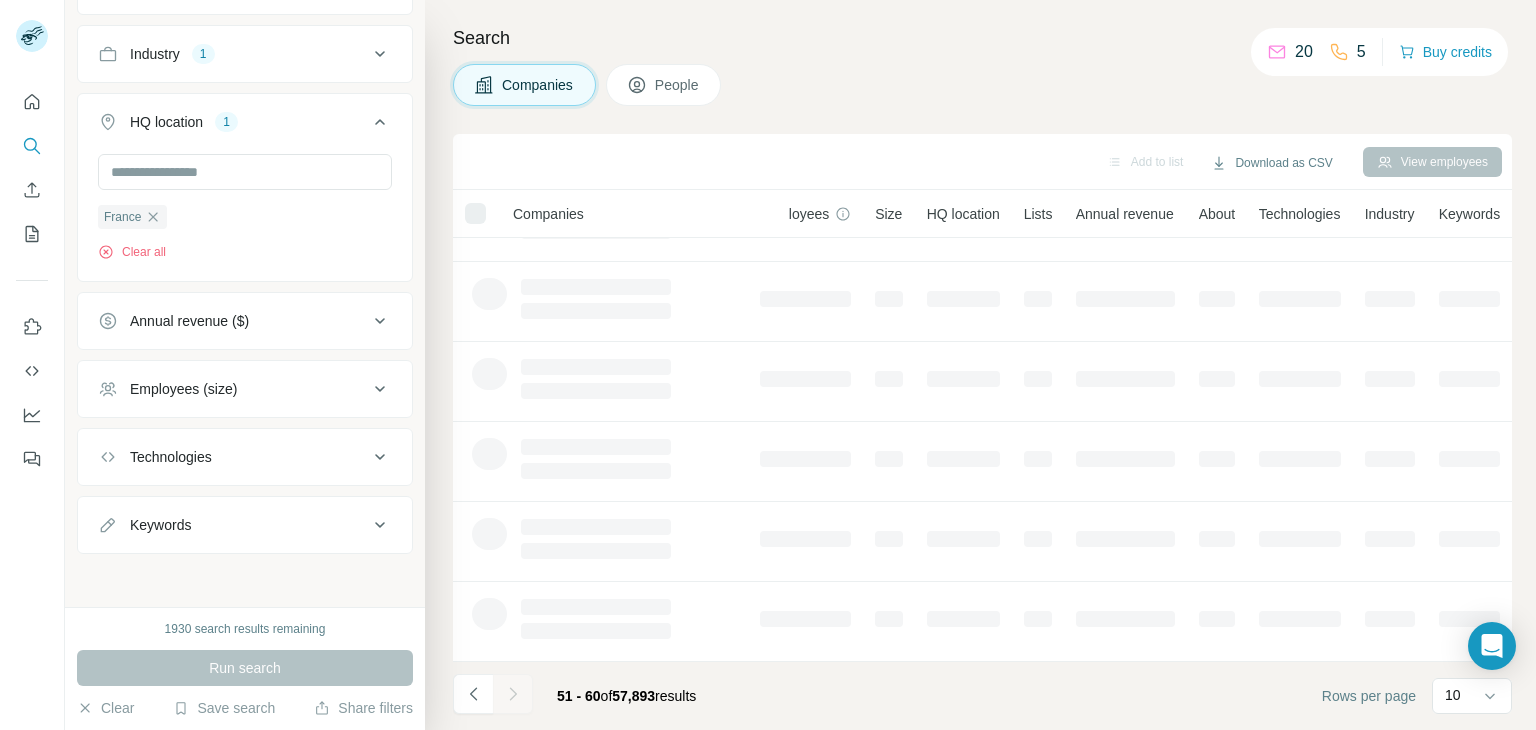 scroll, scrollTop: 386, scrollLeft: 51, axis: both 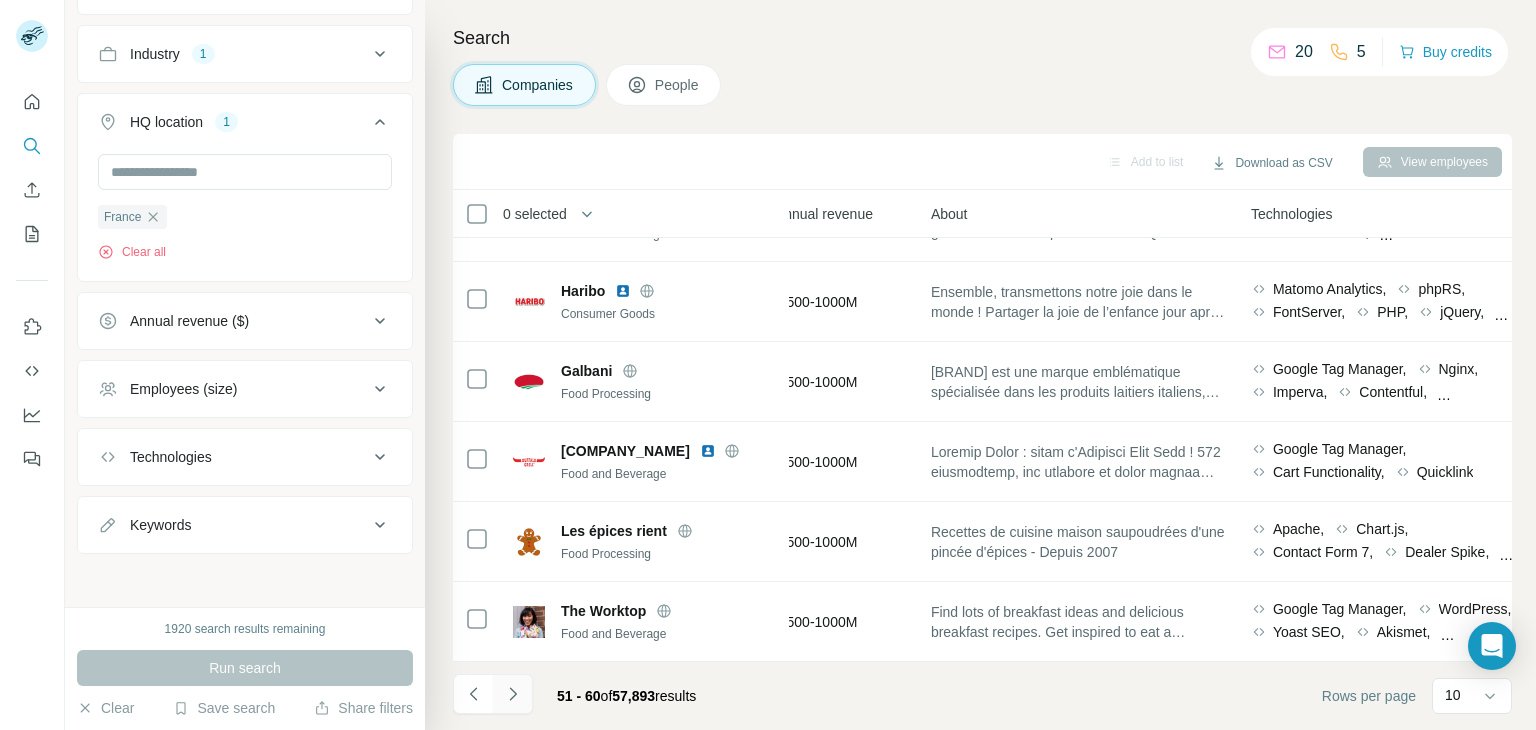 click 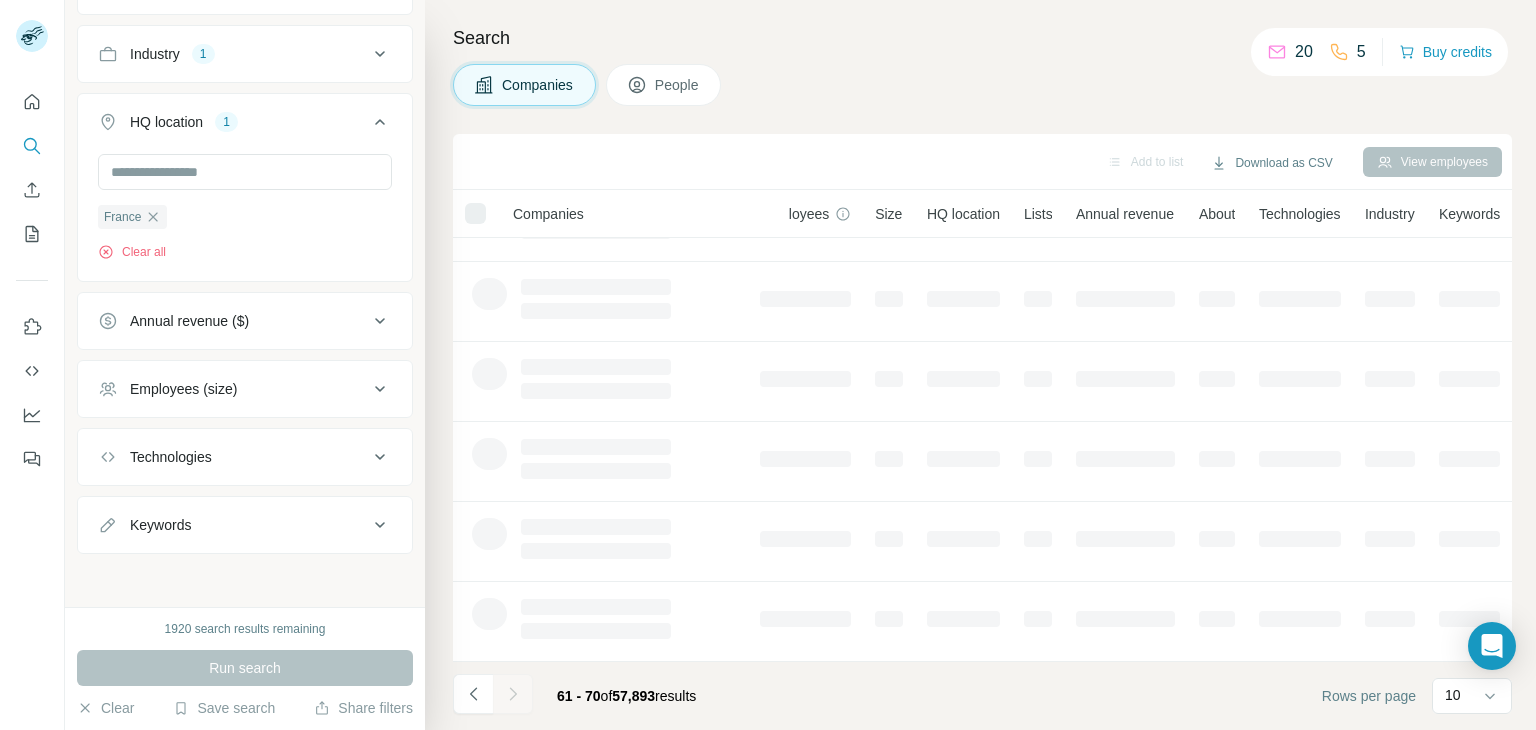 scroll, scrollTop: 386, scrollLeft: 51, axis: both 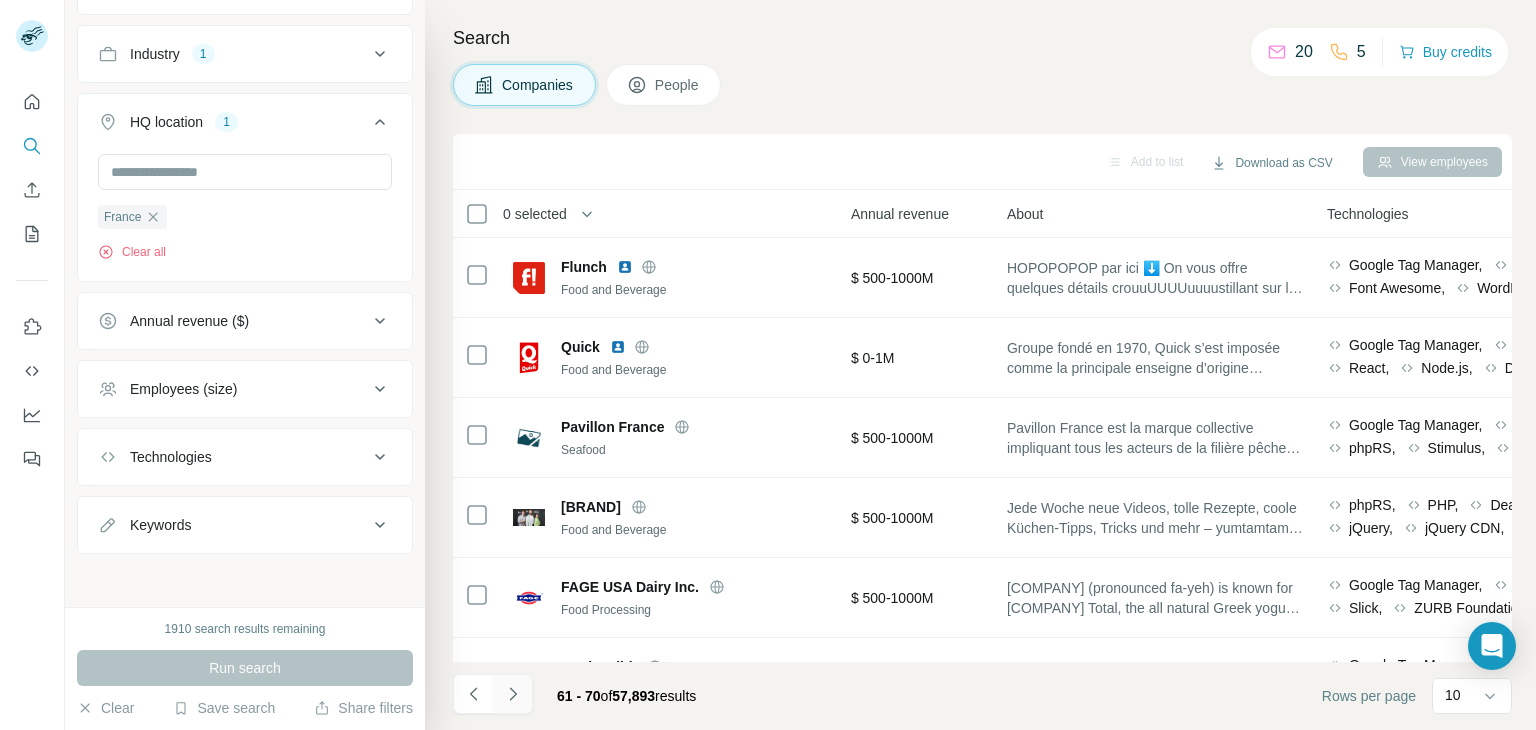 click 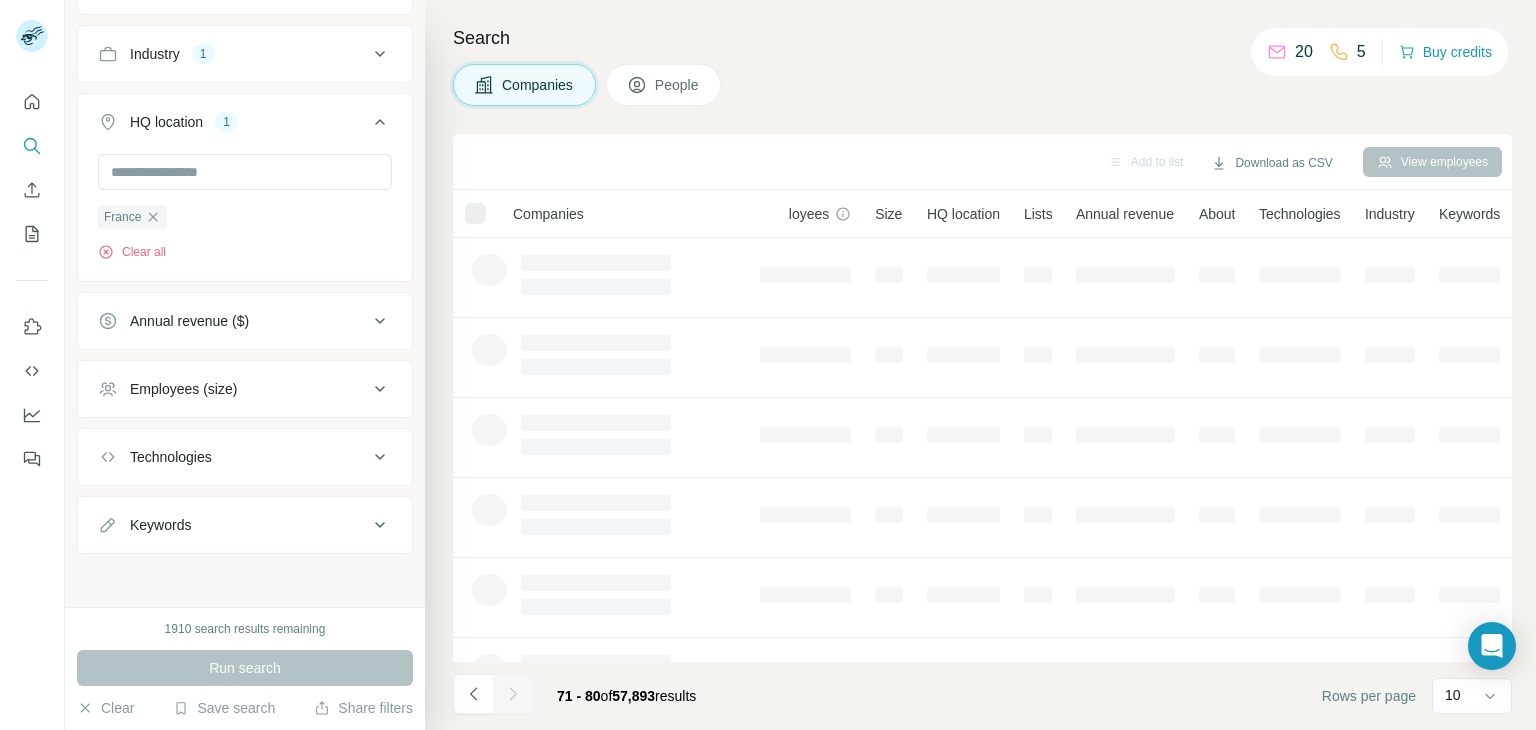 scroll, scrollTop: 0, scrollLeft: 51, axis: horizontal 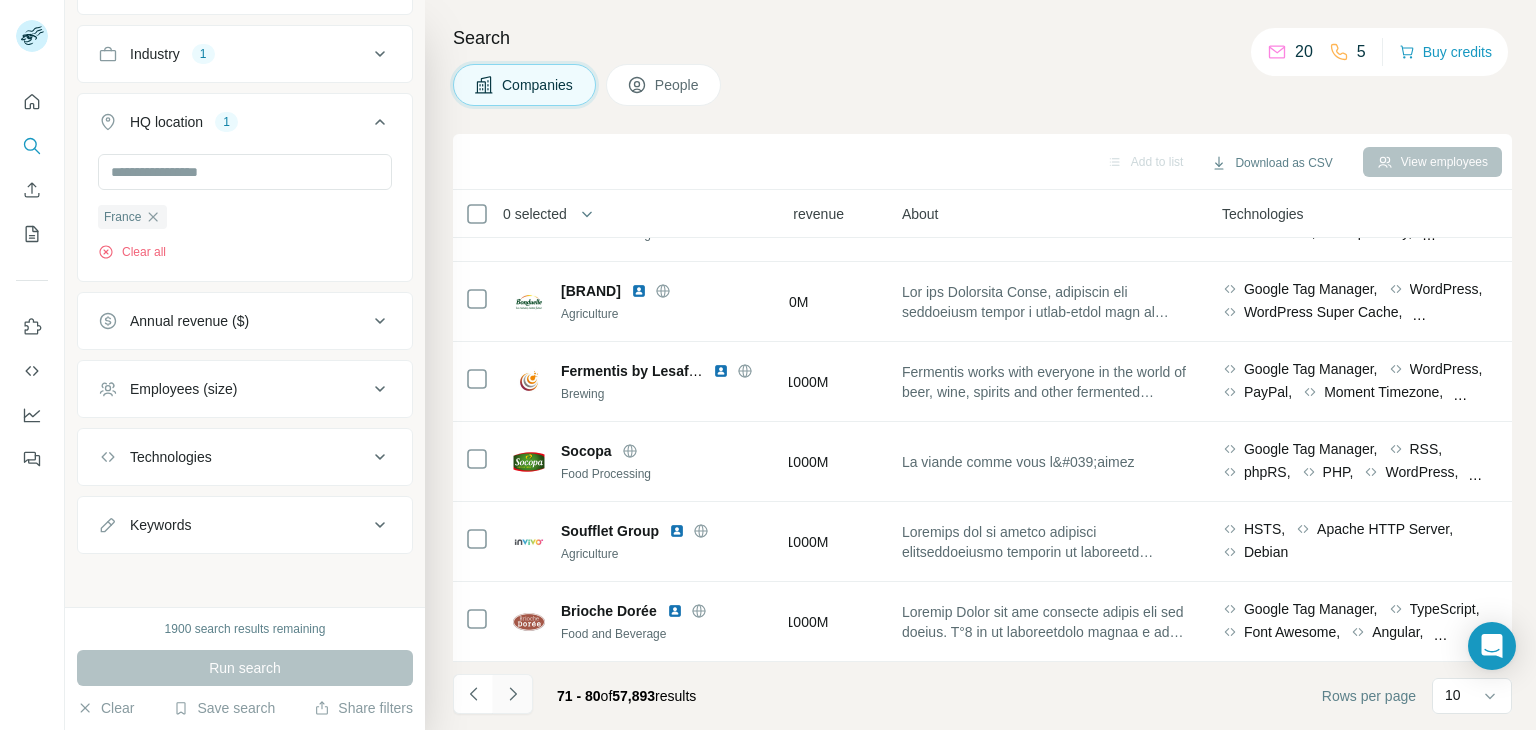 click at bounding box center [513, 694] 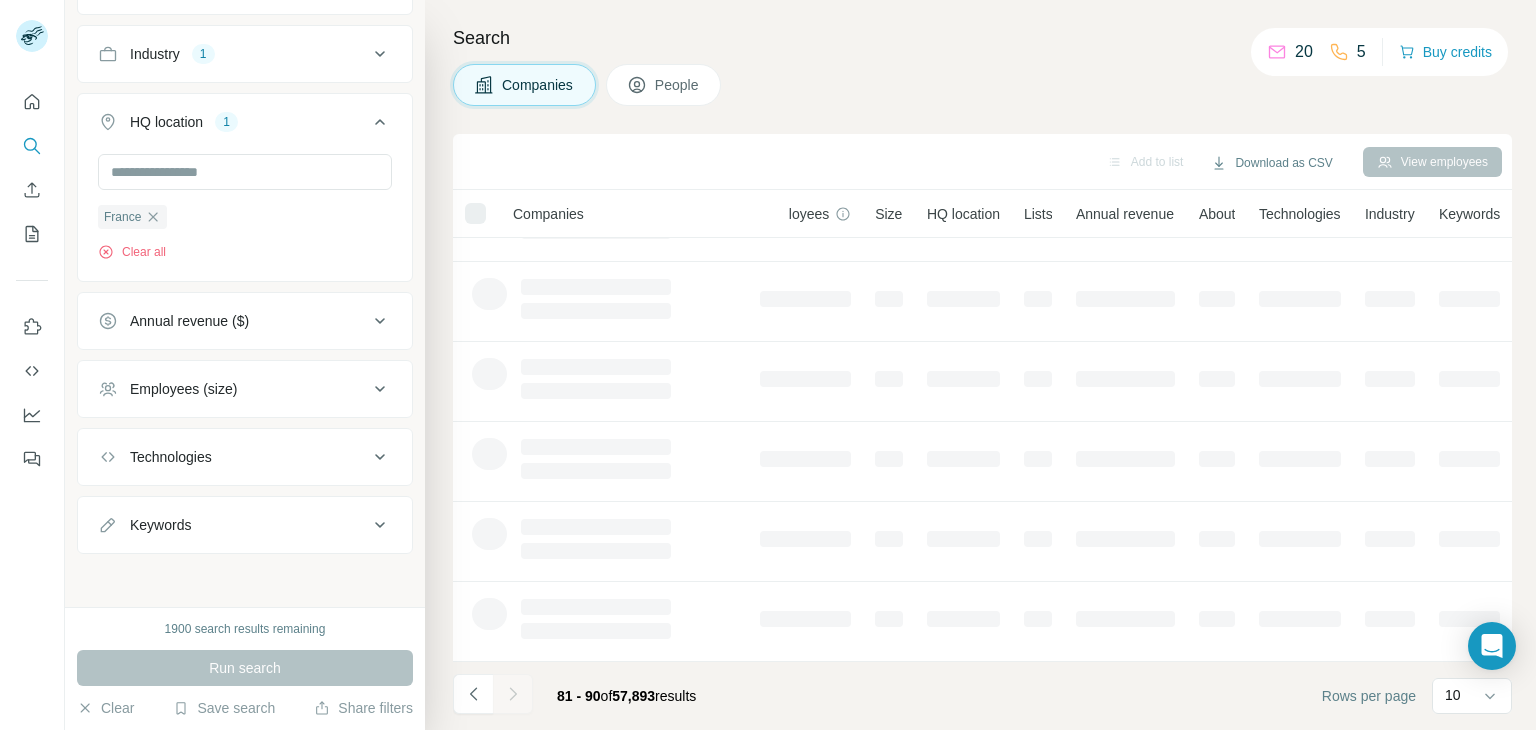 scroll, scrollTop: 386, scrollLeft: 51, axis: both 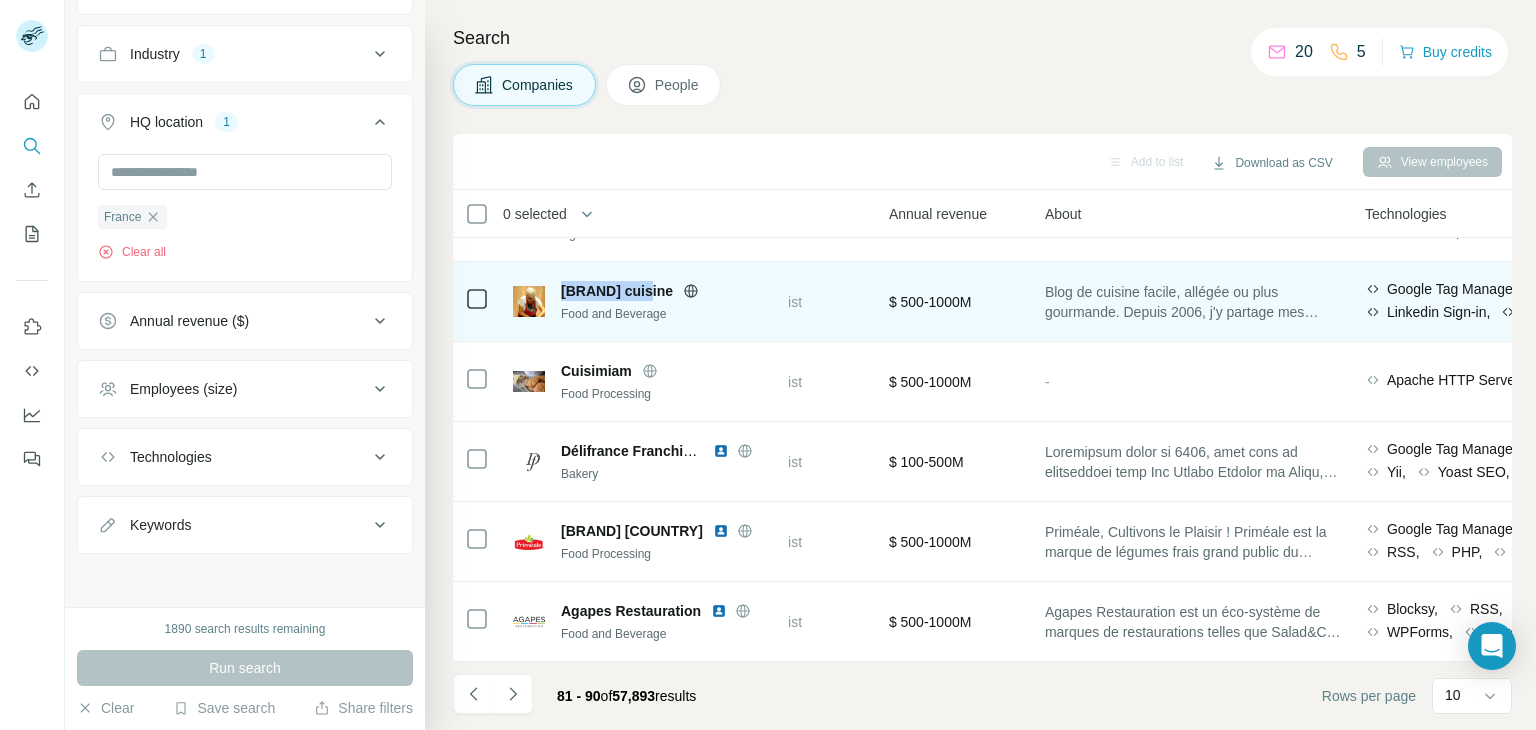 drag, startPoint x: 563, startPoint y: 277, endPoint x: 639, endPoint y: 275, distance: 76.02631 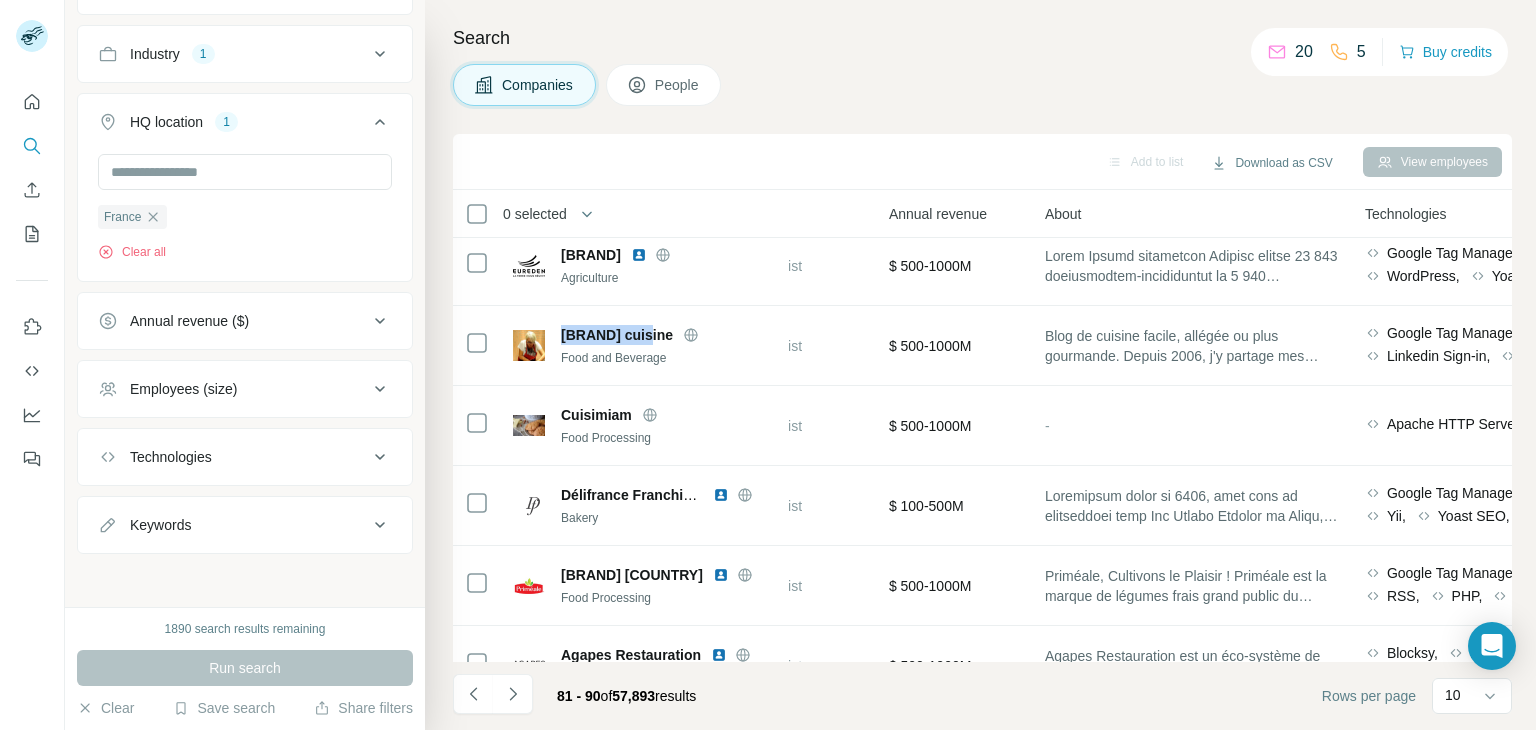 scroll, scrollTop: 386, scrollLeft: 588, axis: both 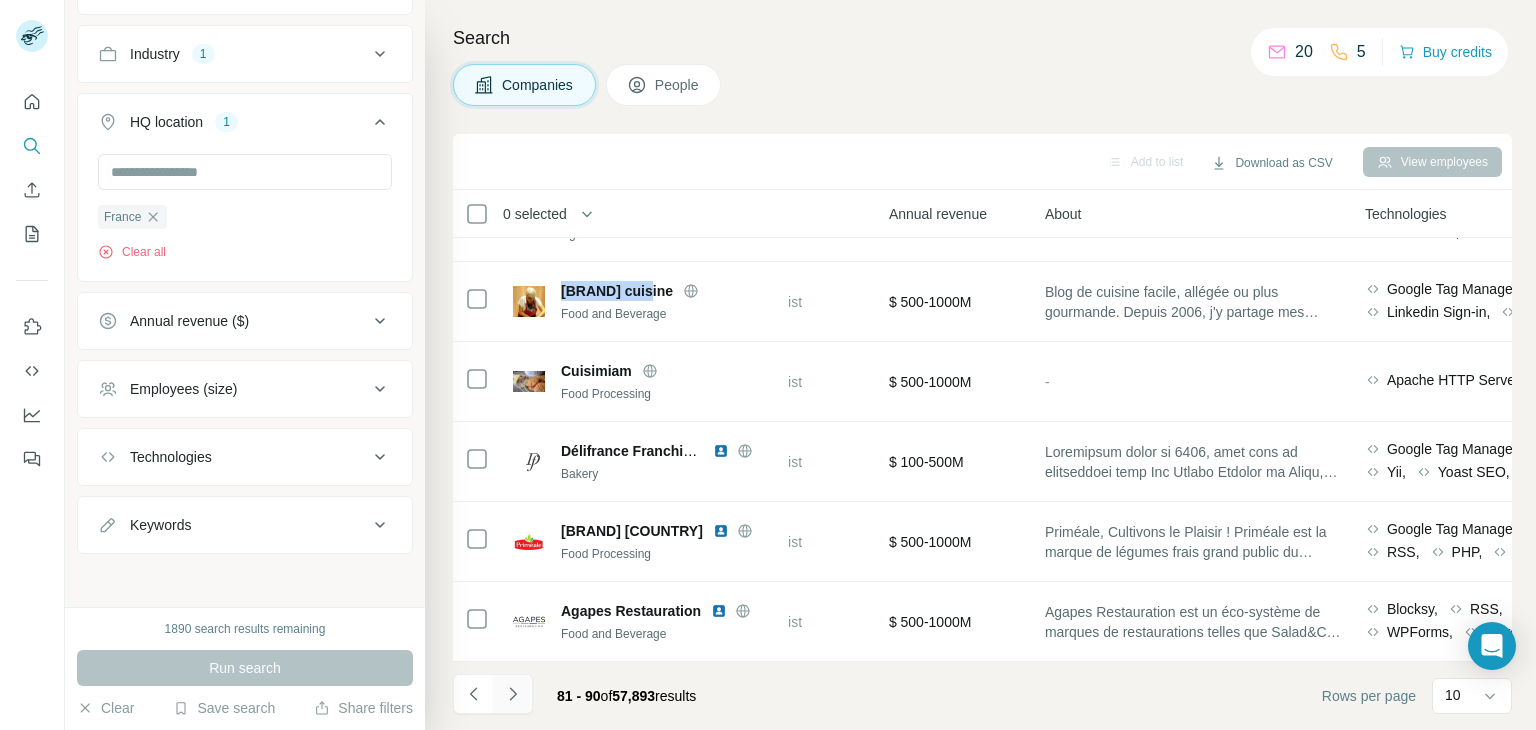 click at bounding box center [513, 694] 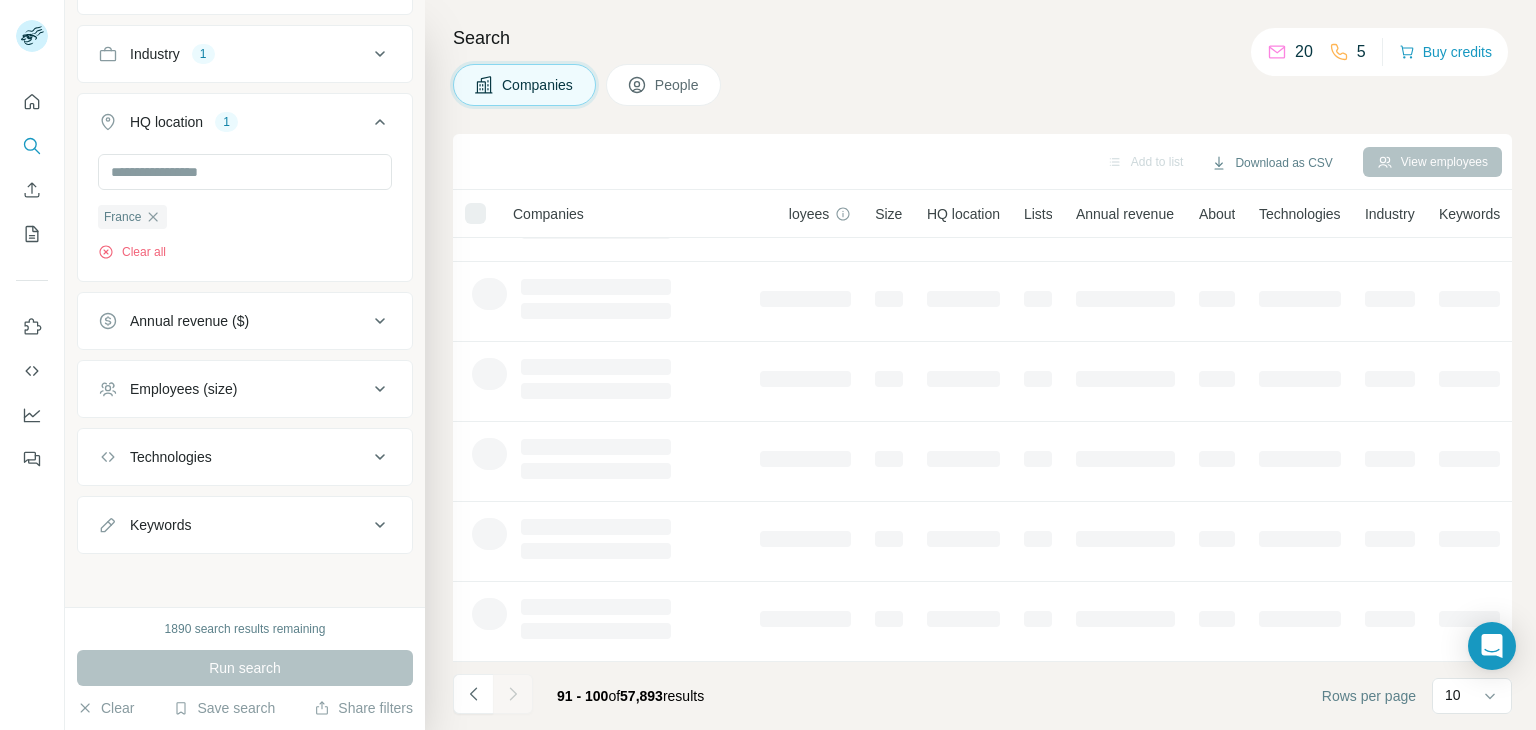 scroll, scrollTop: 386, scrollLeft: 51, axis: both 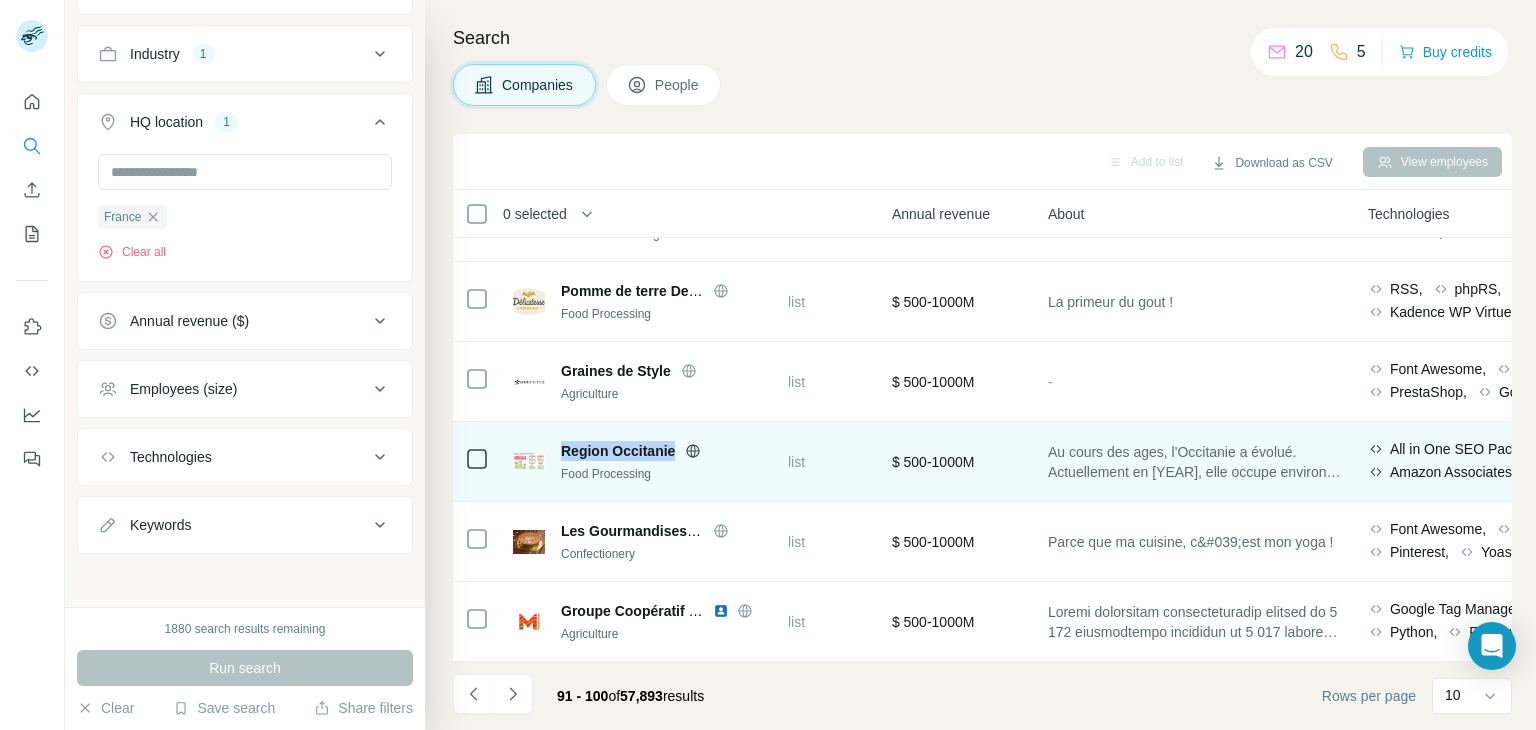 drag, startPoint x: 560, startPoint y: 433, endPoint x: 673, endPoint y: 447, distance: 113.86395 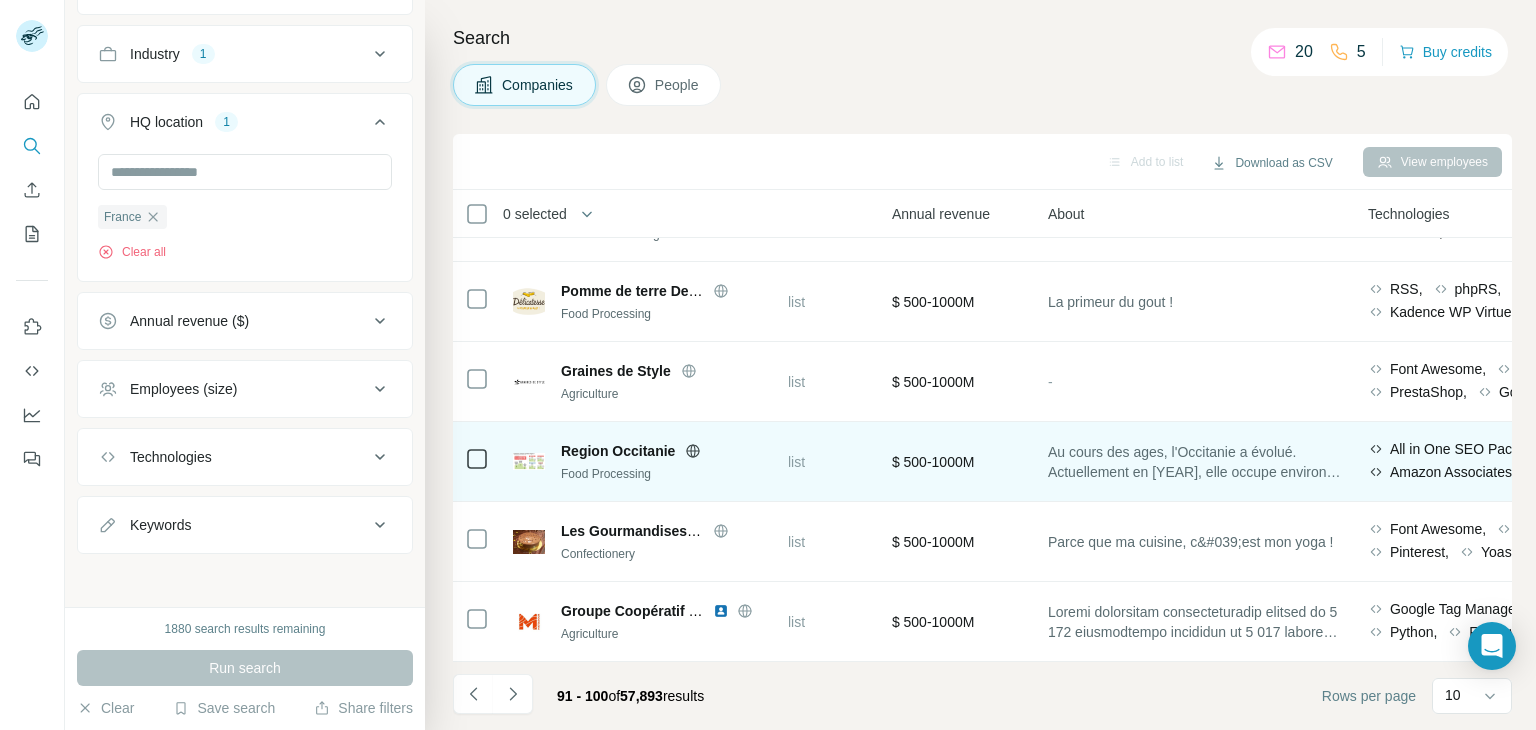 click 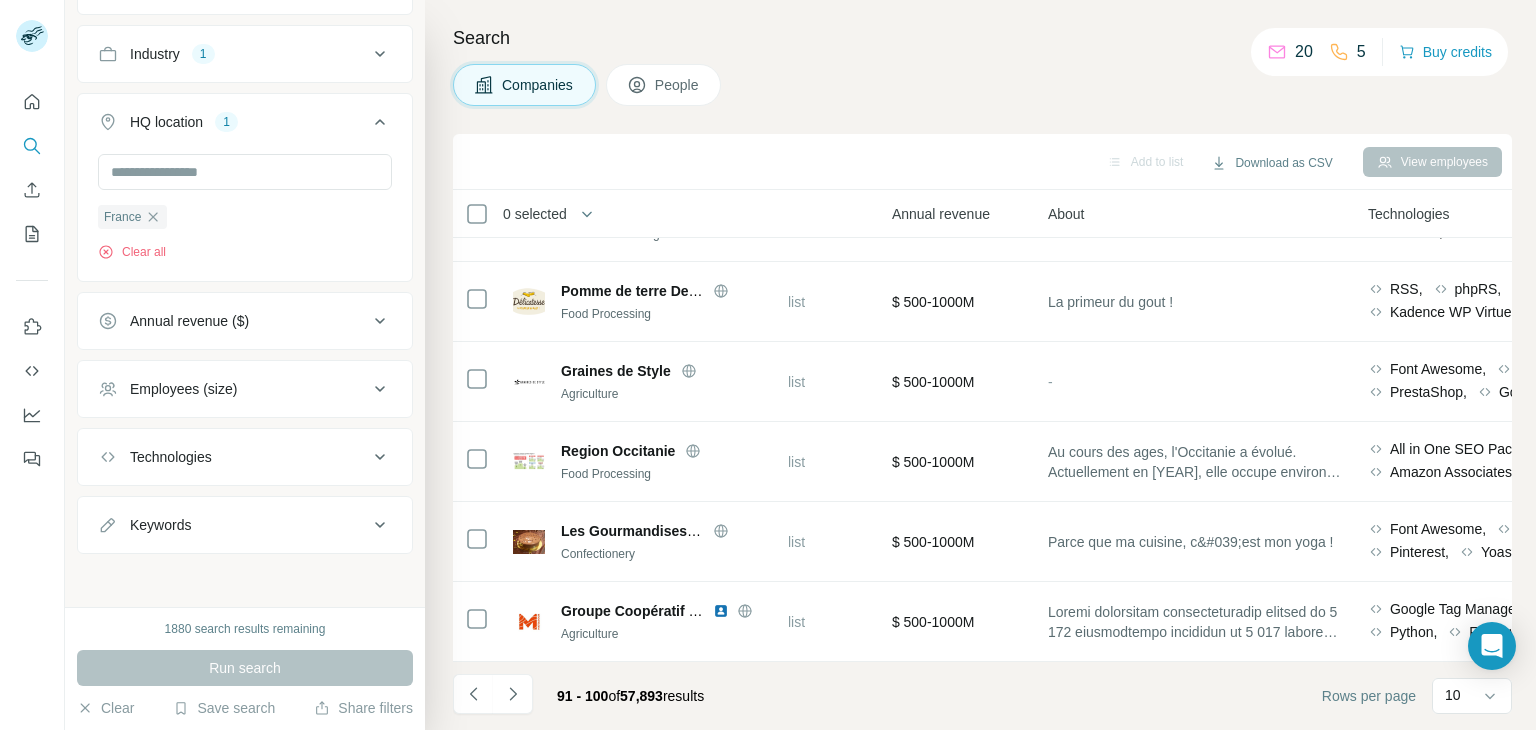 scroll, scrollTop: 0, scrollLeft: 585, axis: horizontal 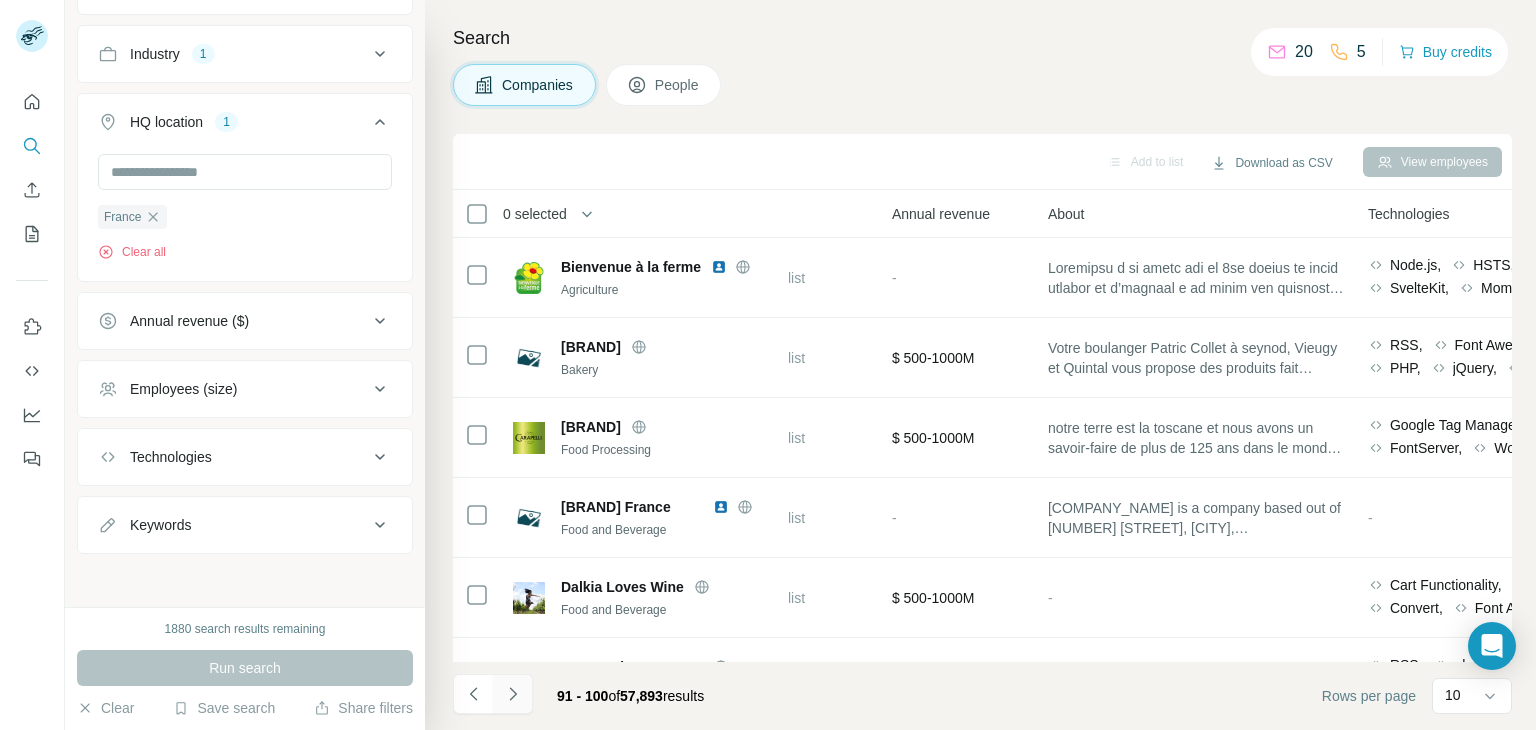click 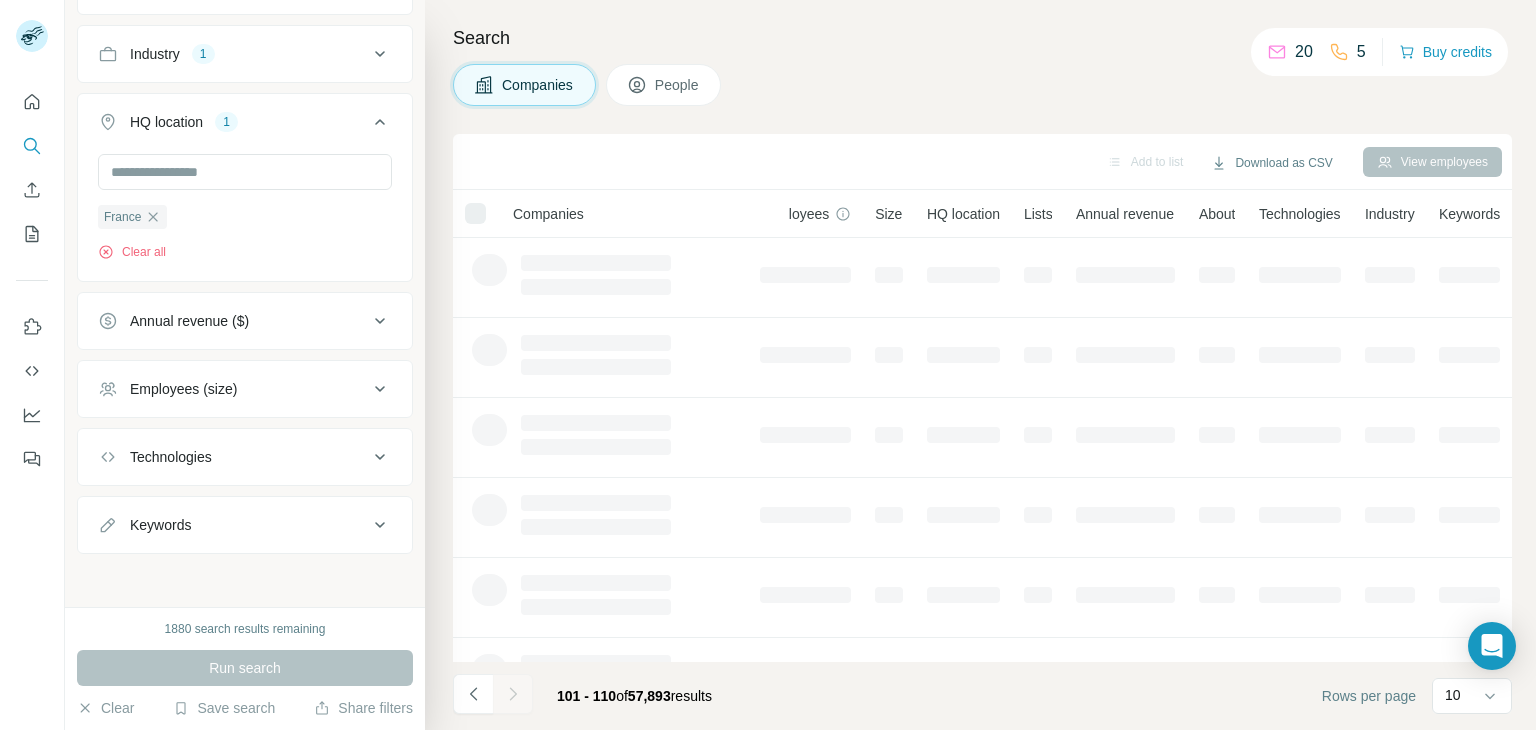 scroll, scrollTop: 0, scrollLeft: 51, axis: horizontal 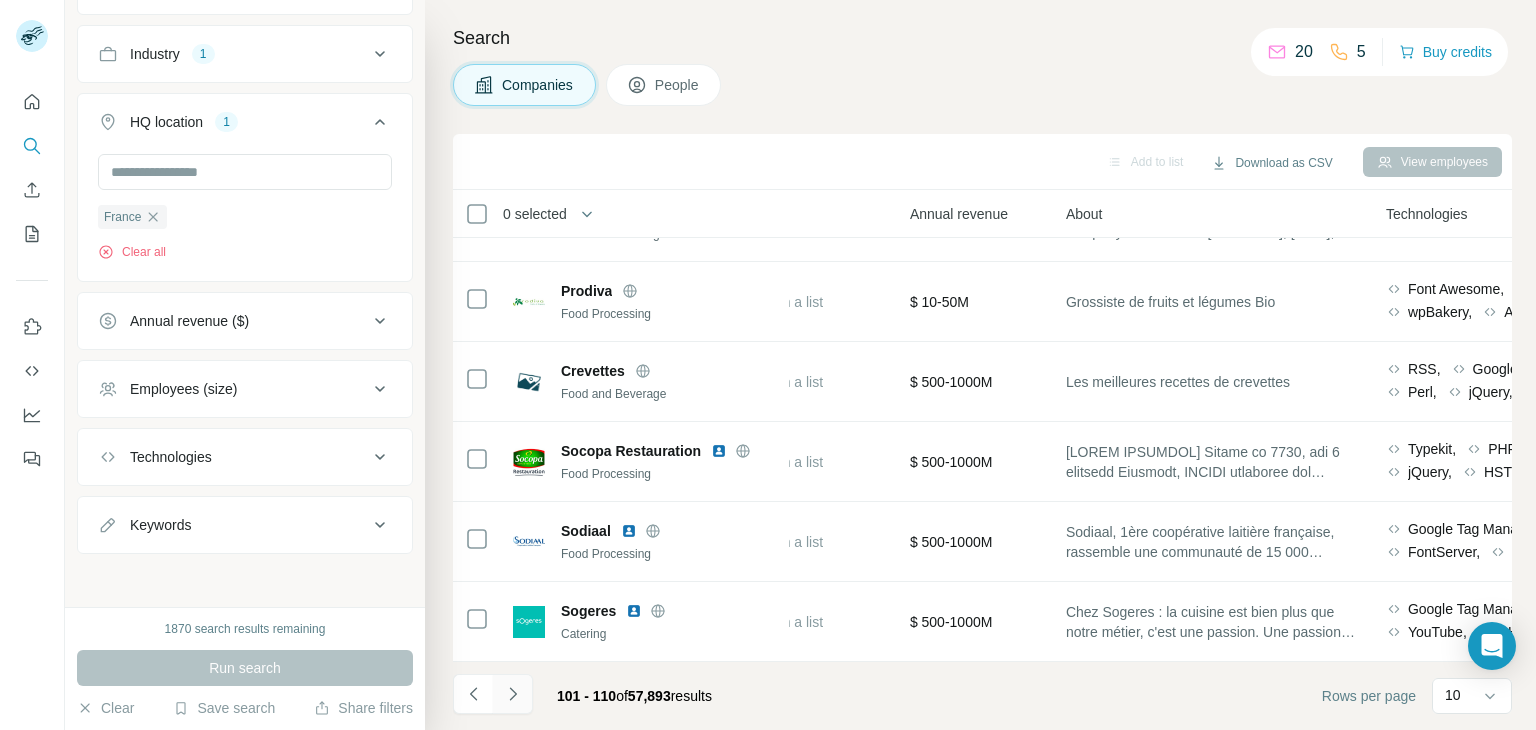 click 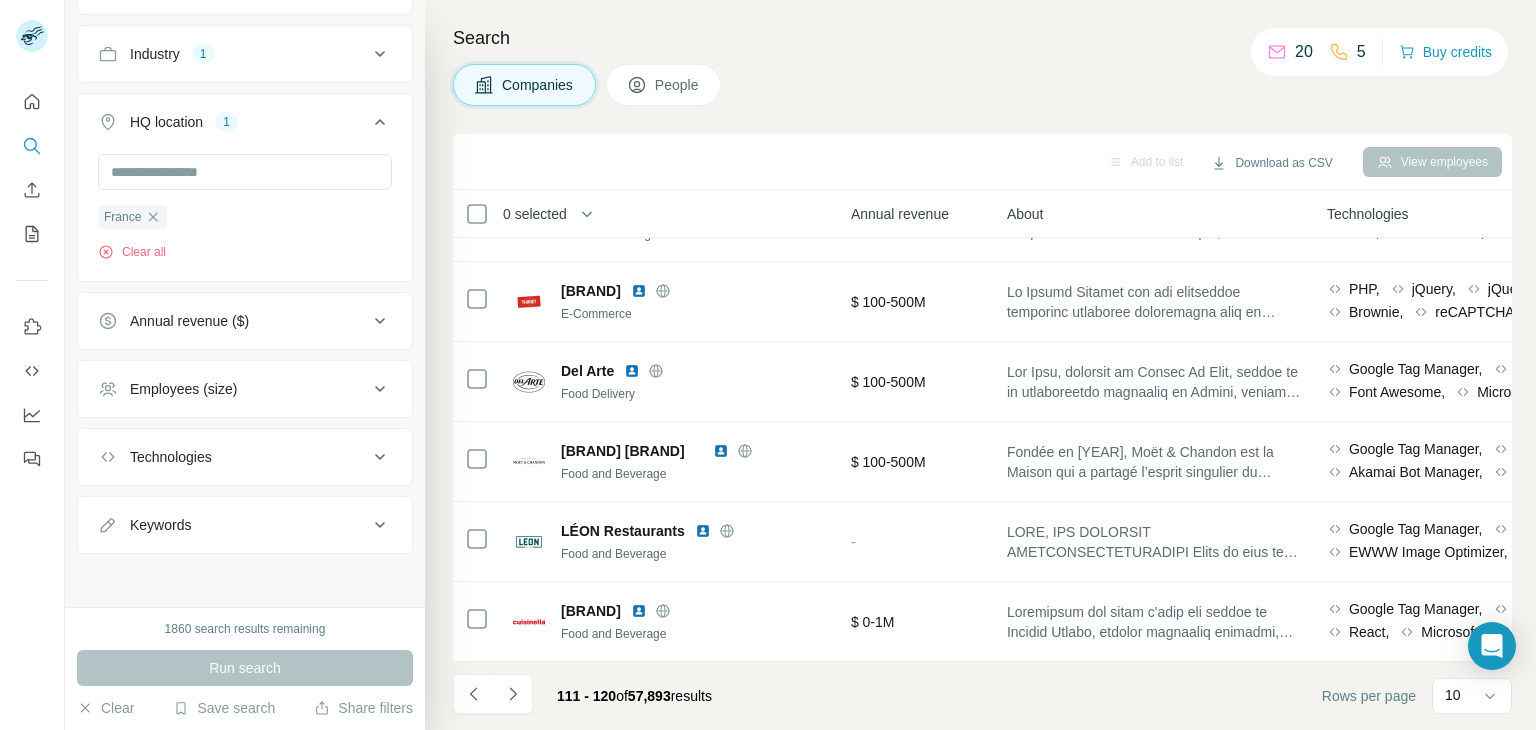 scroll, scrollTop: 386, scrollLeft: 647, axis: both 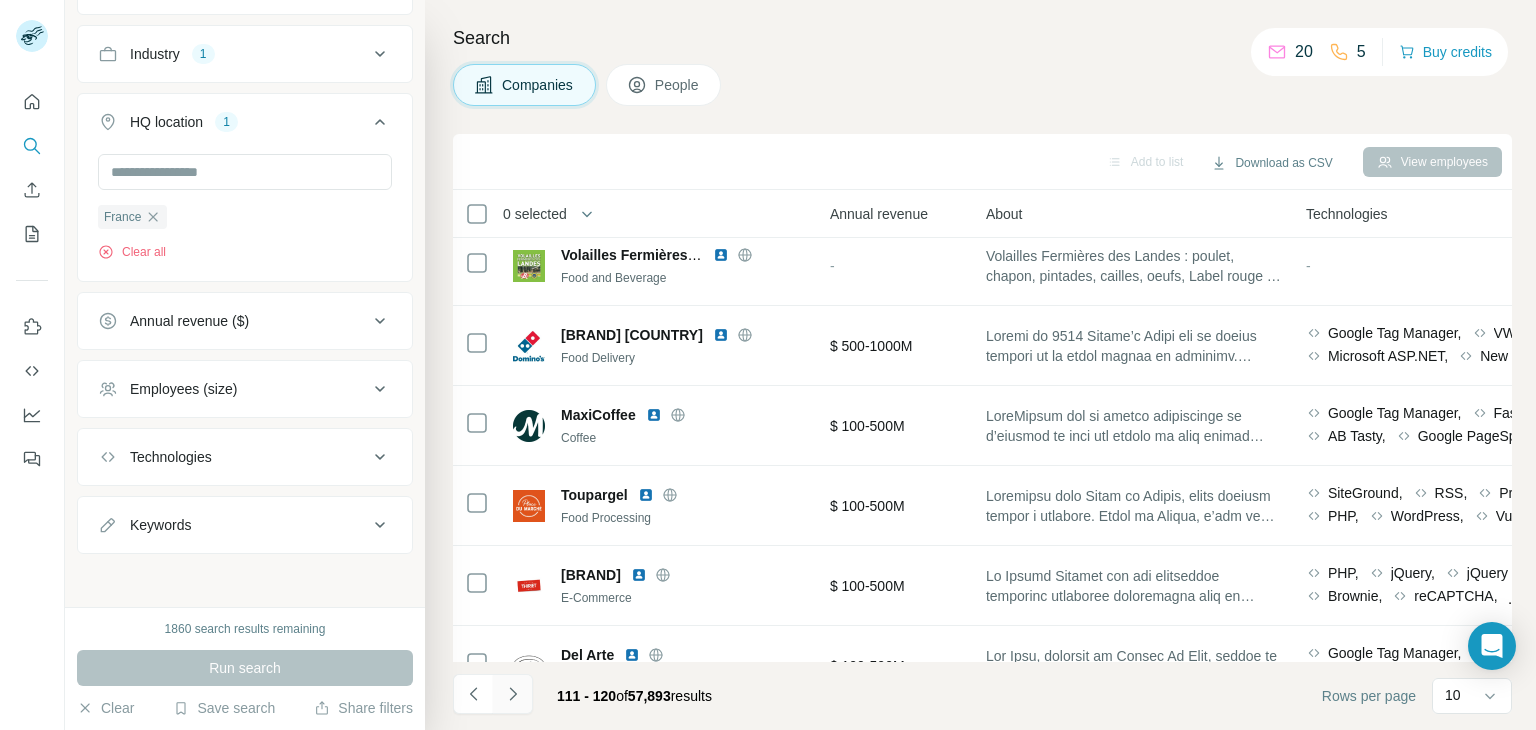 click 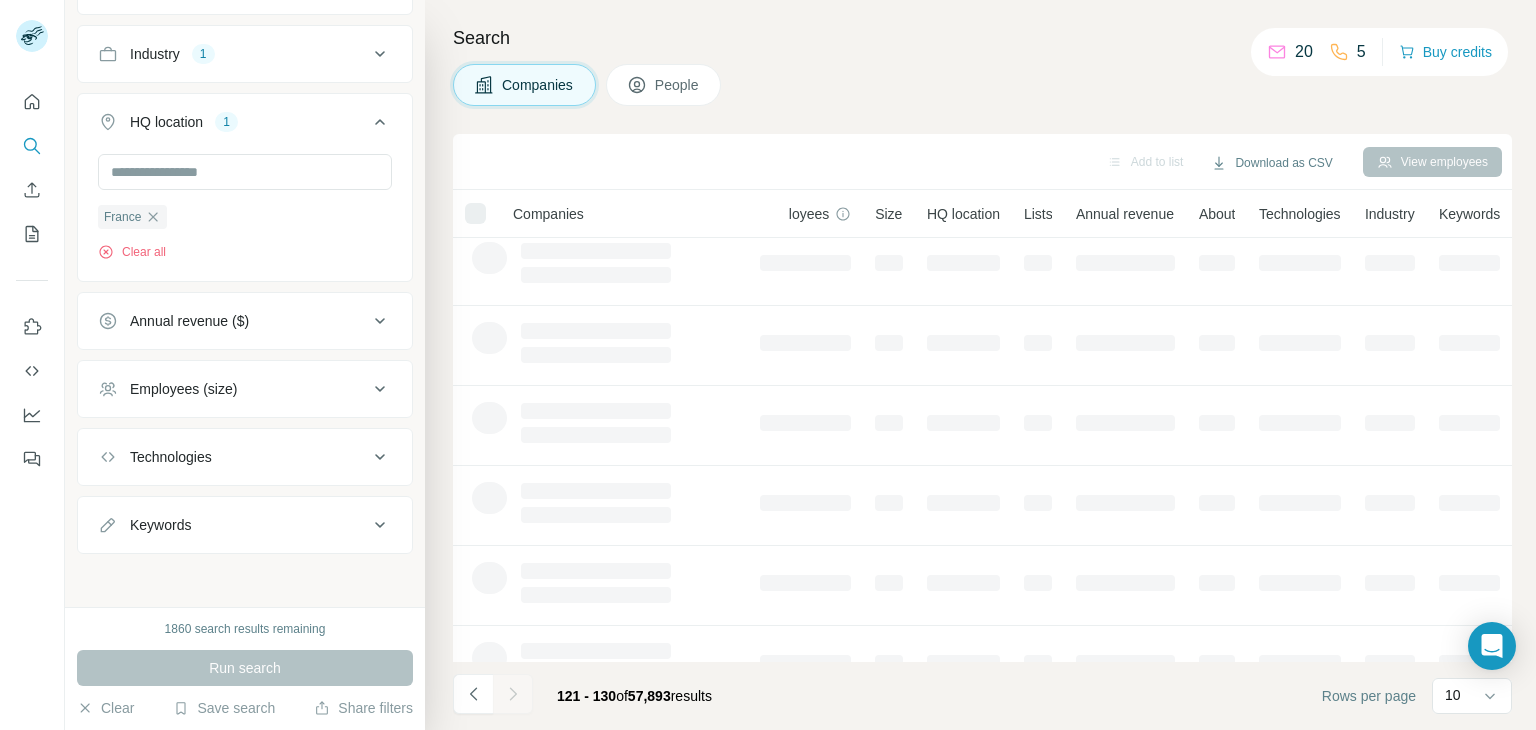 scroll, scrollTop: 92, scrollLeft: 51, axis: both 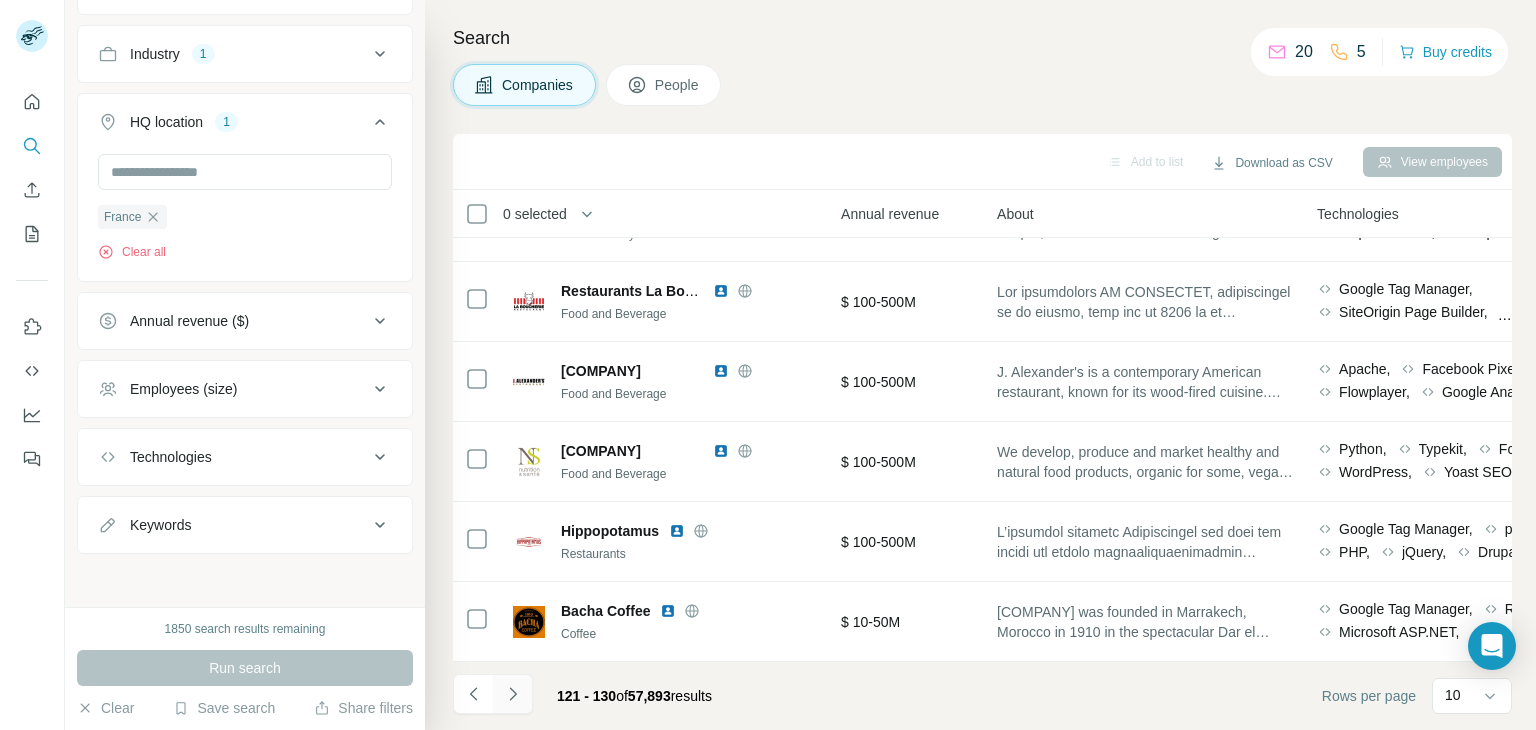 click 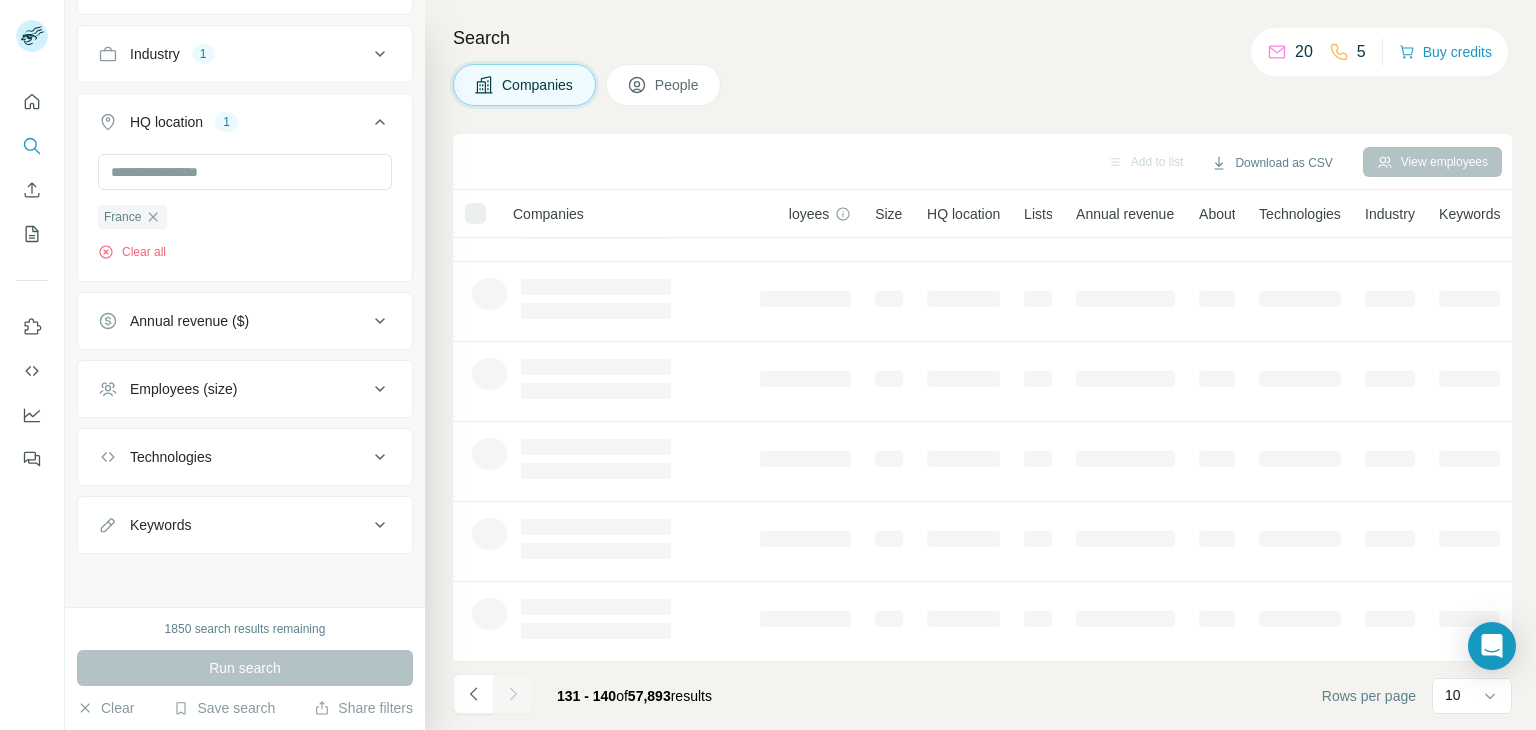 scroll, scrollTop: 386, scrollLeft: 51, axis: both 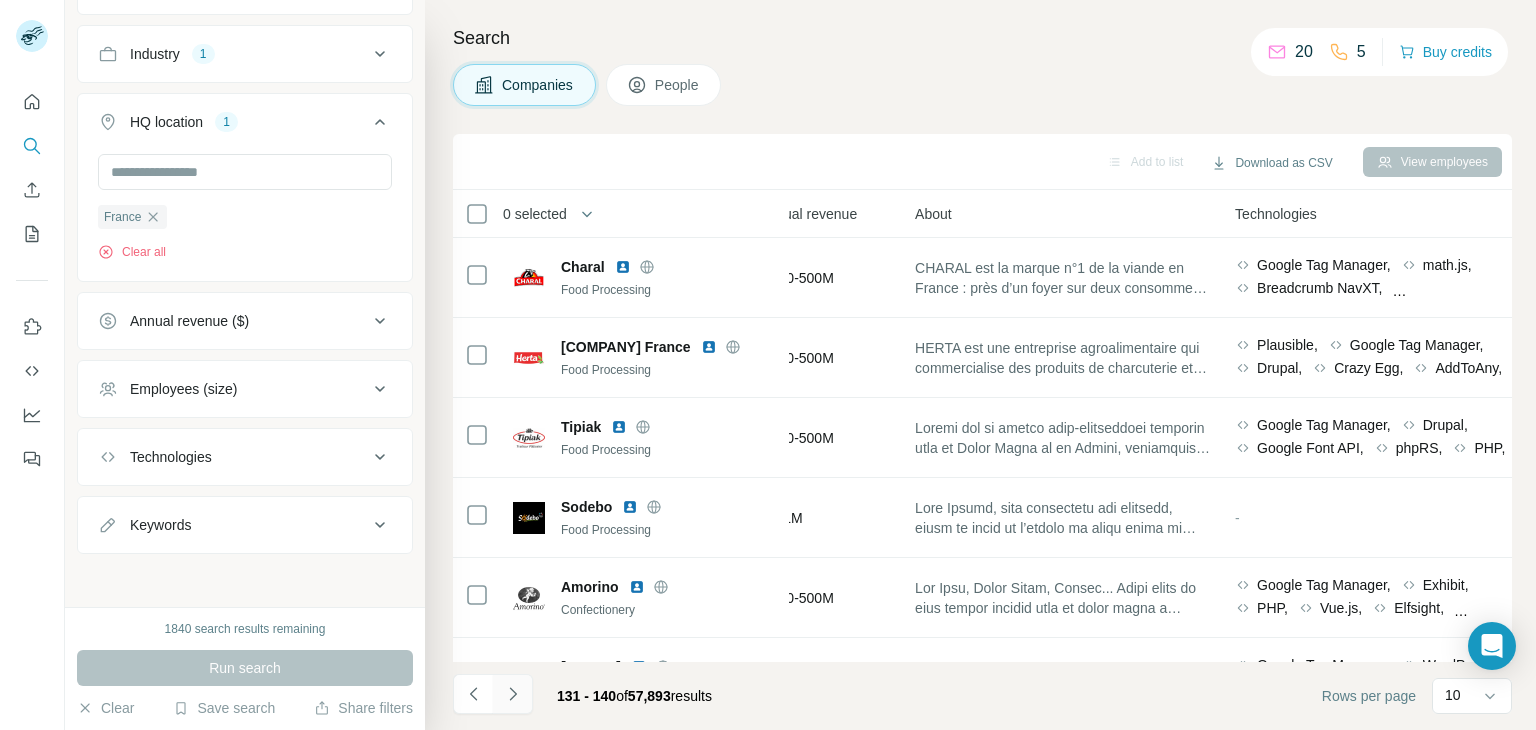 click 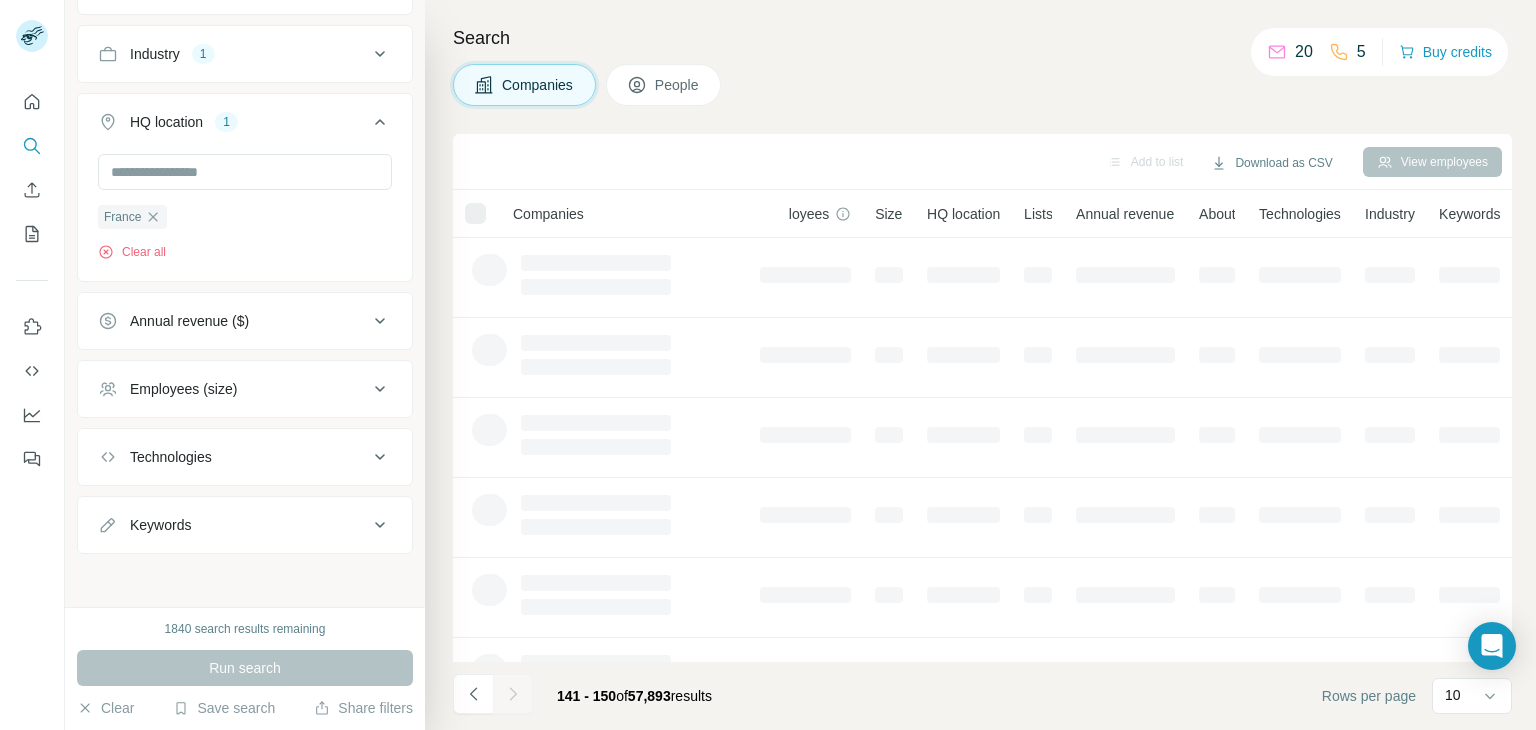 scroll, scrollTop: 0, scrollLeft: 51, axis: horizontal 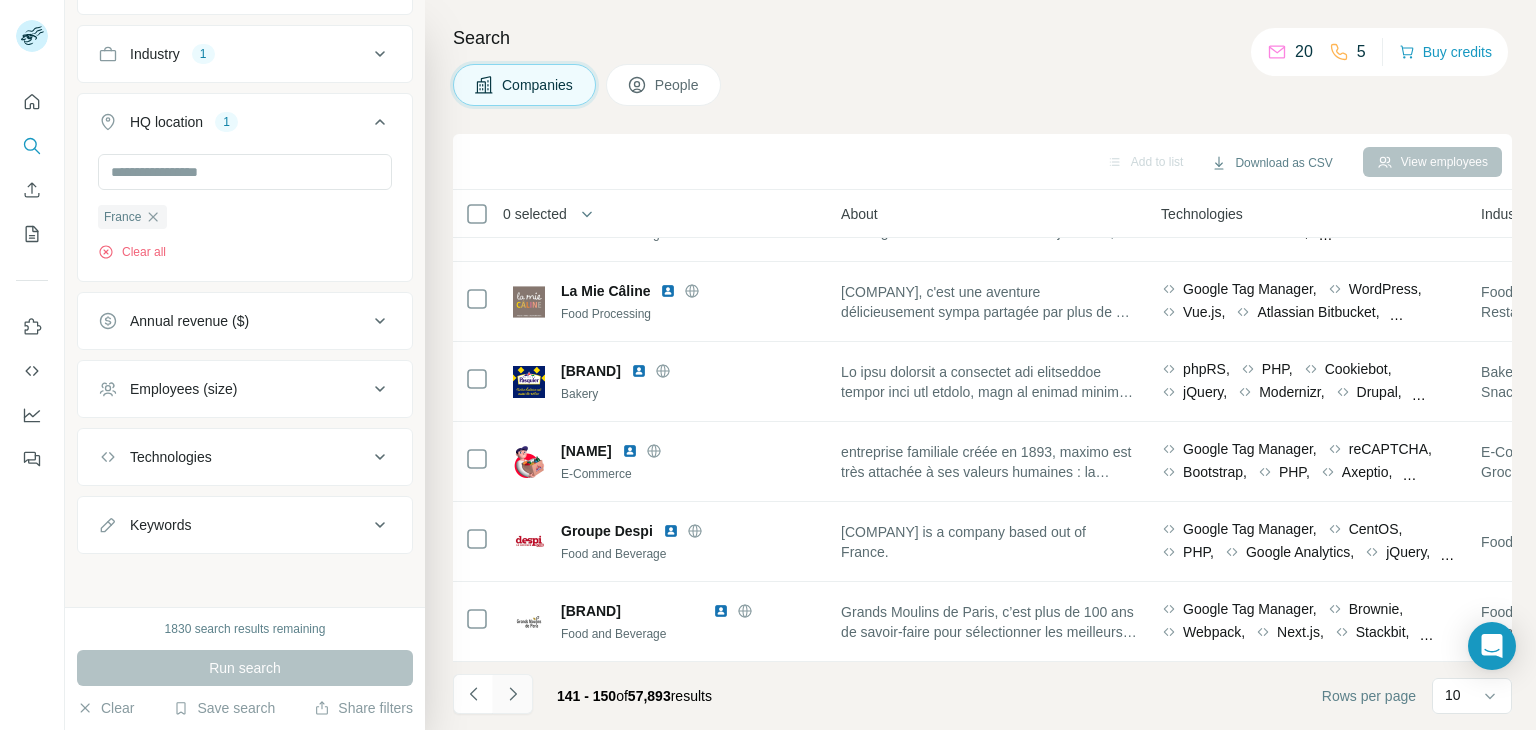 click 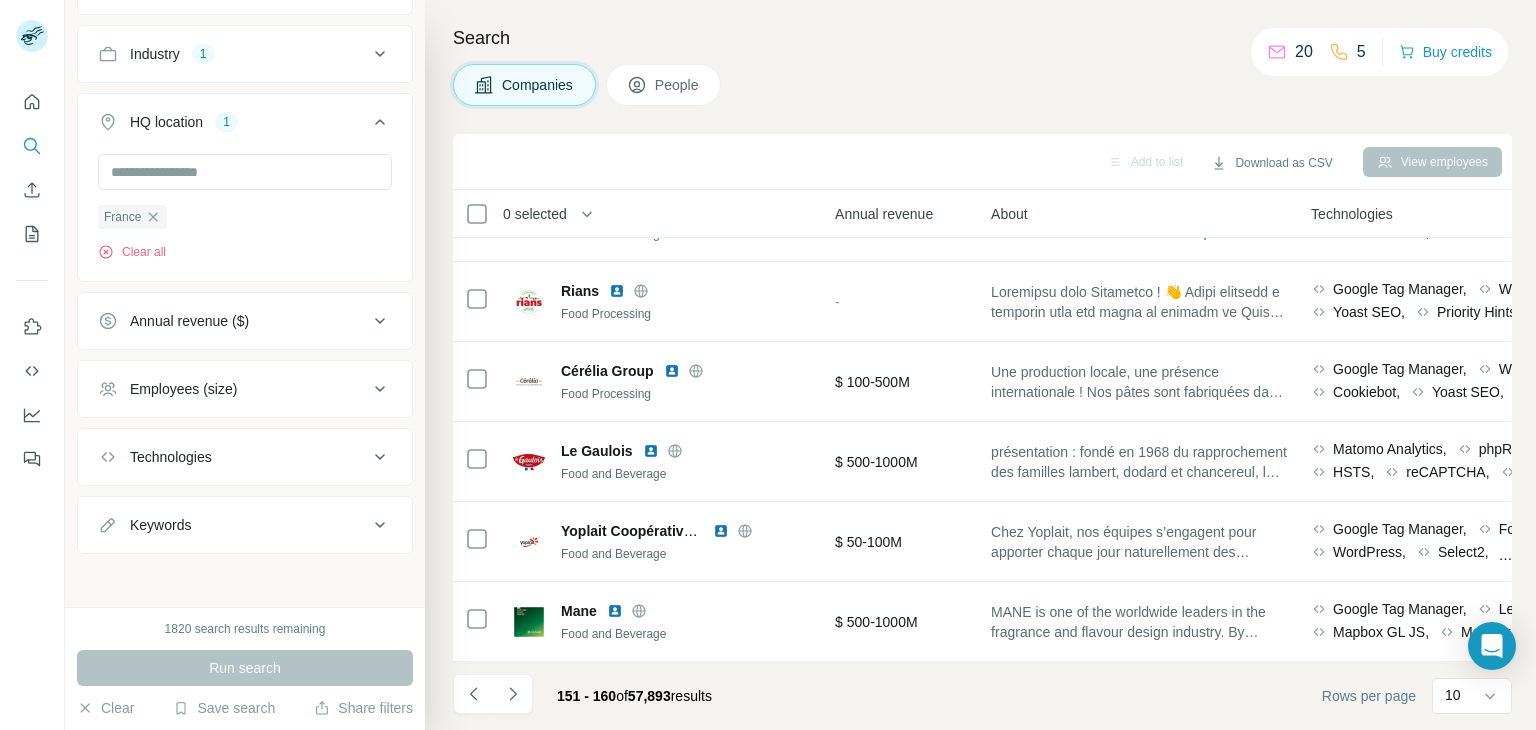 scroll, scrollTop: 0, scrollLeft: 634, axis: horizontal 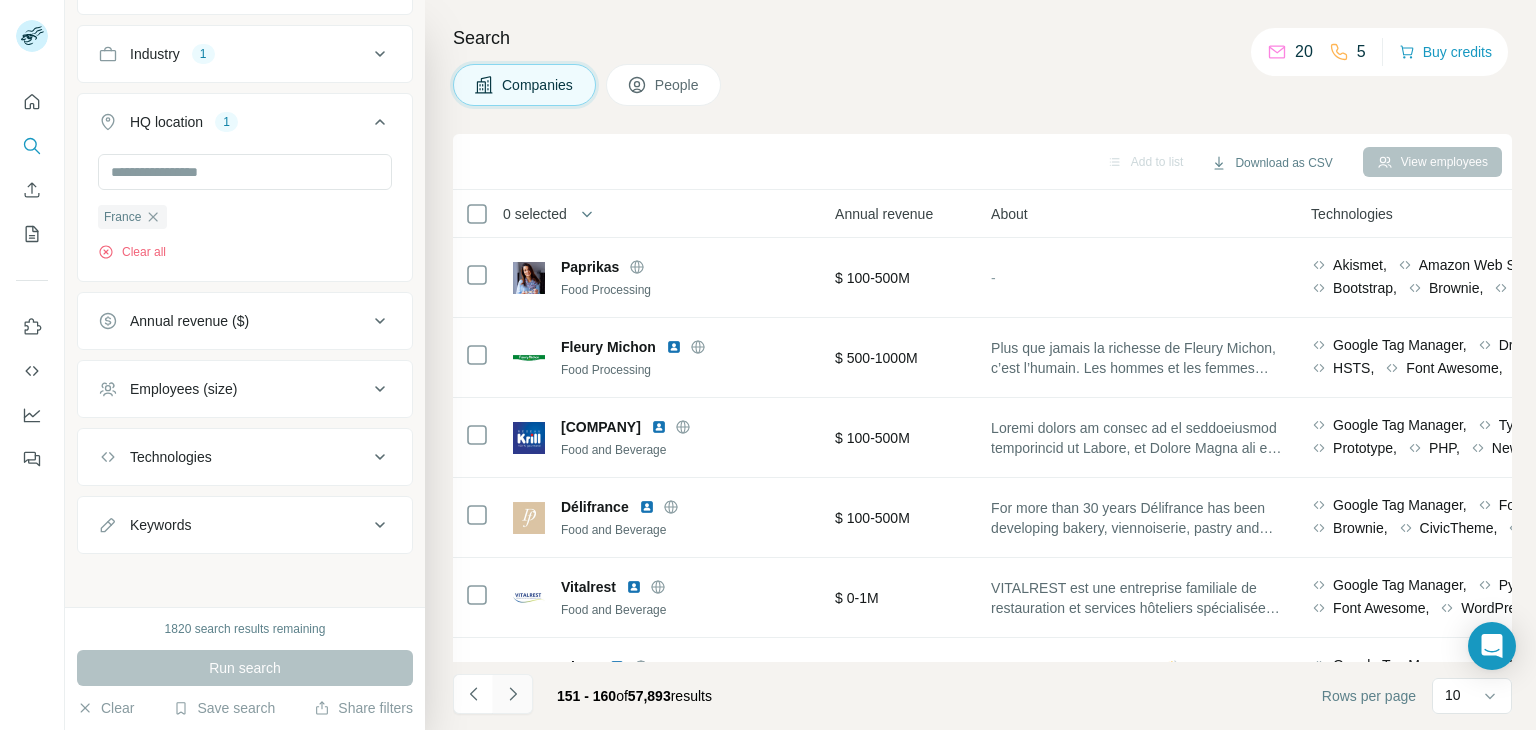 click 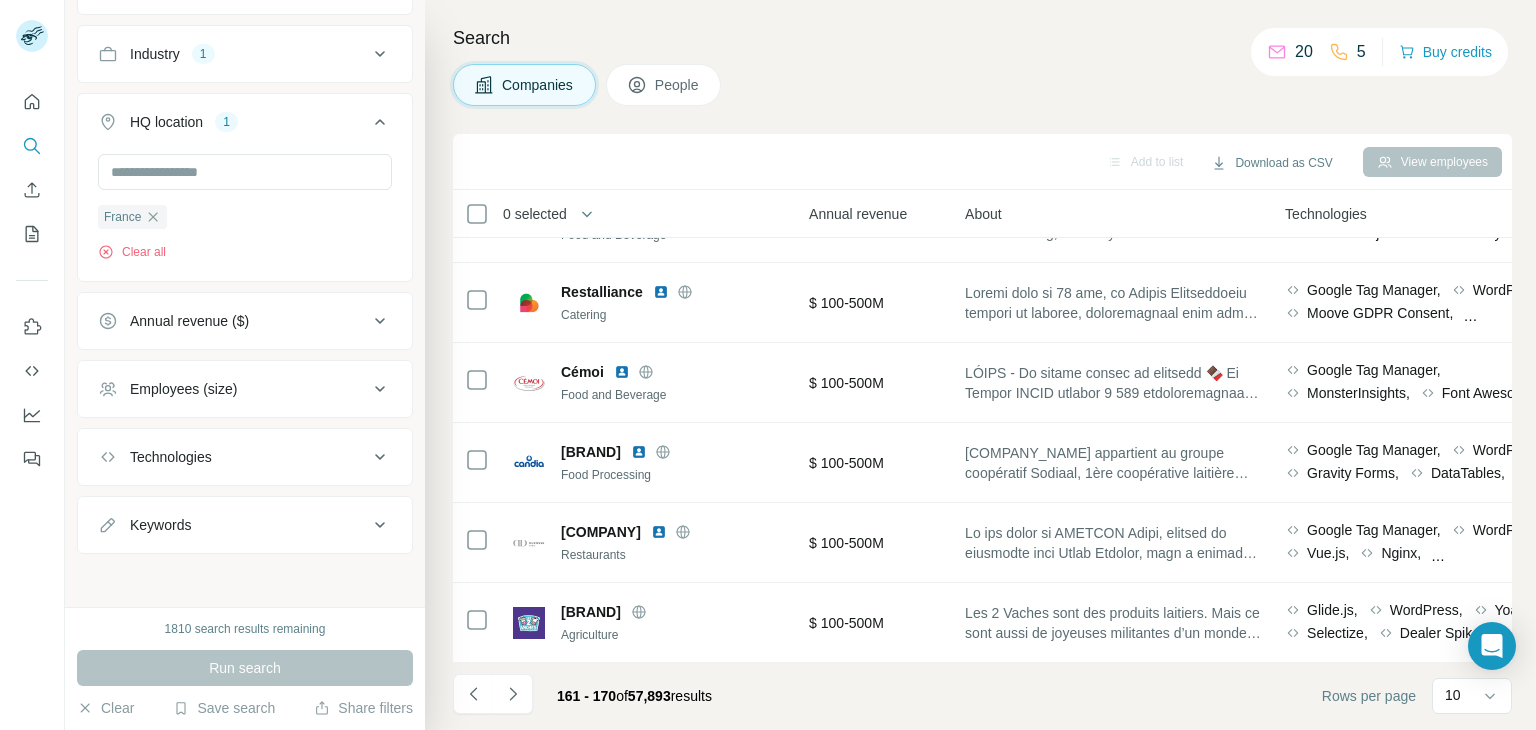 scroll, scrollTop: 386, scrollLeft: 660, axis: both 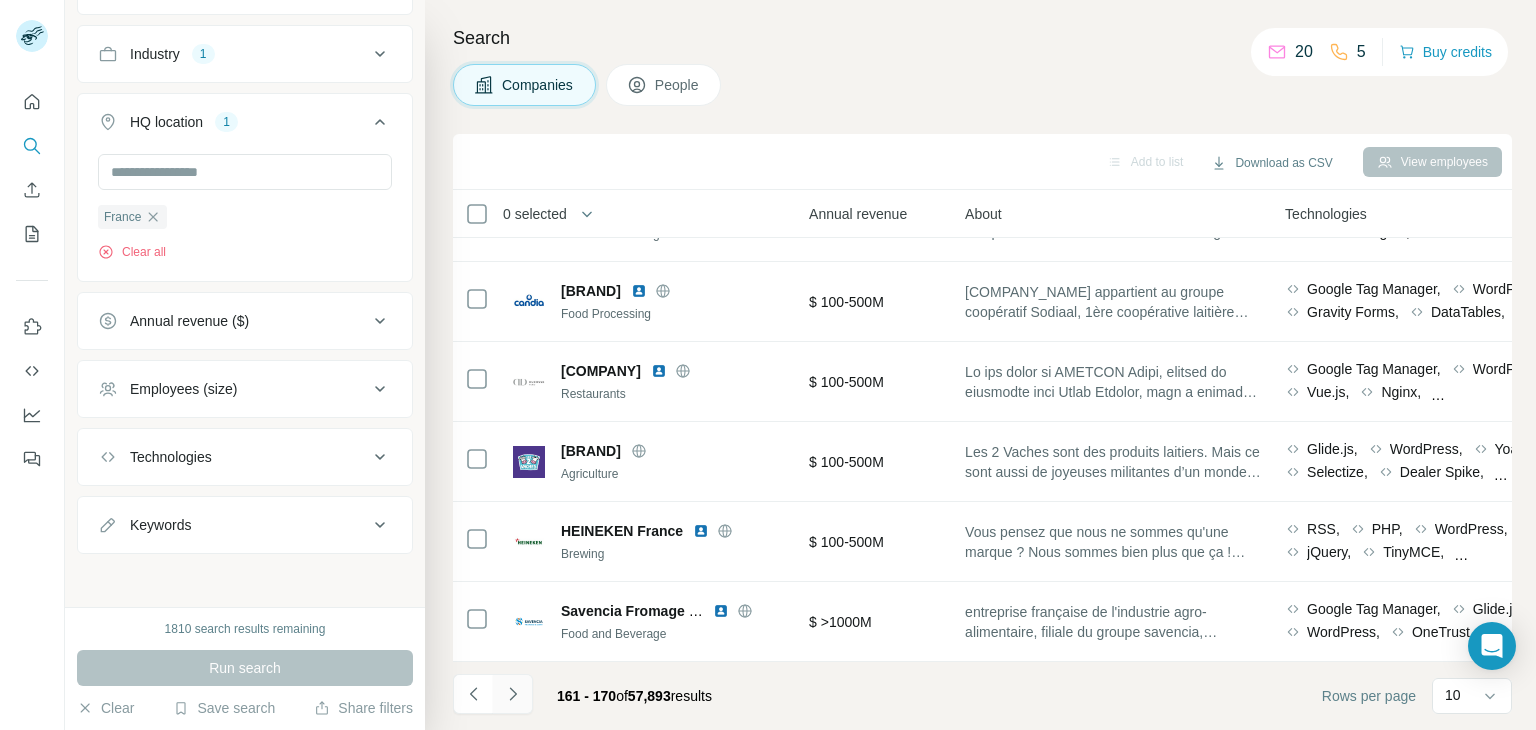 click 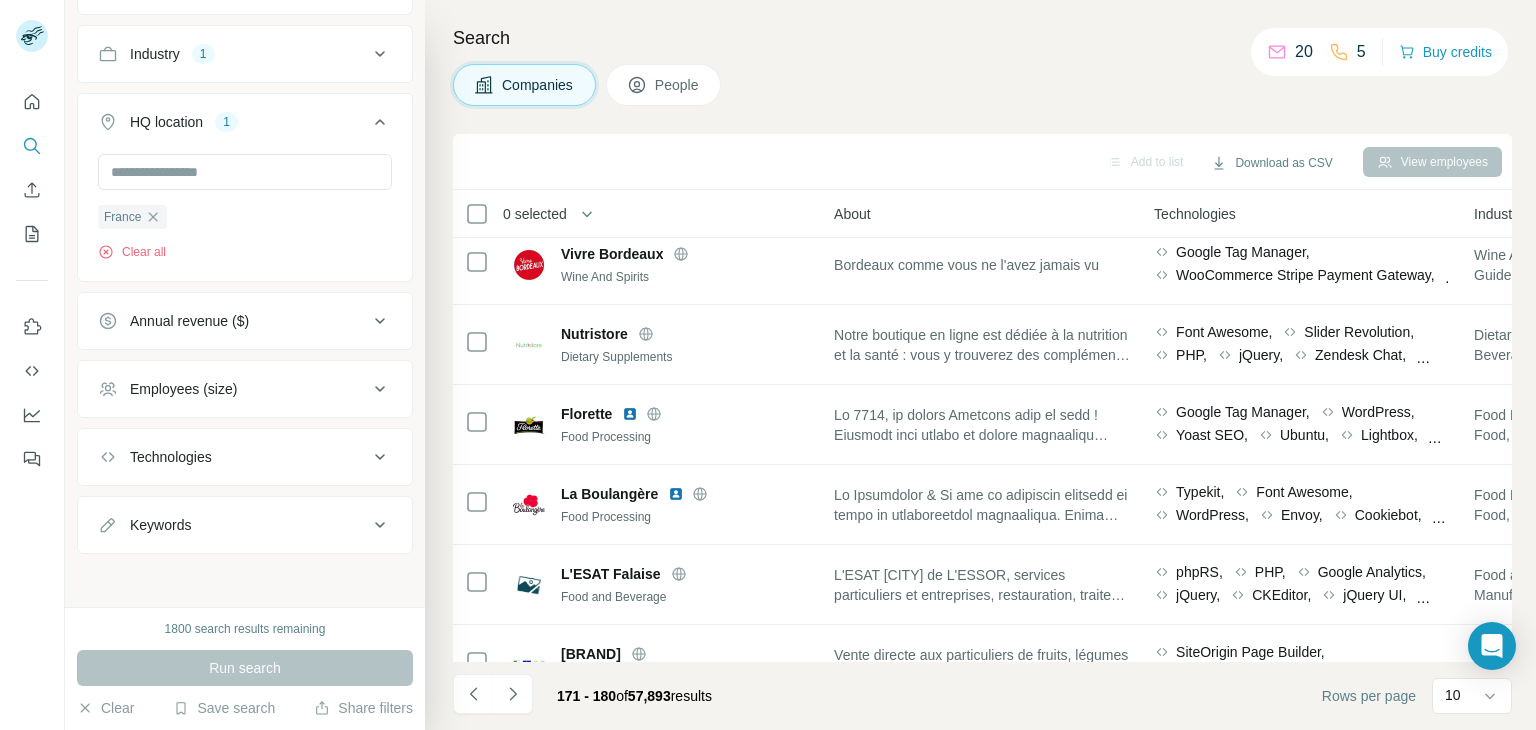 scroll, scrollTop: 0, scrollLeft: 791, axis: horizontal 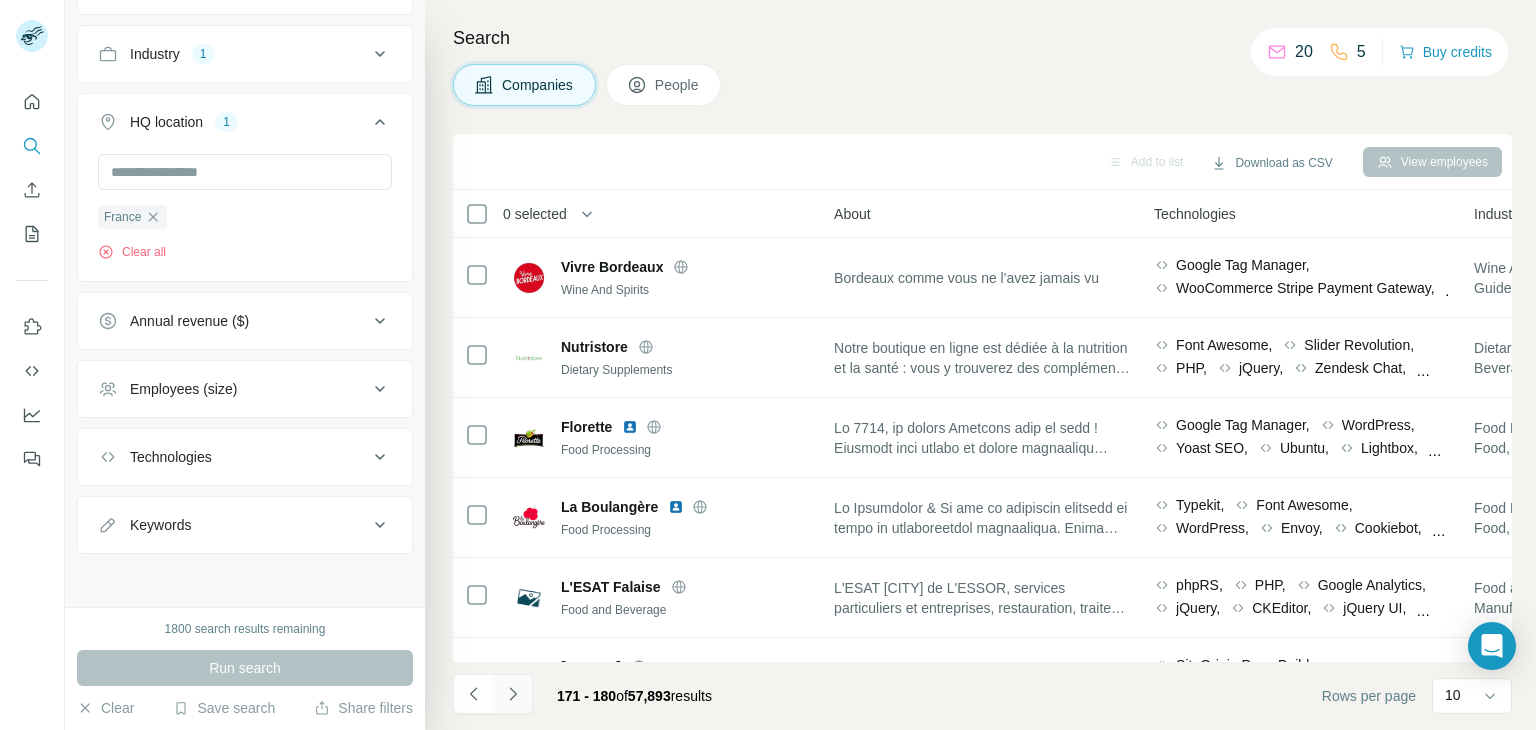 click at bounding box center (513, 694) 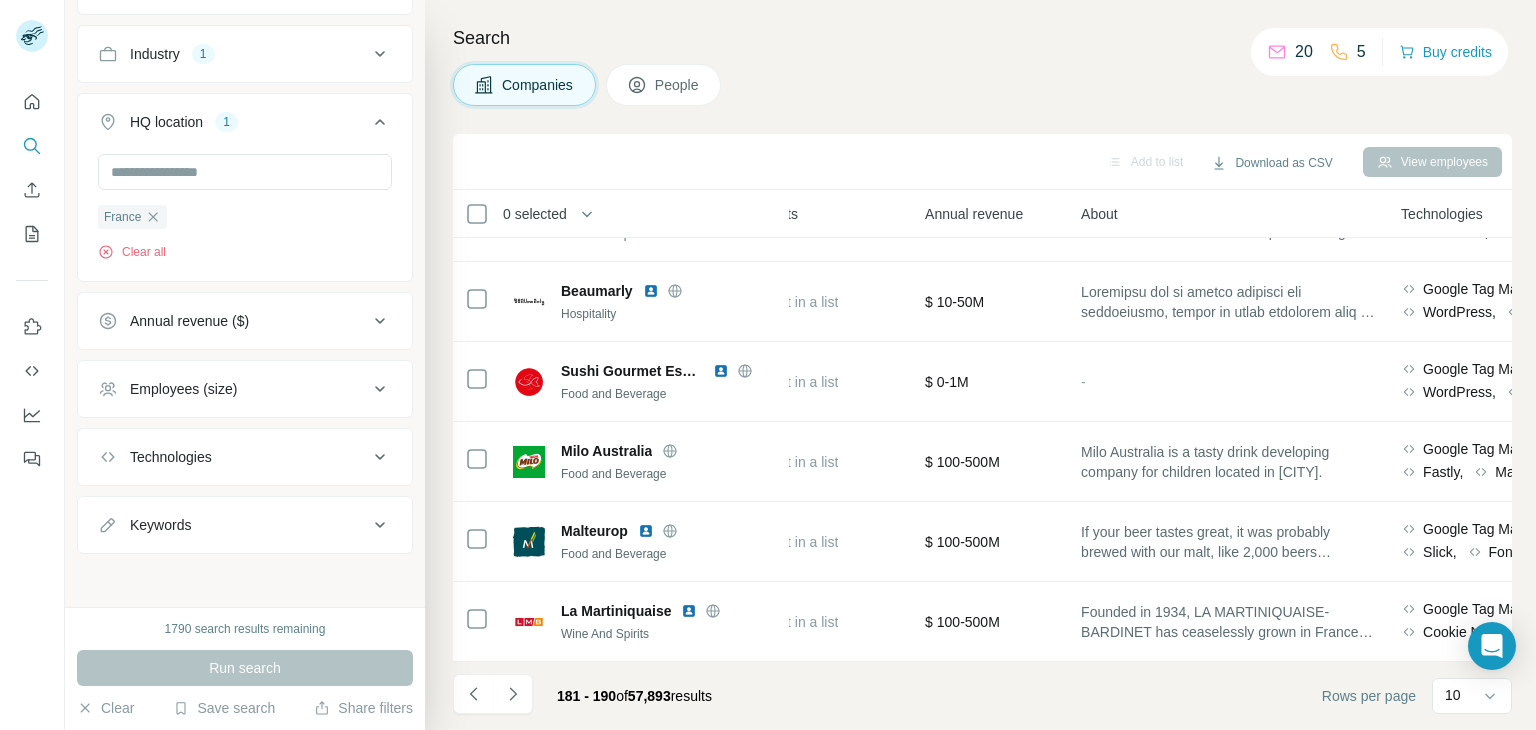 scroll, scrollTop: 386, scrollLeft: 544, axis: both 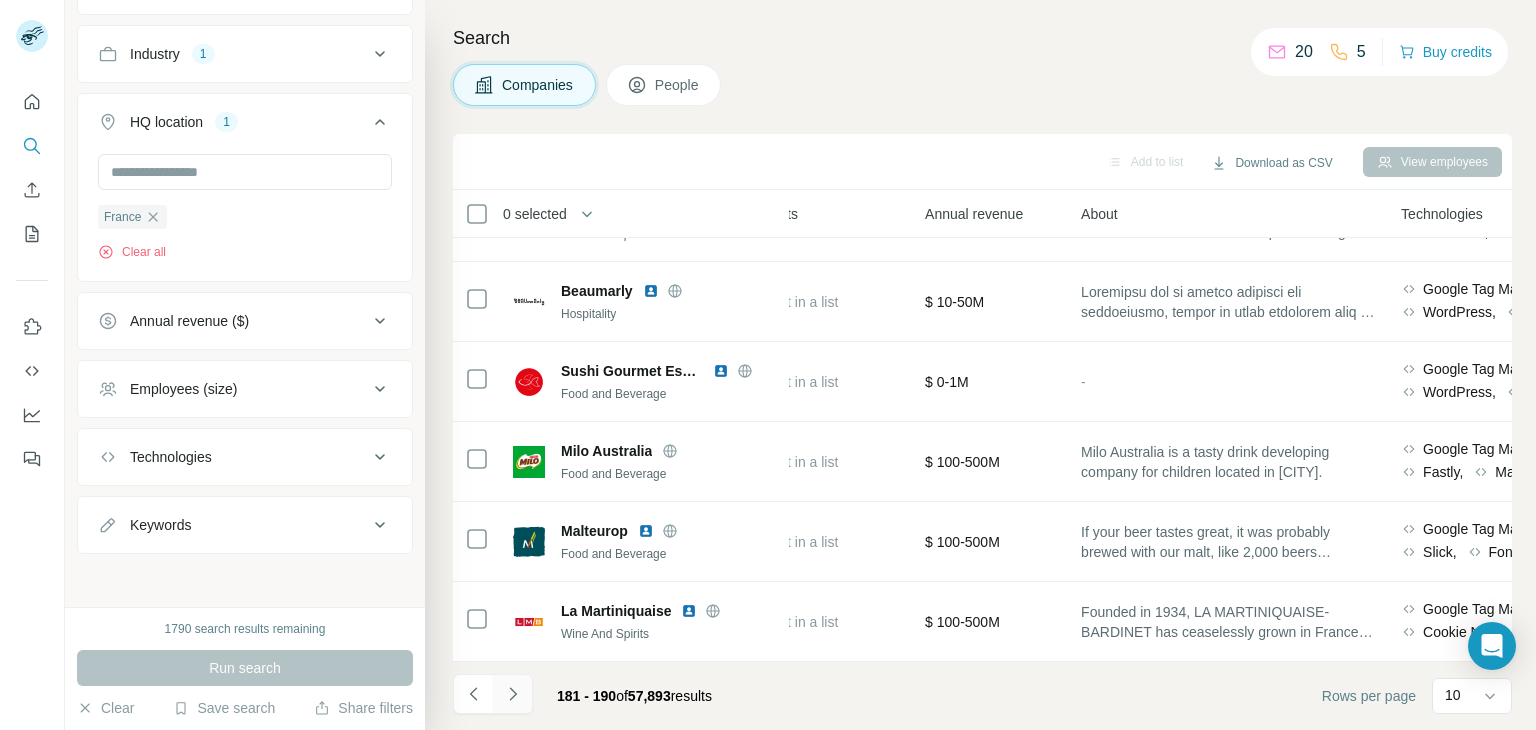 click 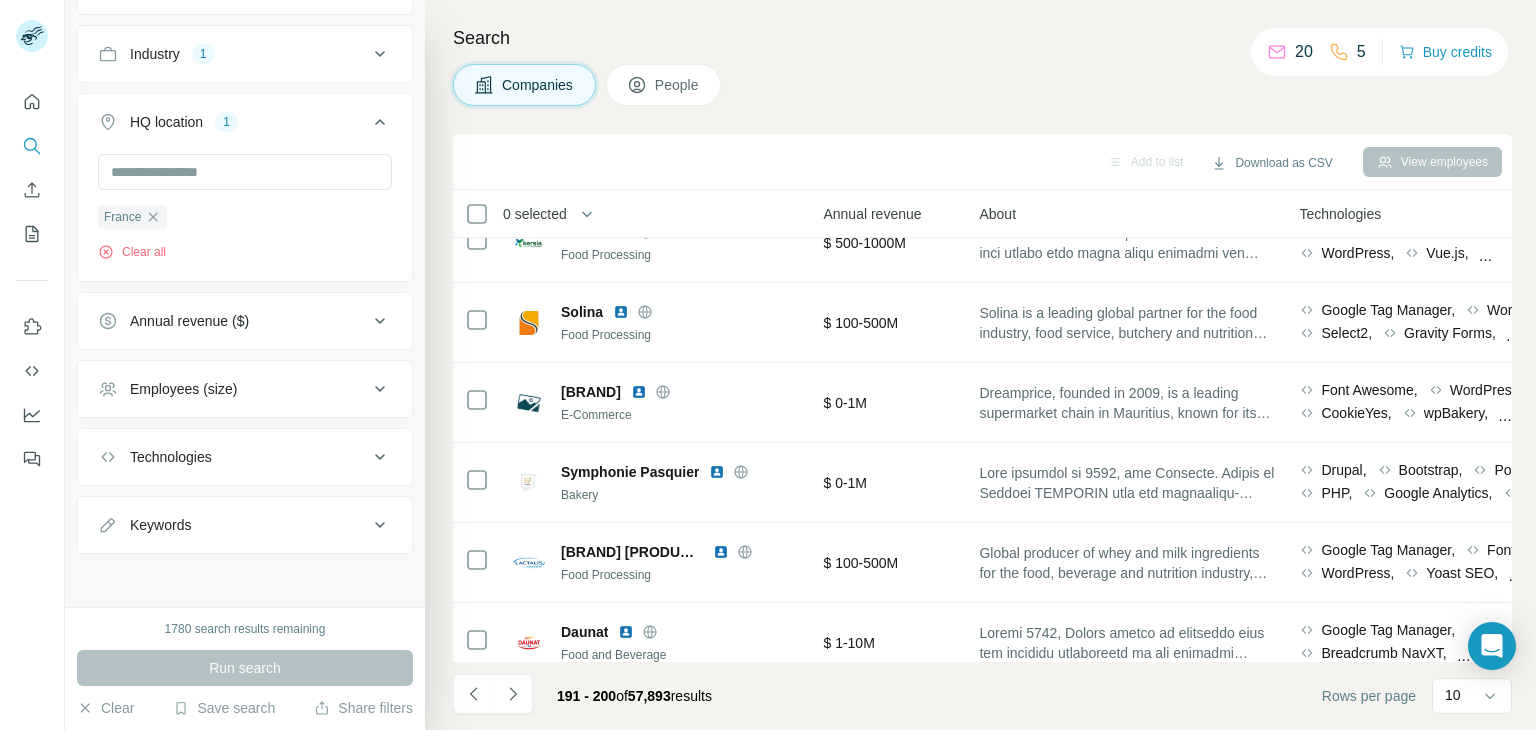 scroll, scrollTop: 0, scrollLeft: 617, axis: horizontal 